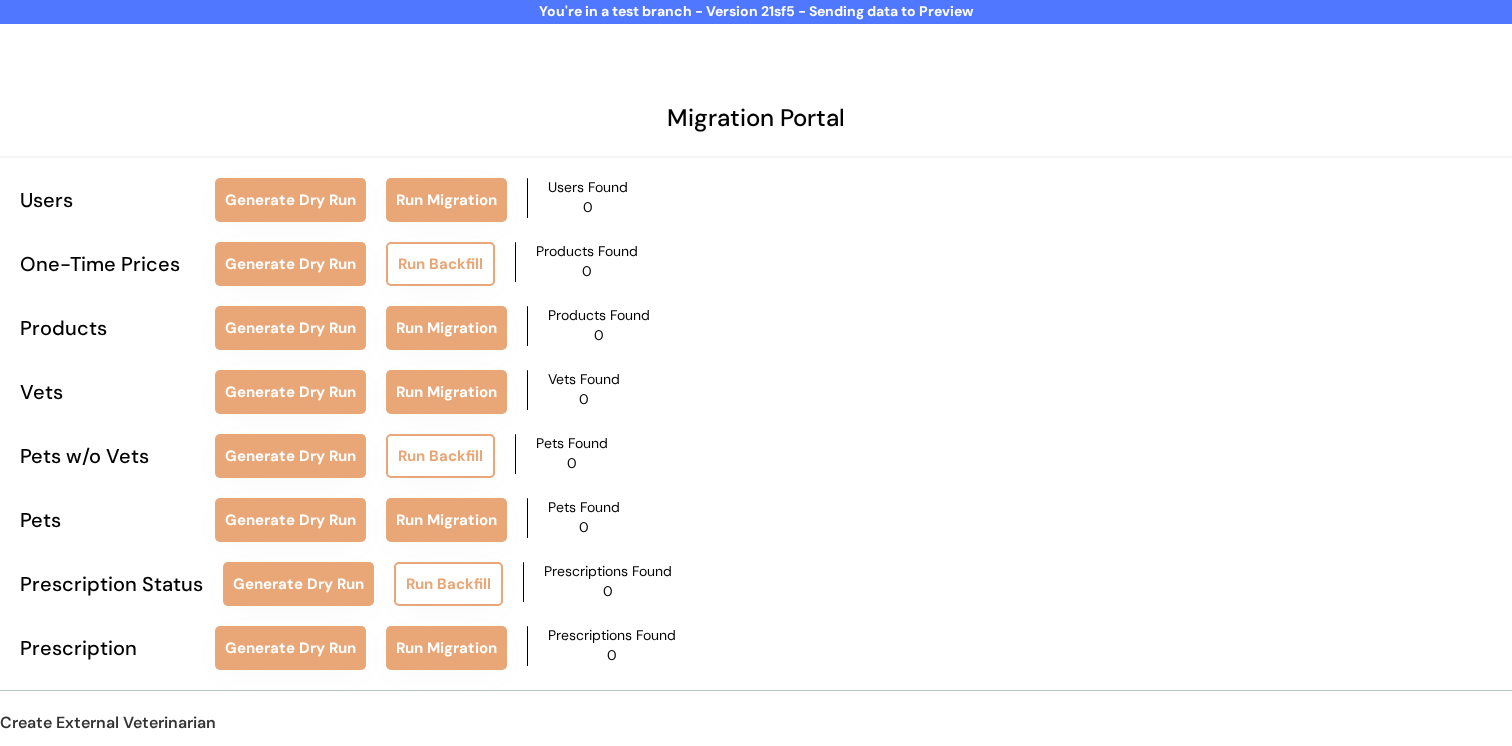 scroll, scrollTop: 79, scrollLeft: 0, axis: vertical 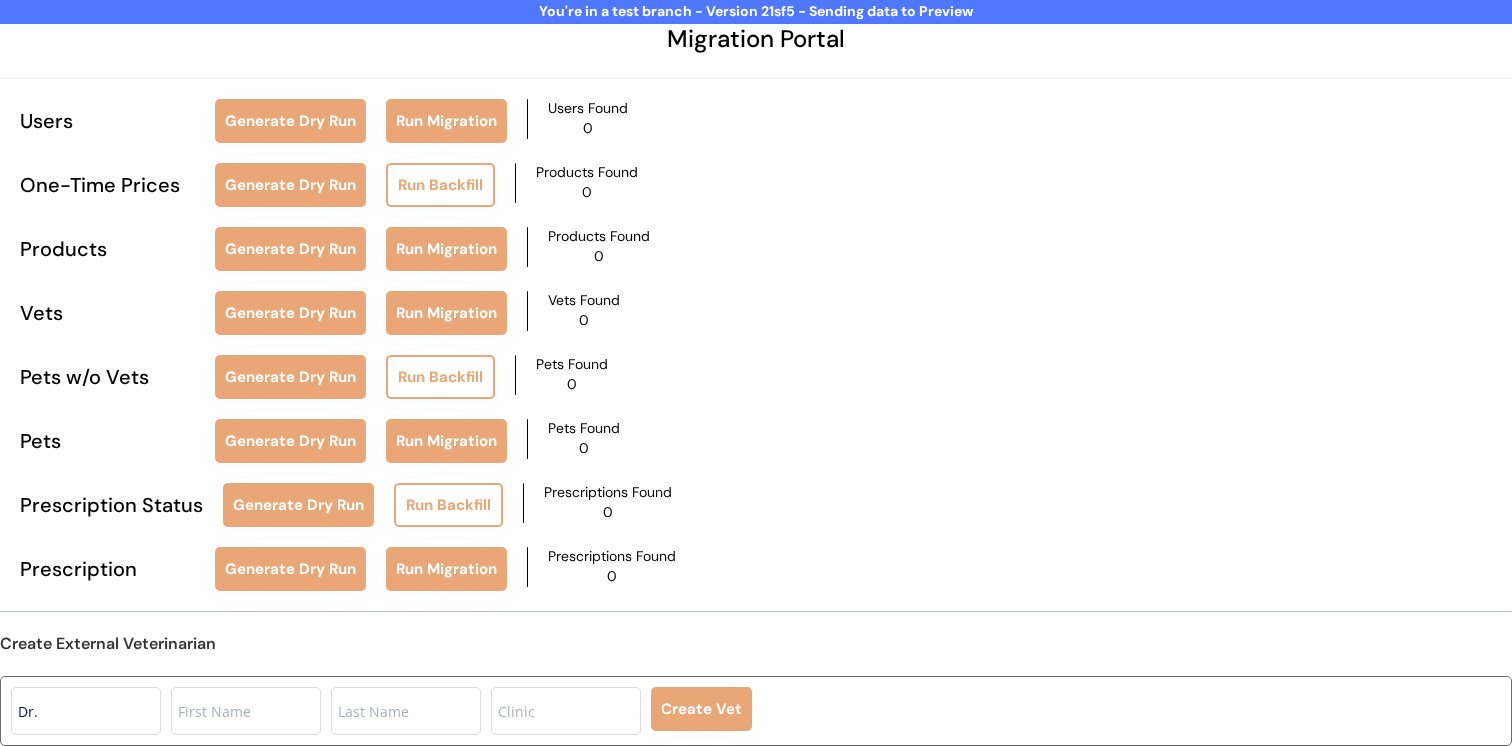 click on "Create Vet" 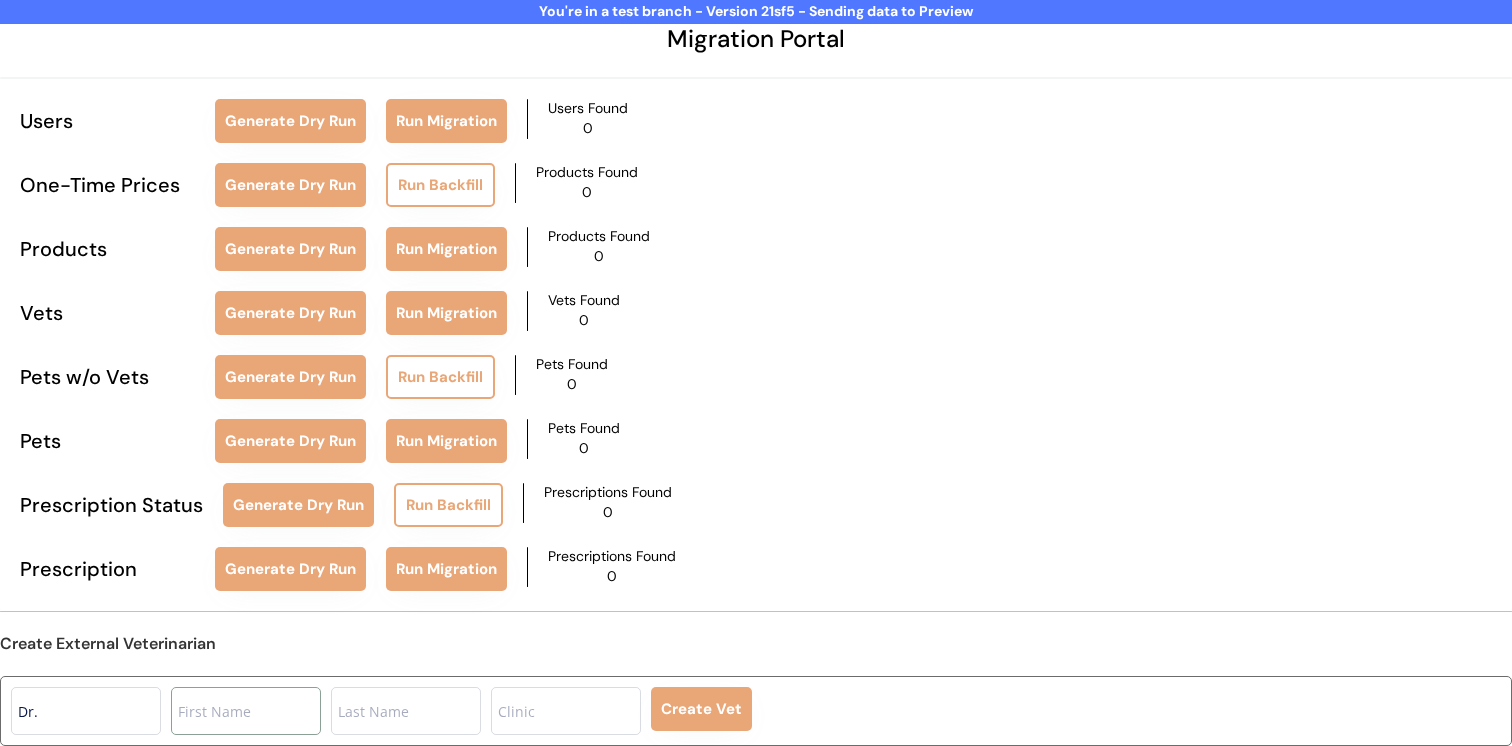 click at bounding box center (246, 711) 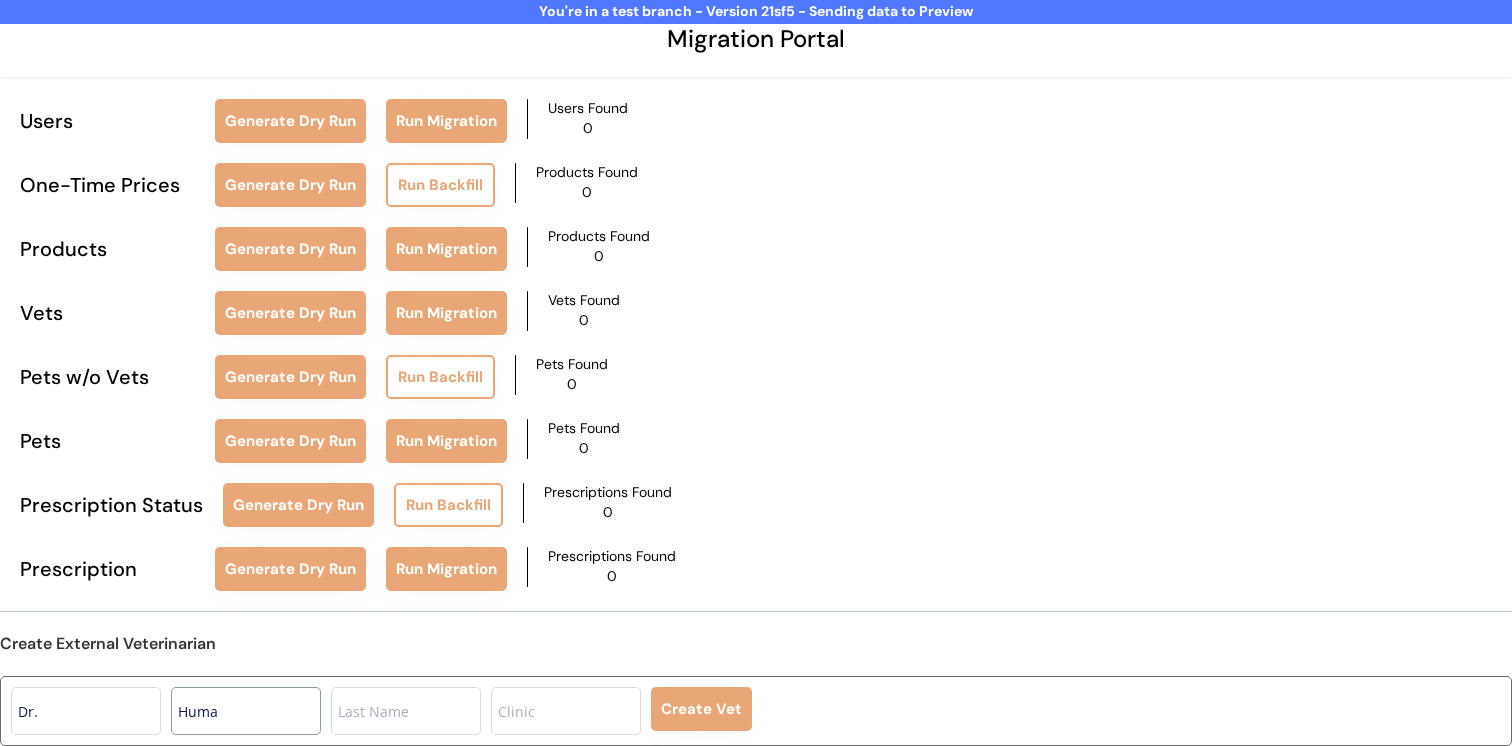type on "Huma" 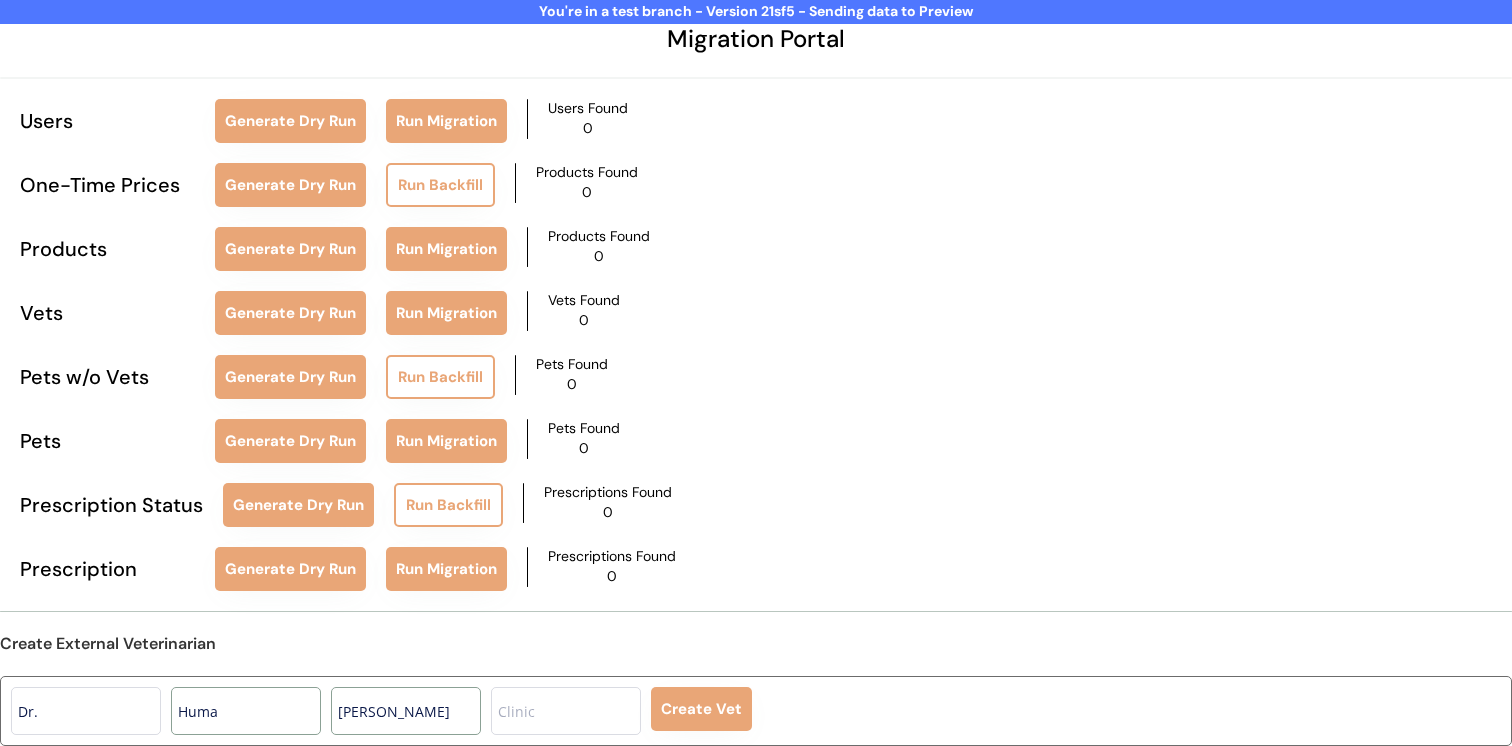 type on "Lino" 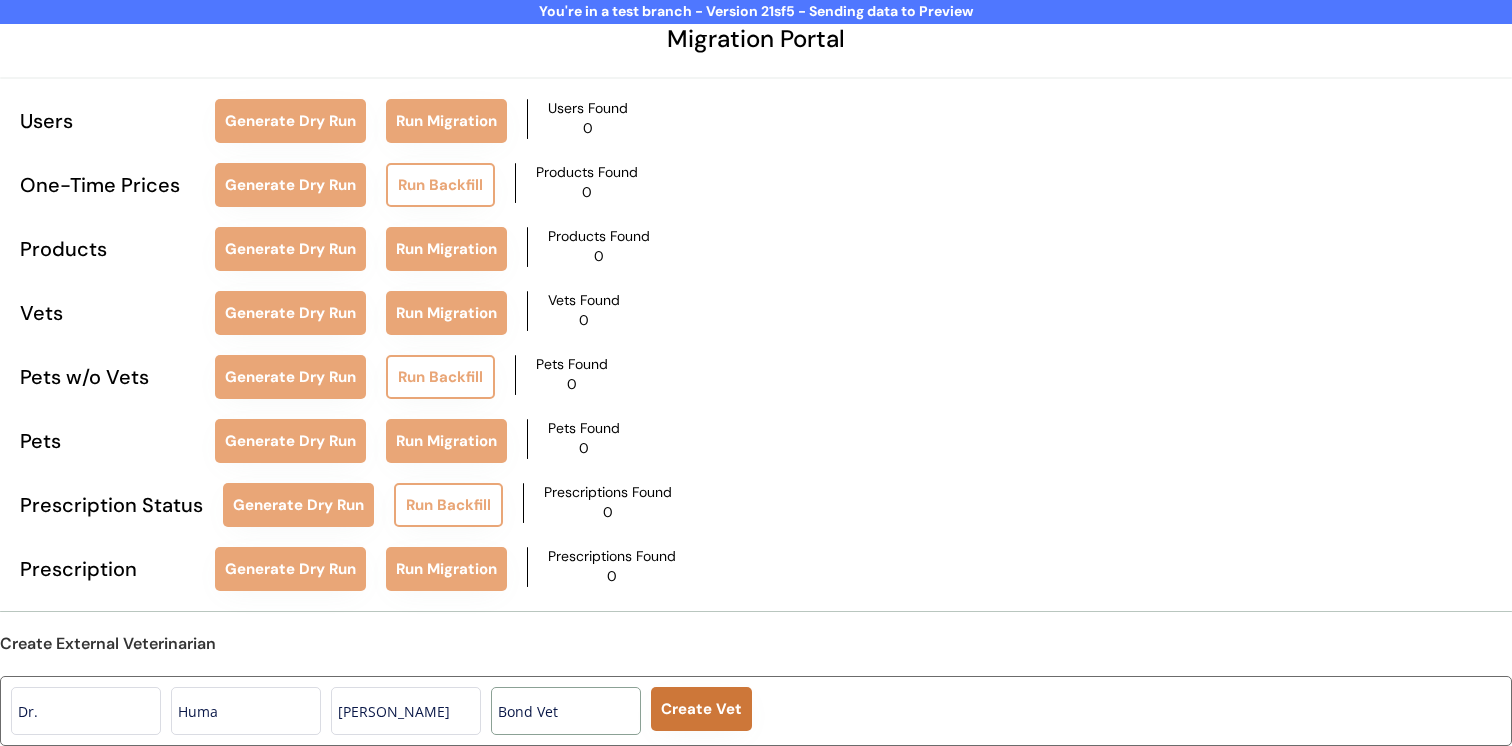 type on "Bond Vet" 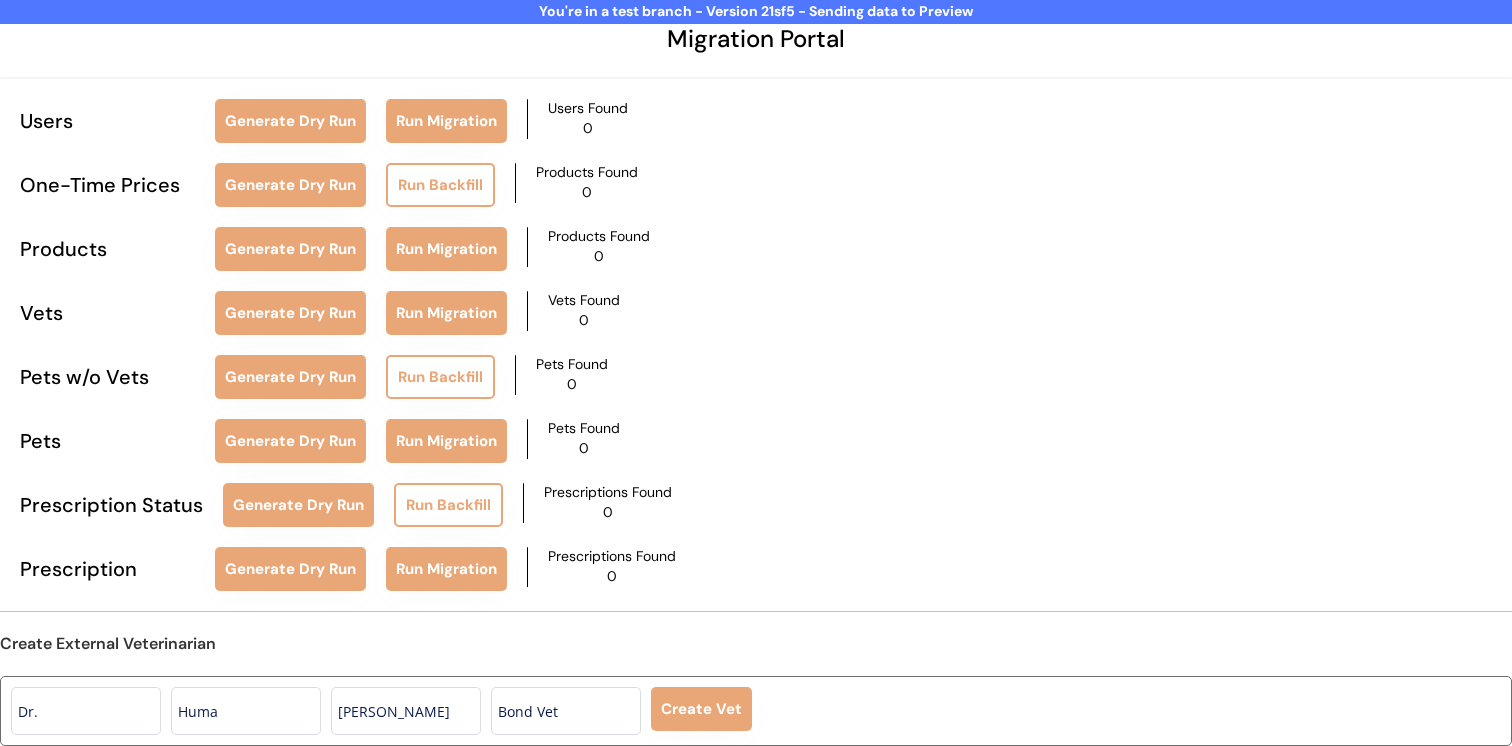 click on "Create Vet" 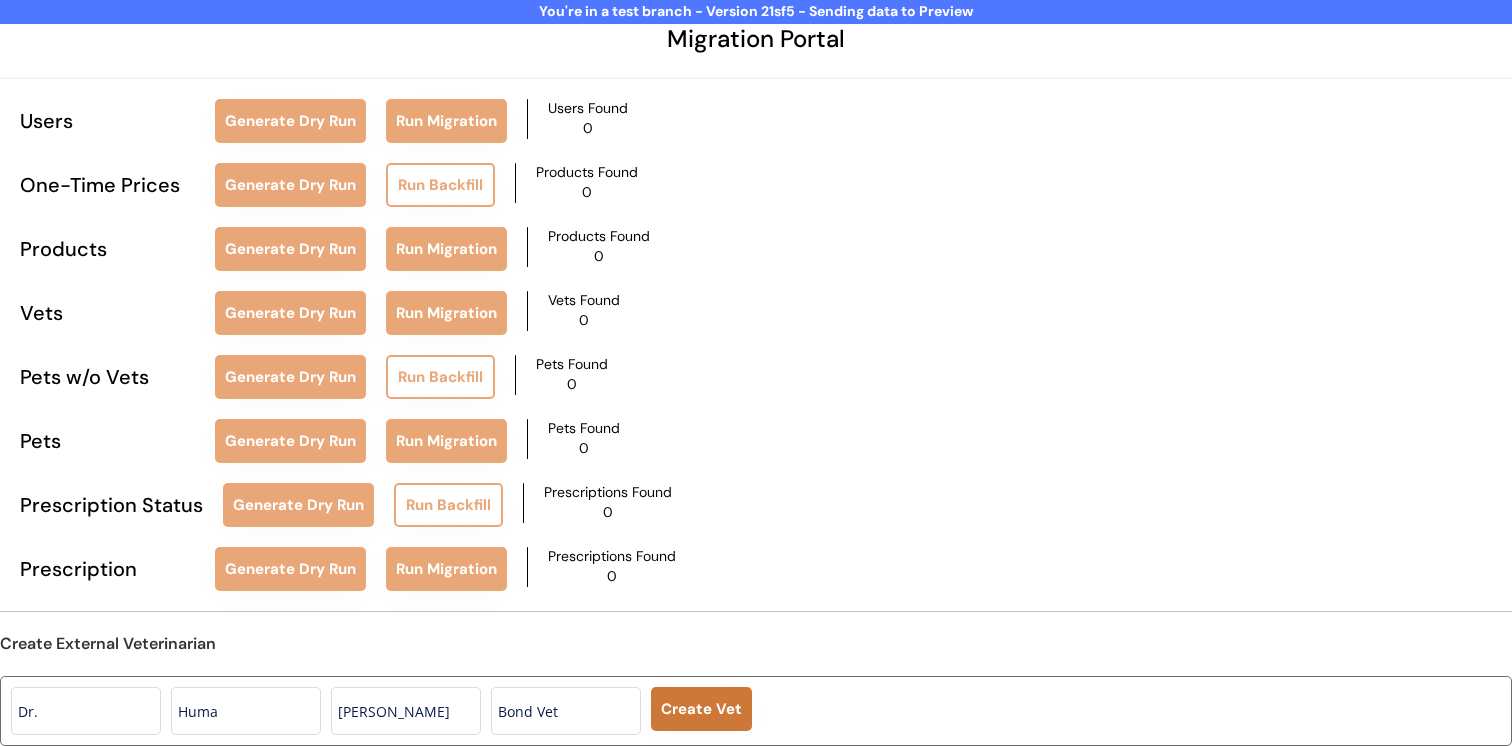 click on "Create Vet" at bounding box center [701, 709] 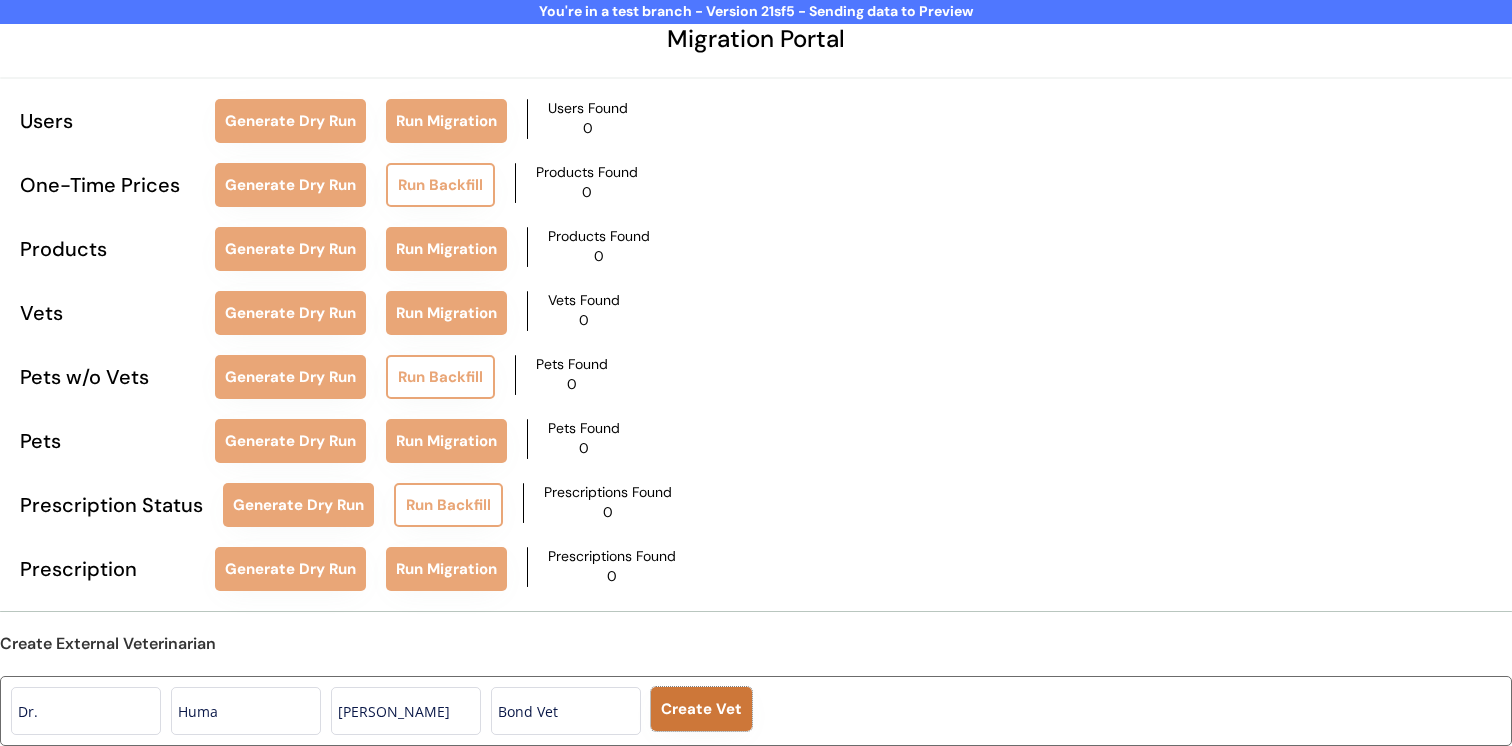 click on "Create Vet" at bounding box center (701, 709) 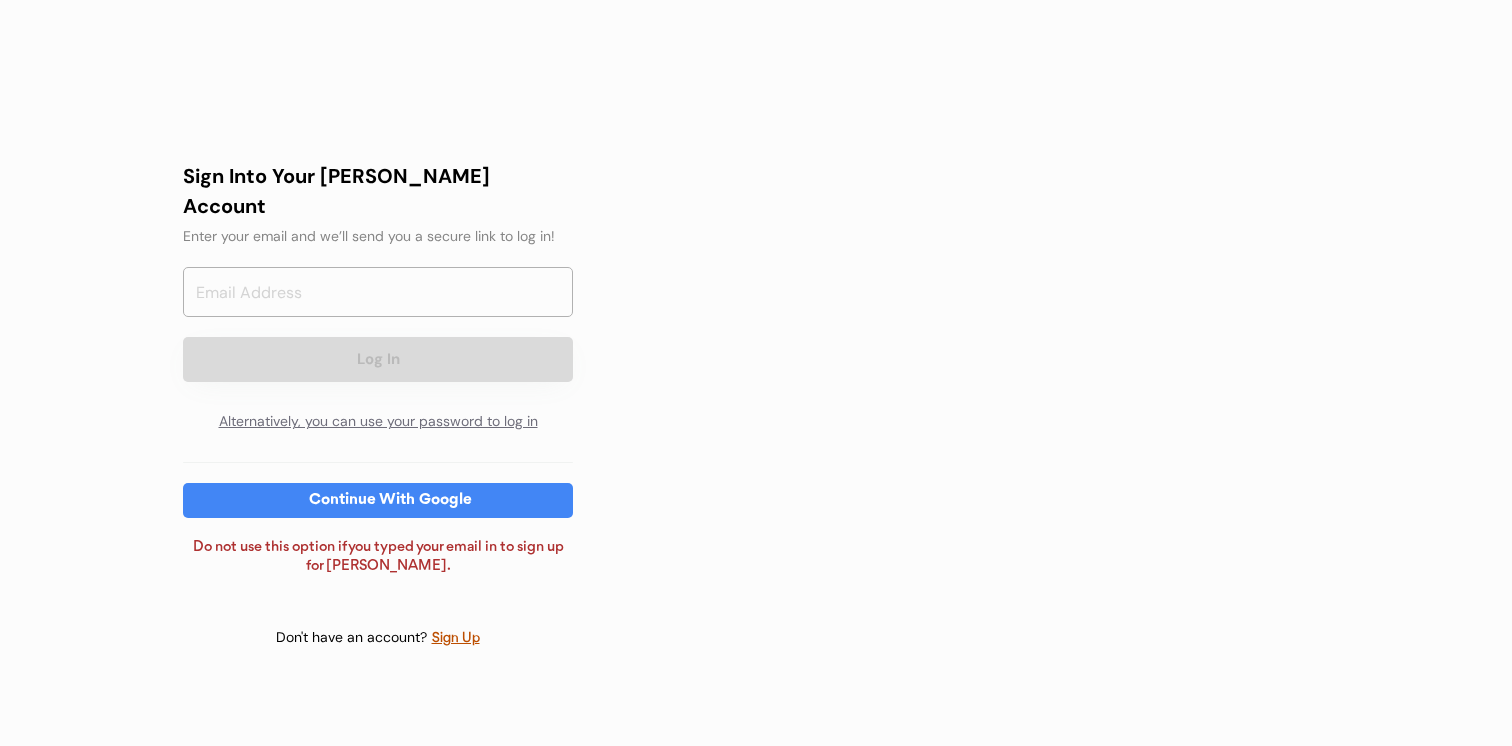 scroll, scrollTop: 0, scrollLeft: 0, axis: both 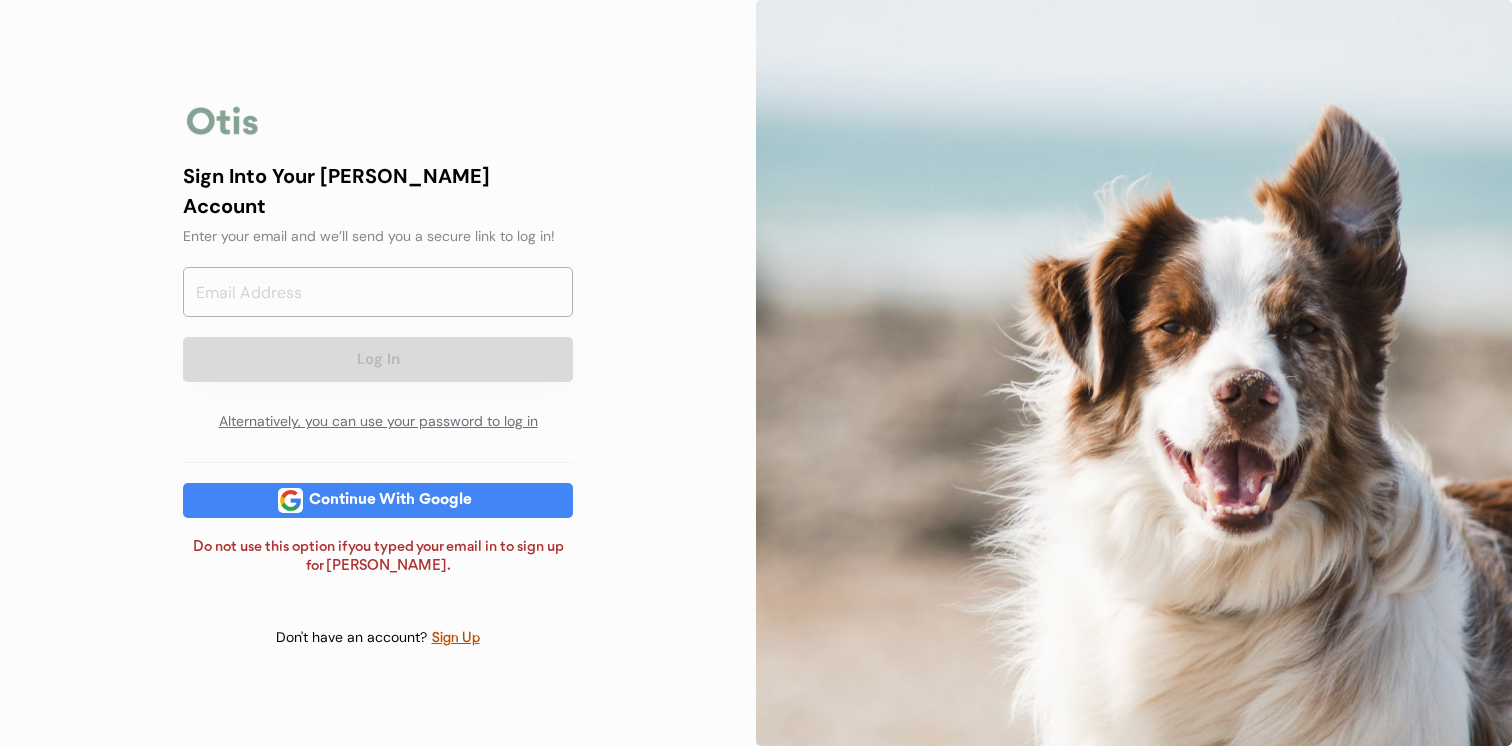 click on "Continue With Google" at bounding box center [390, 500] 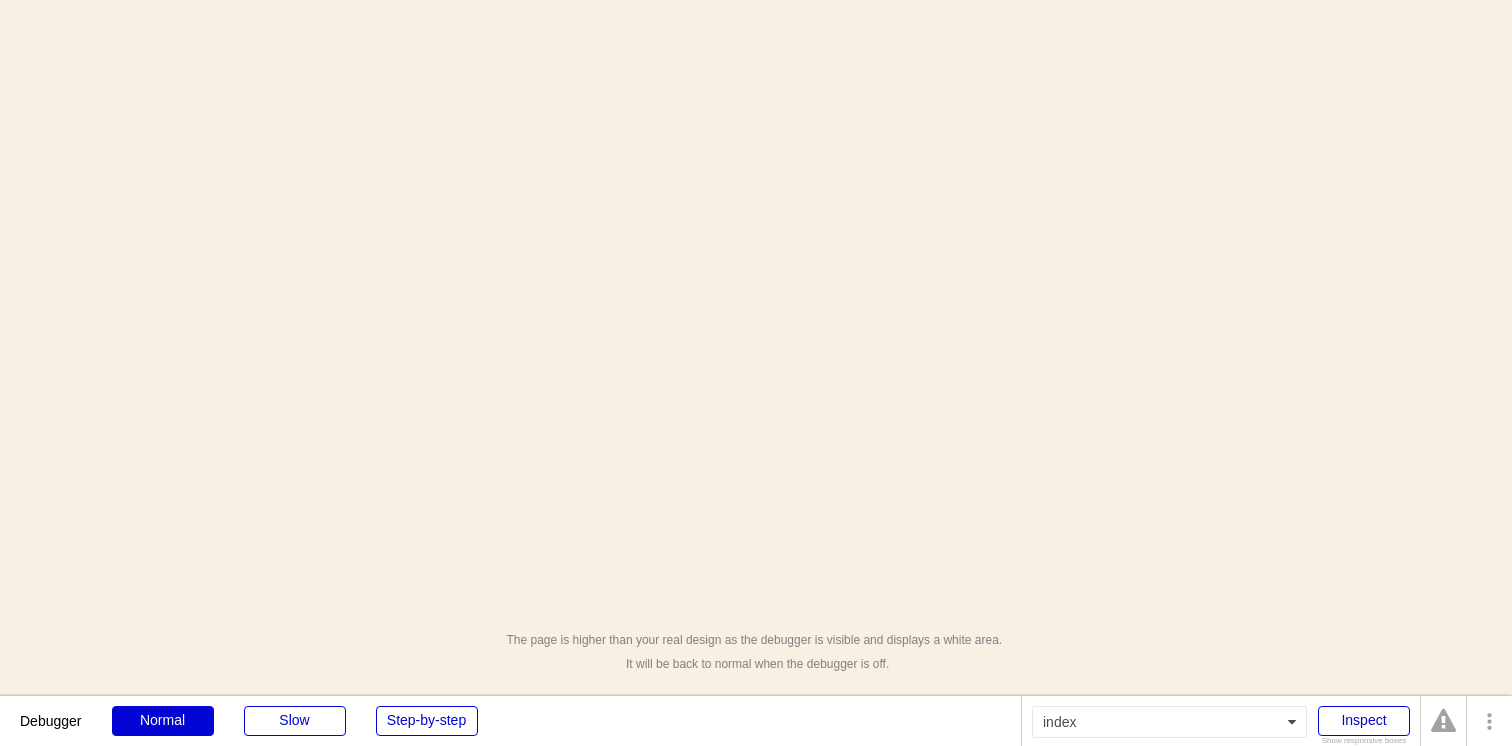 scroll, scrollTop: 0, scrollLeft: 0, axis: both 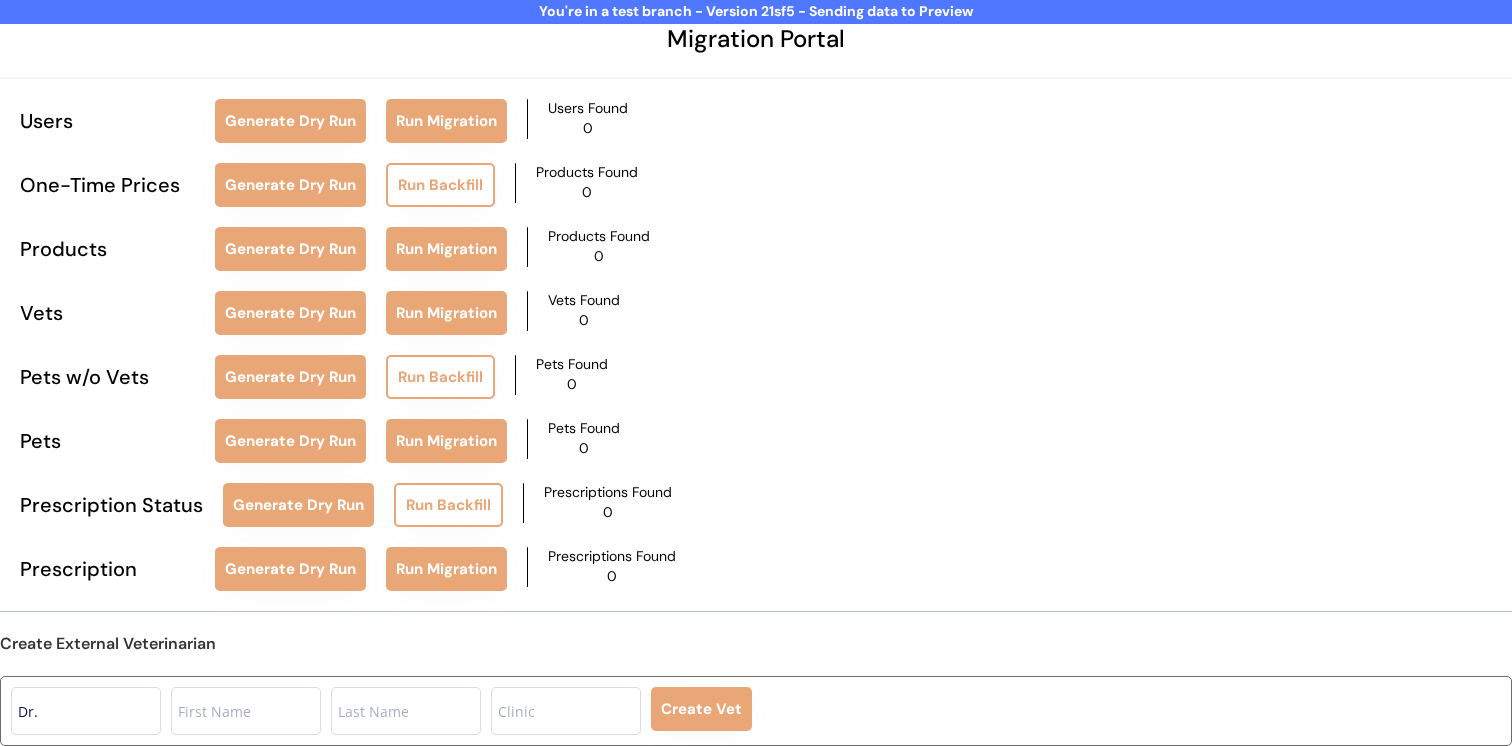 click on "Create Vet" 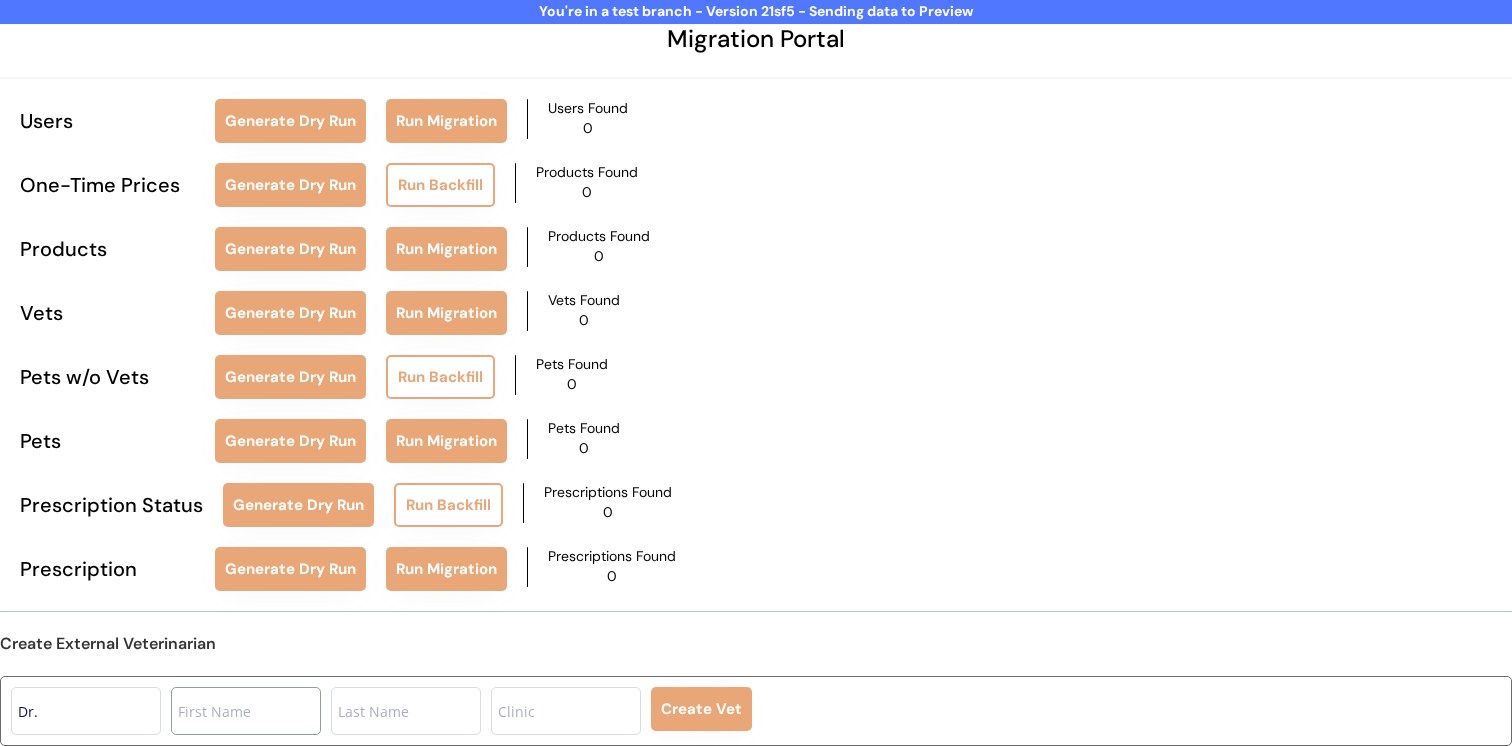 click at bounding box center [246, 711] 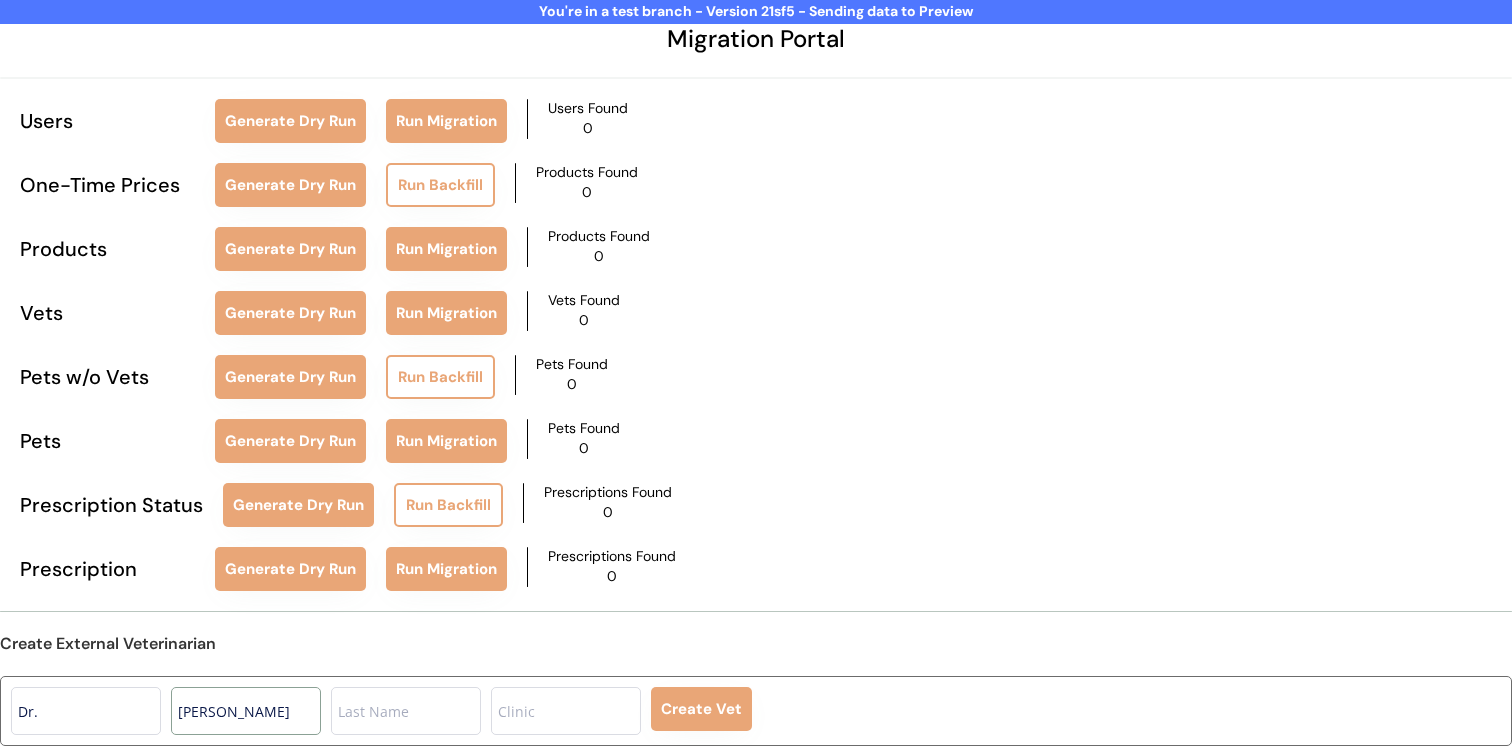 type on "Lina" 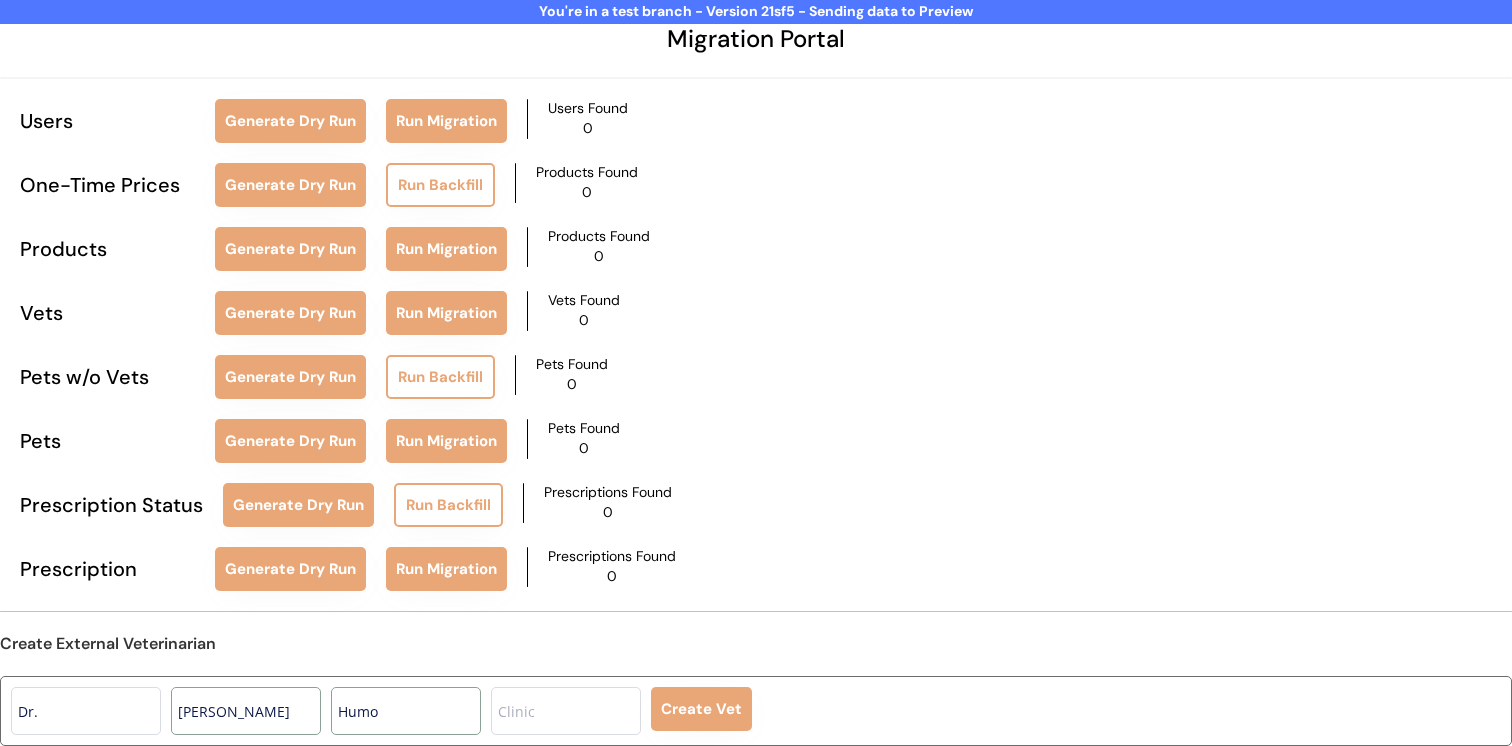 type on "Humo" 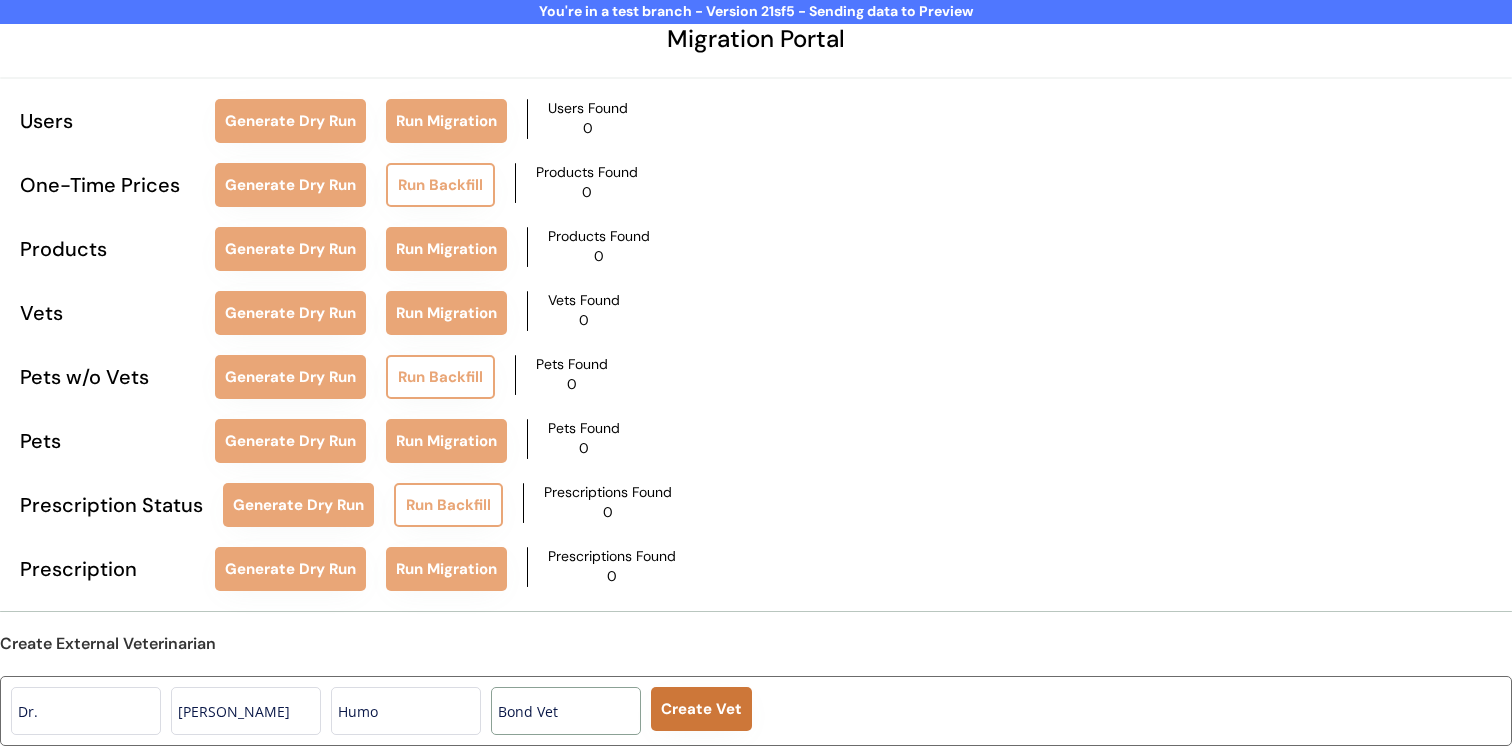 type on "Bond Vet" 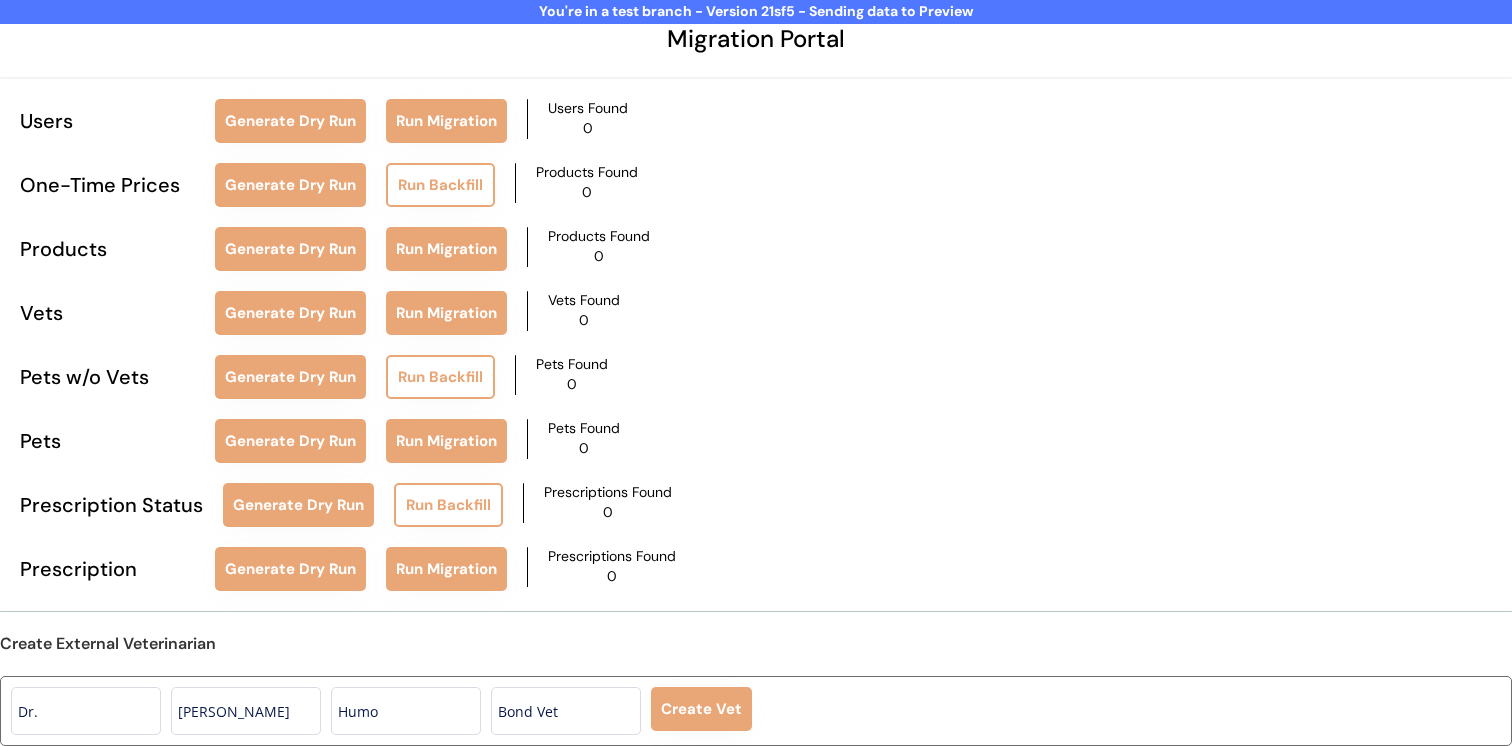 type 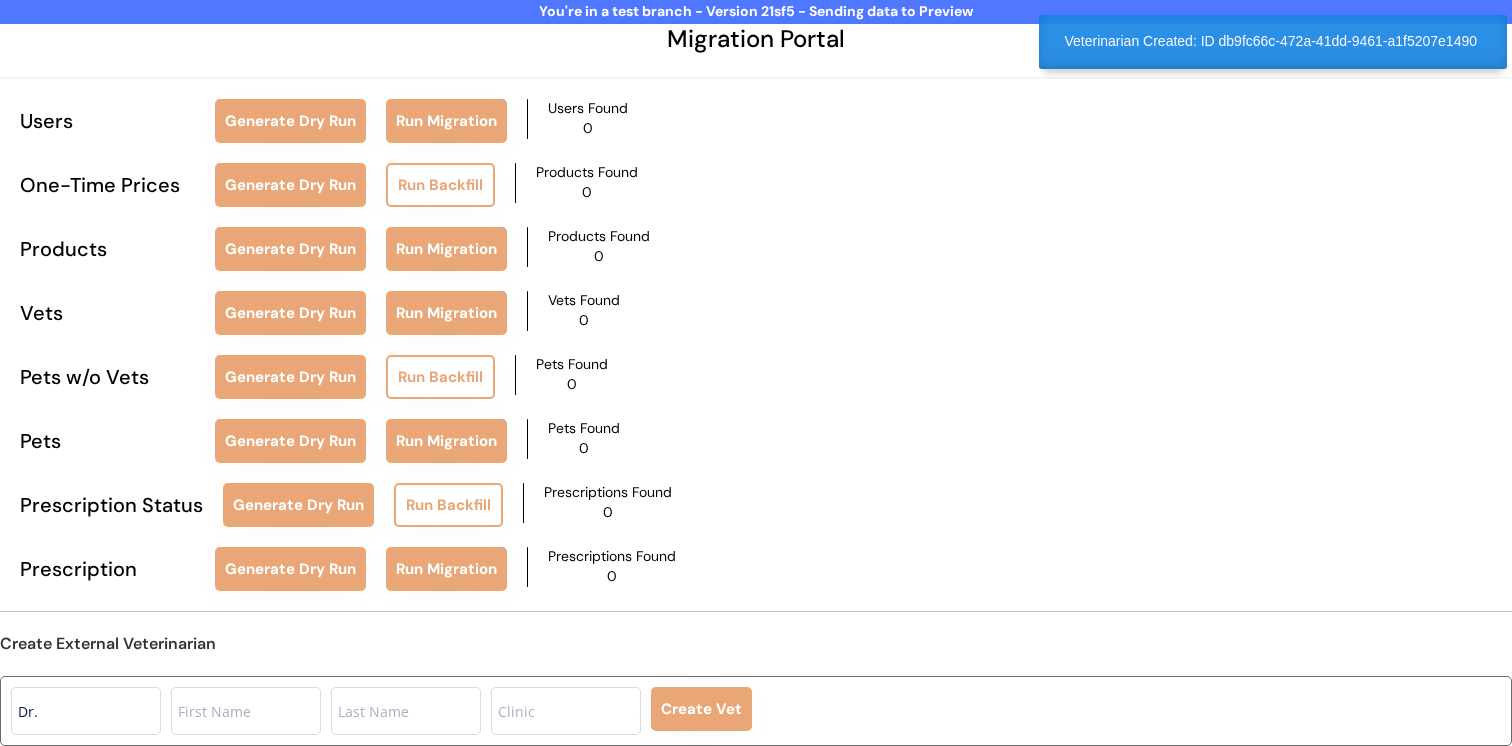 drag, startPoint x: 1210, startPoint y: 38, endPoint x: 1219, endPoint y: 47, distance: 12.727922 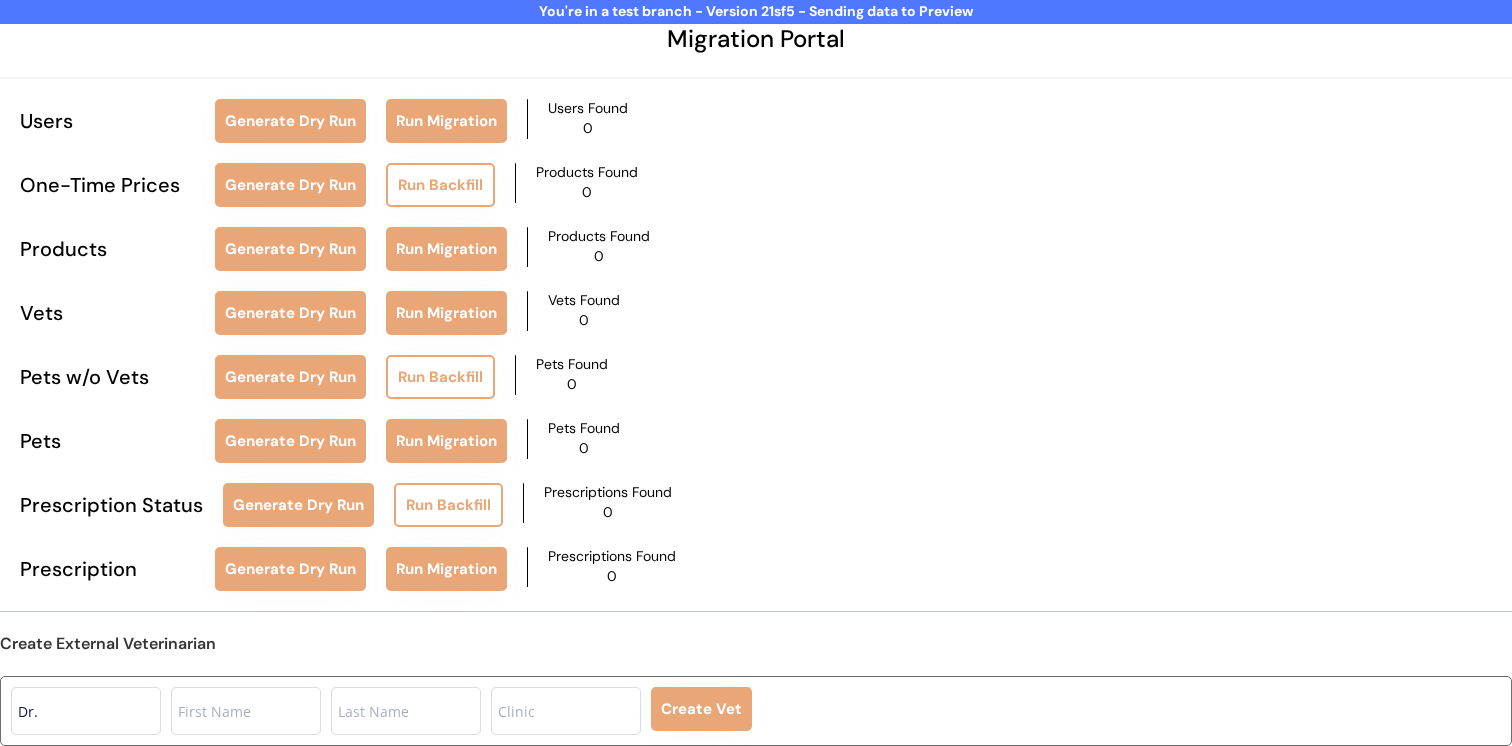 click on "Migration Portal Users Generate Dry Run Run Migration Users Found 0 One-Time Prices
Generate Dry Run Run Backfill Products Found 0 Products Generate Dry Run Run Migration Products Found 0 Vets Generate Dry Run Run Migration Vets Found 0 Pets w/o Vets Generate Dry Run Run Backfill Pets Found 0 Pets Generate Dry Run Run Migration Pets Found 0 Prescription Status Generate Dry Run Run Backfill Prescriptions Found 0 Prescription Generate Dry Run Run Migration Prescriptions Found 0 Create External Veterinarian
Create Vet" at bounding box center [756, 333] 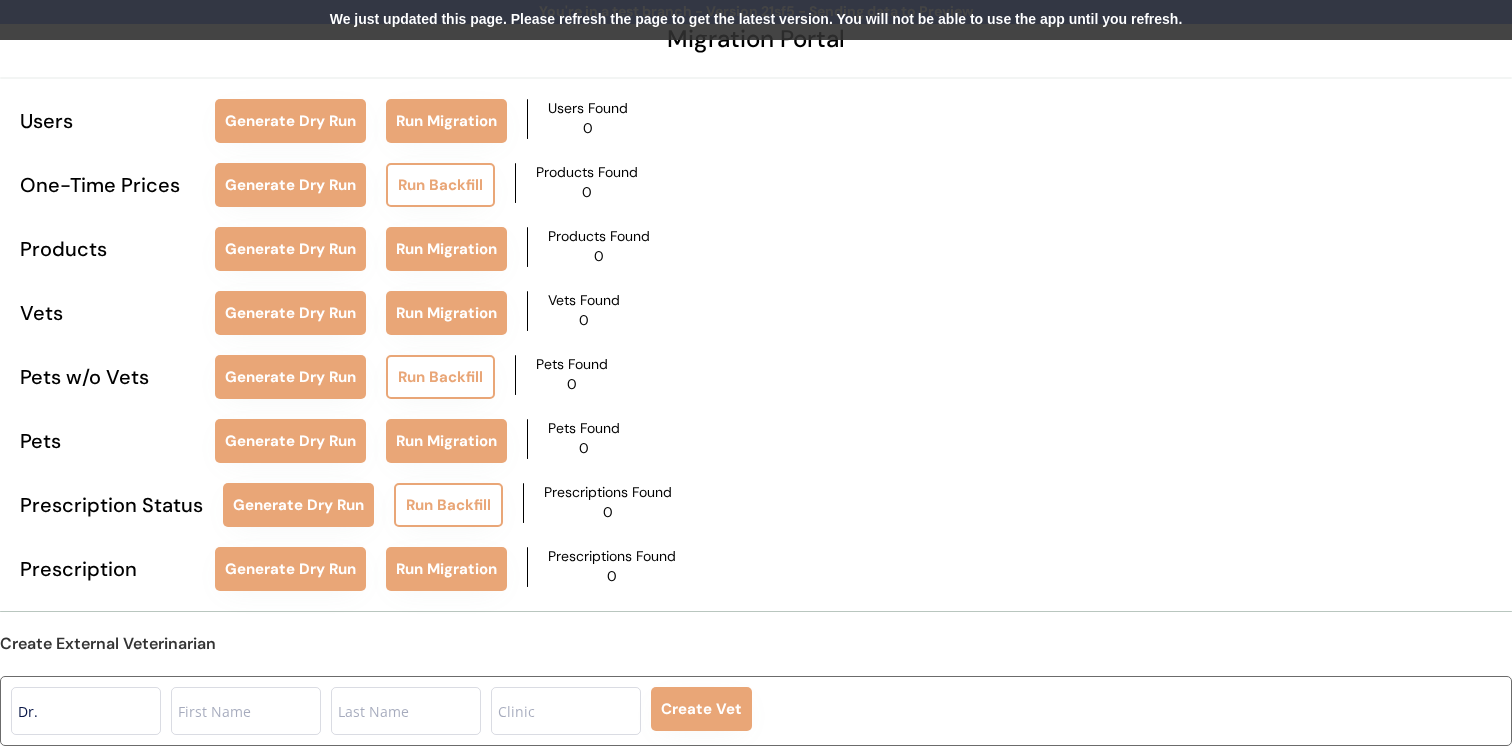click on "Migration Portal Users Generate Dry Run Run Migration Users Found 0 One-Time Prices
Generate Dry Run Run Backfill Products Found 0 Products Generate Dry Run Run Migration Products Found 0 Vets Generate Dry Run Run Migration Vets Found 0 Pets w/o Vets Generate Dry Run Run Backfill Pets Found 0 Pets Generate Dry Run Run Migration Pets Found 0 Prescription Status Generate Dry Run Run Backfill Prescriptions Found 0 Prescription Generate Dry Run Run Migration Prescriptions Found 0 Create External Veterinarian
Create Vet" at bounding box center [756, 333] 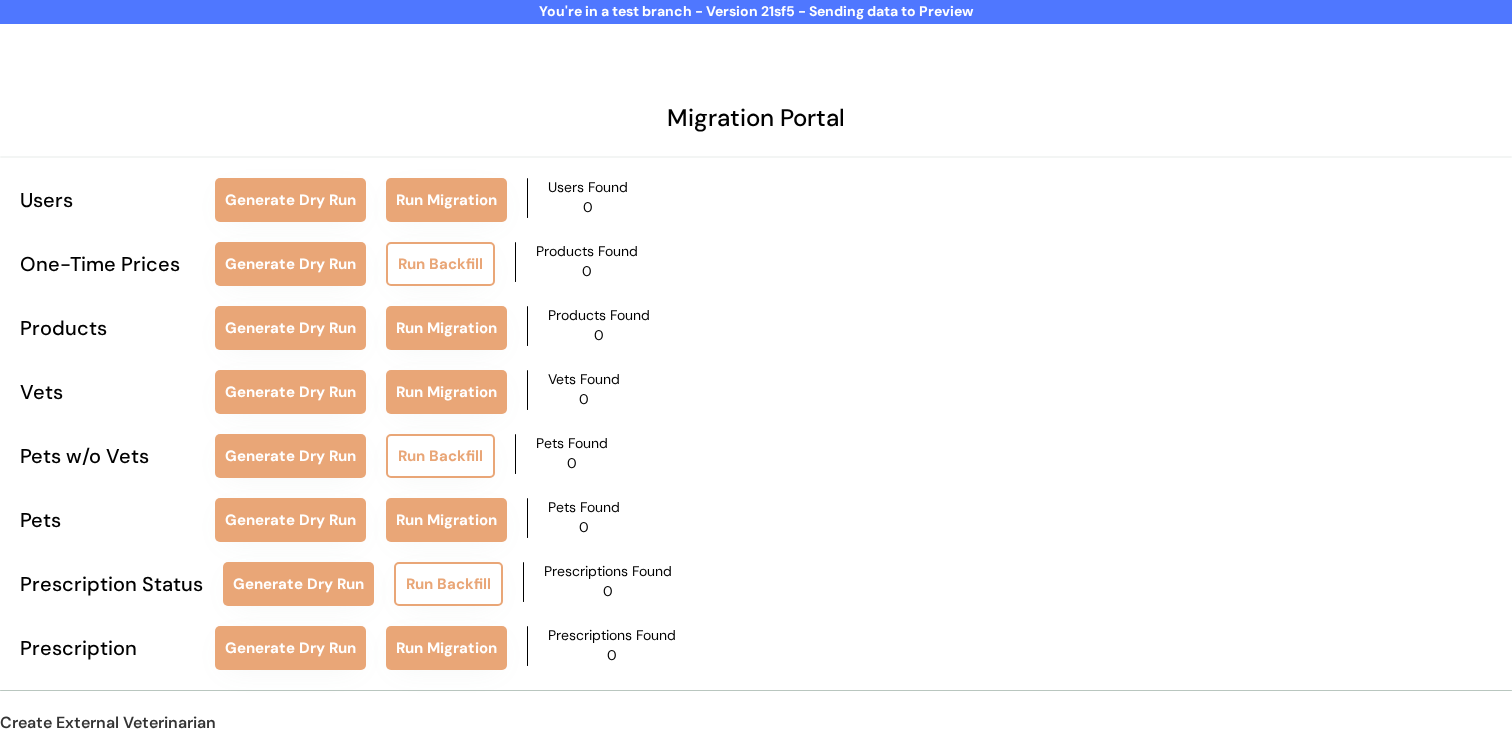 scroll, scrollTop: 0, scrollLeft: 0, axis: both 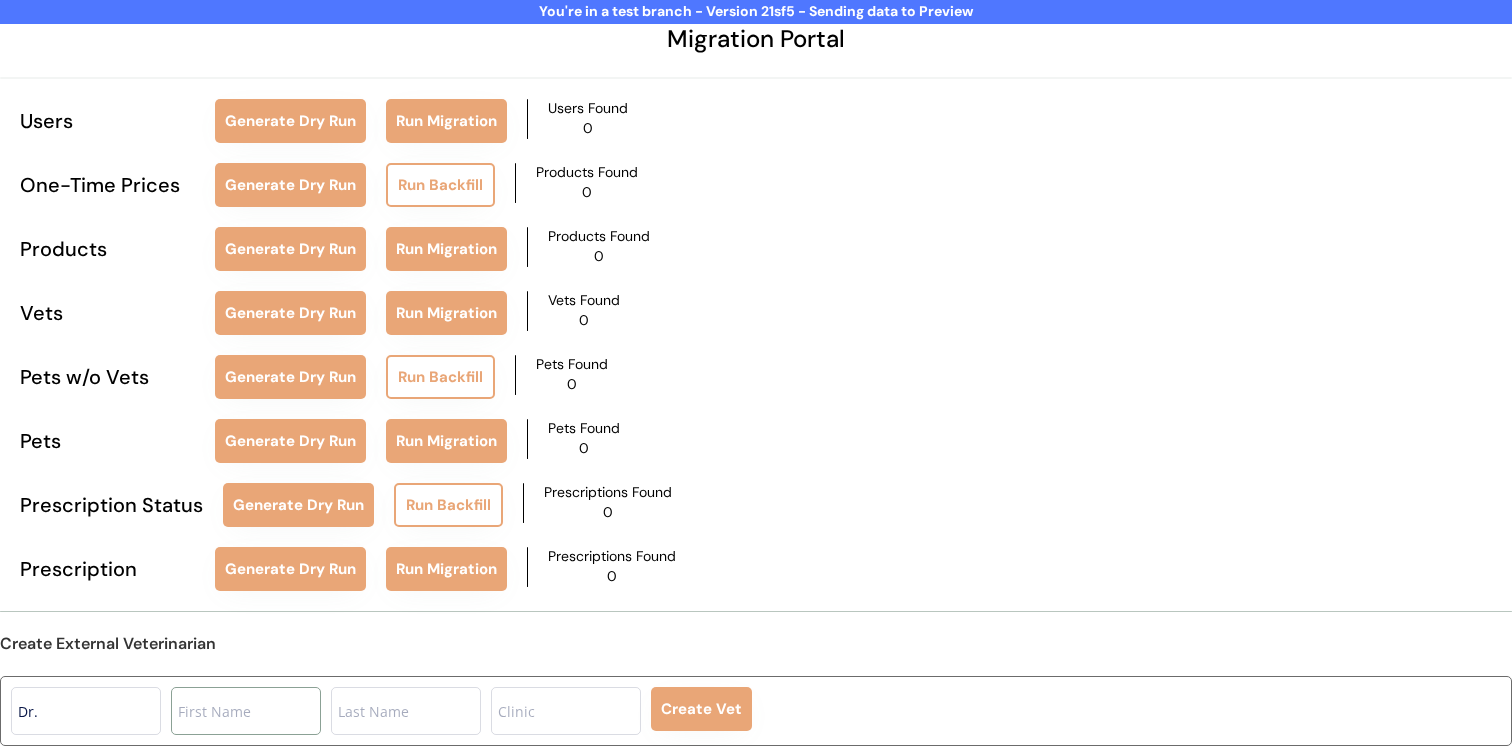 click at bounding box center (246, 711) 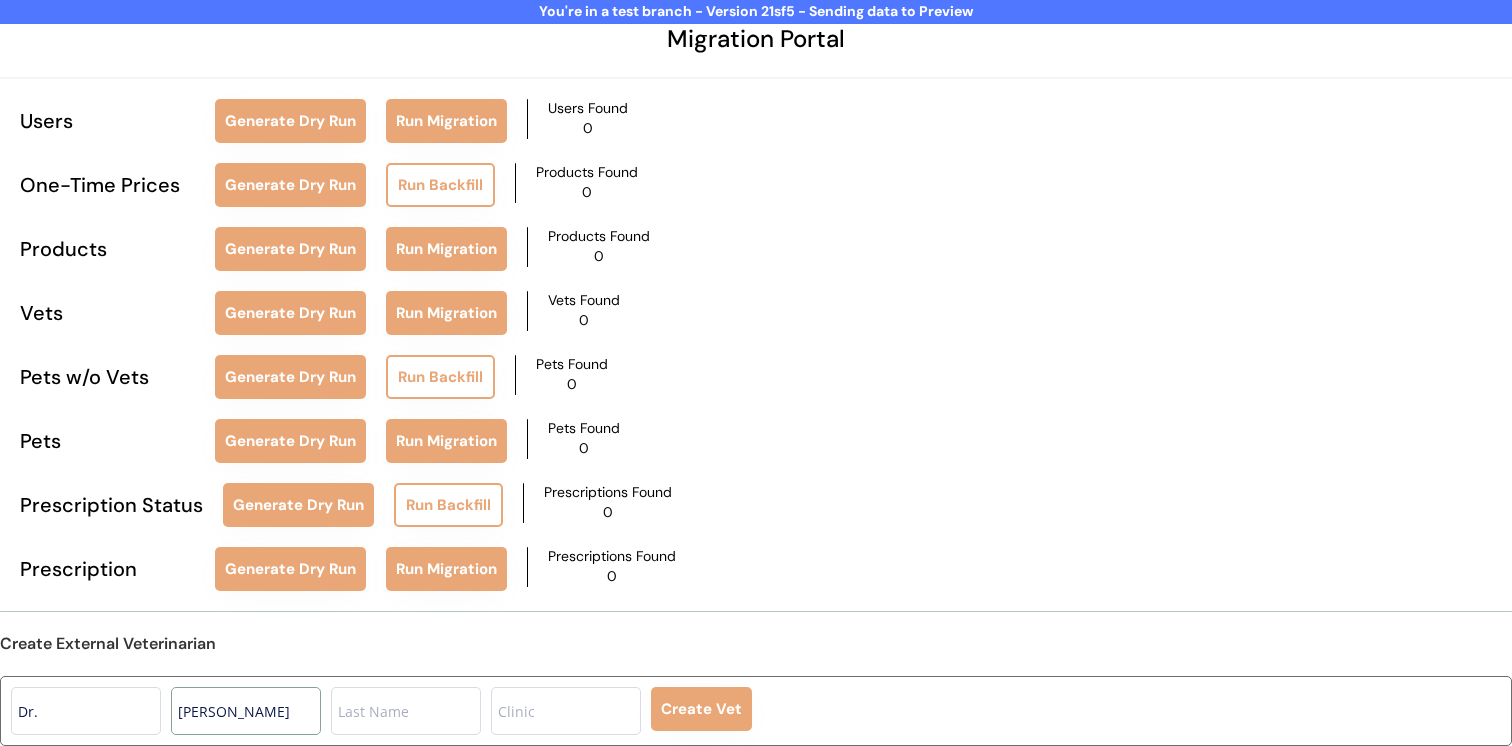 type on "Lino" 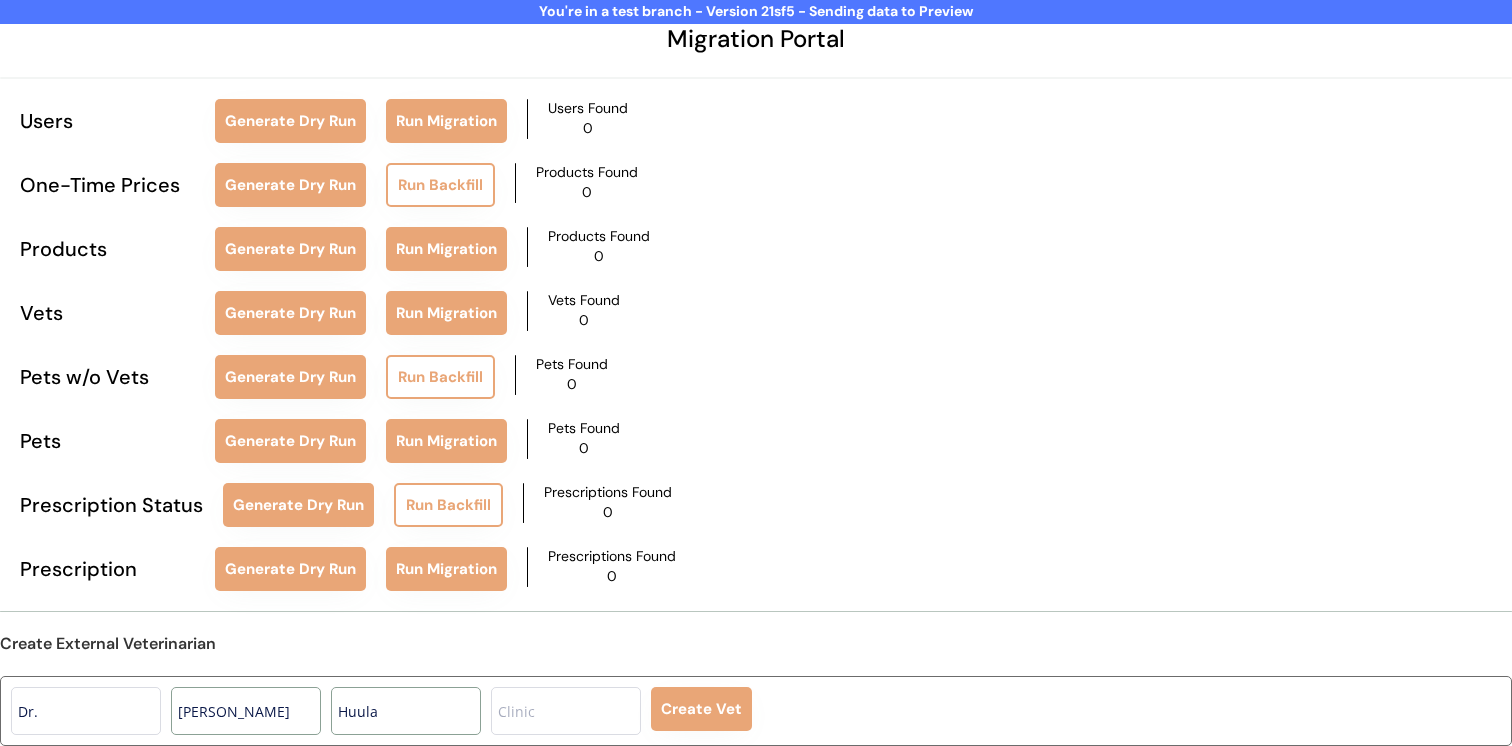 type on "Huula" 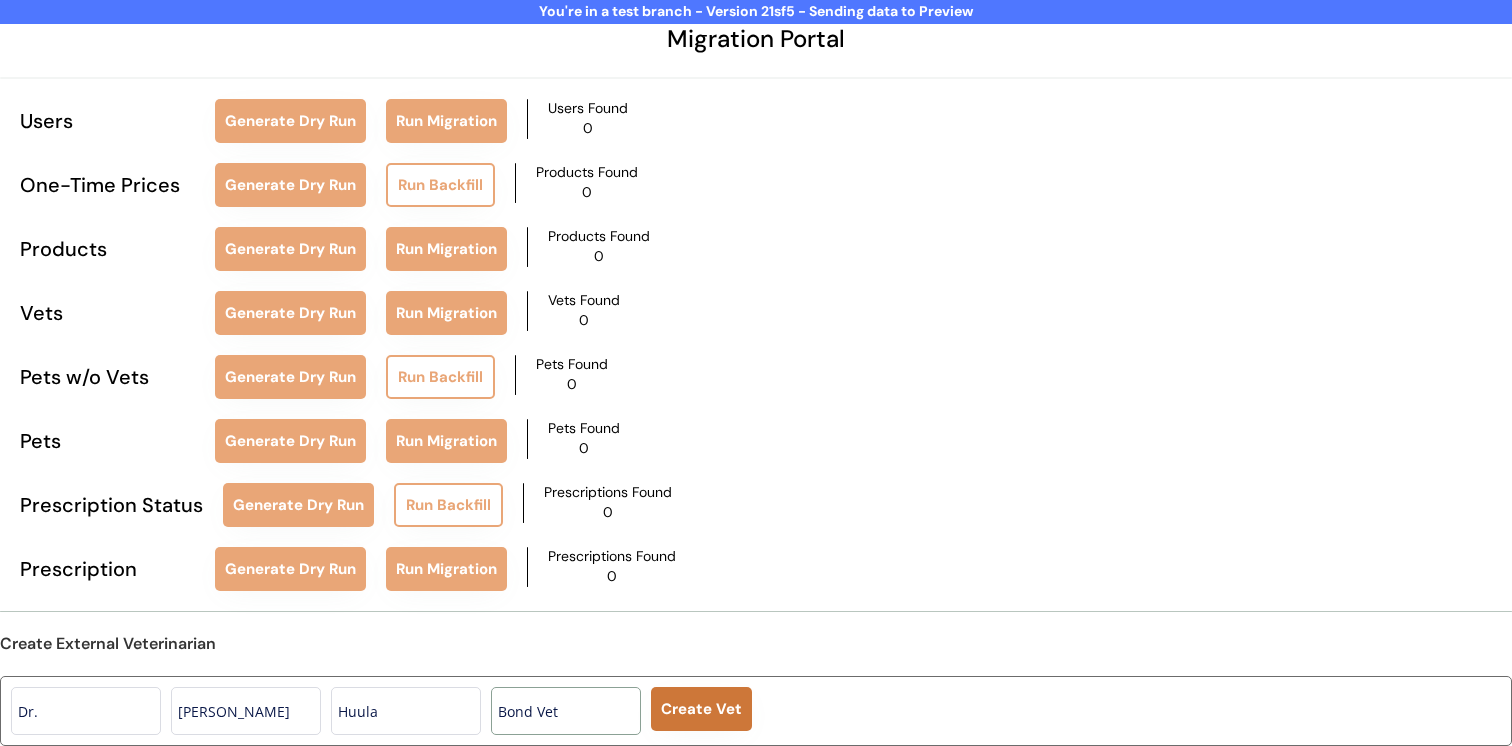 type on "Bond Vet" 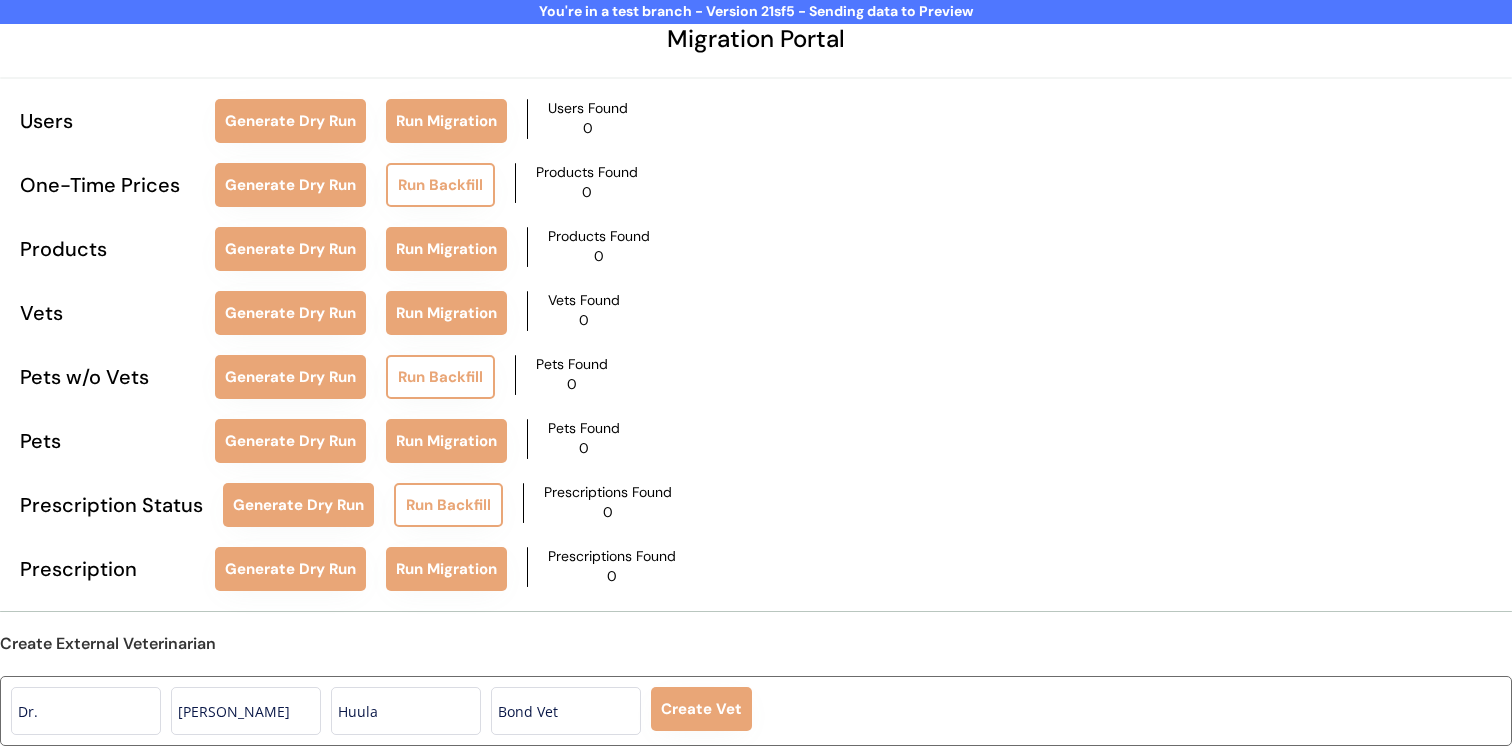 type 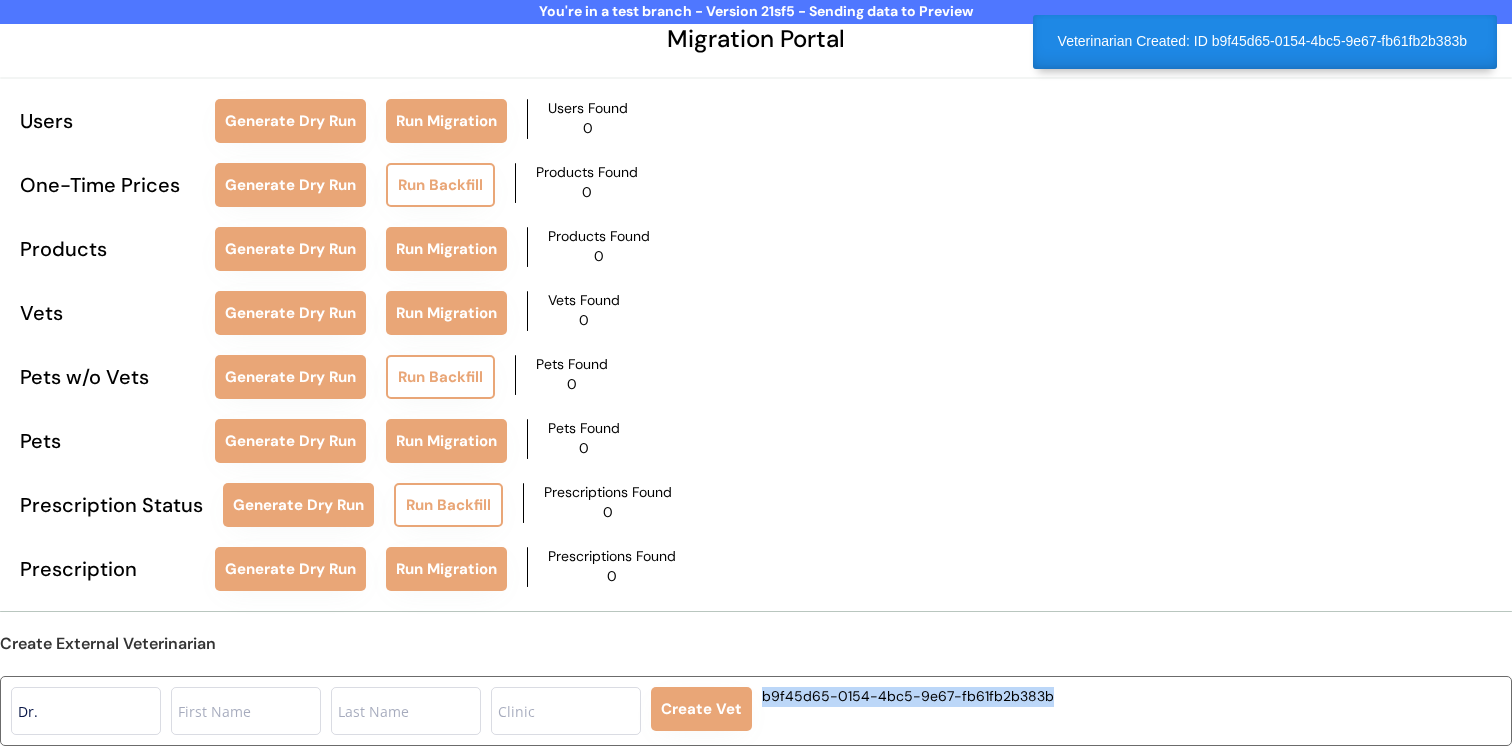 drag, startPoint x: 760, startPoint y: 696, endPoint x: 1066, endPoint y: 694, distance: 306.00653 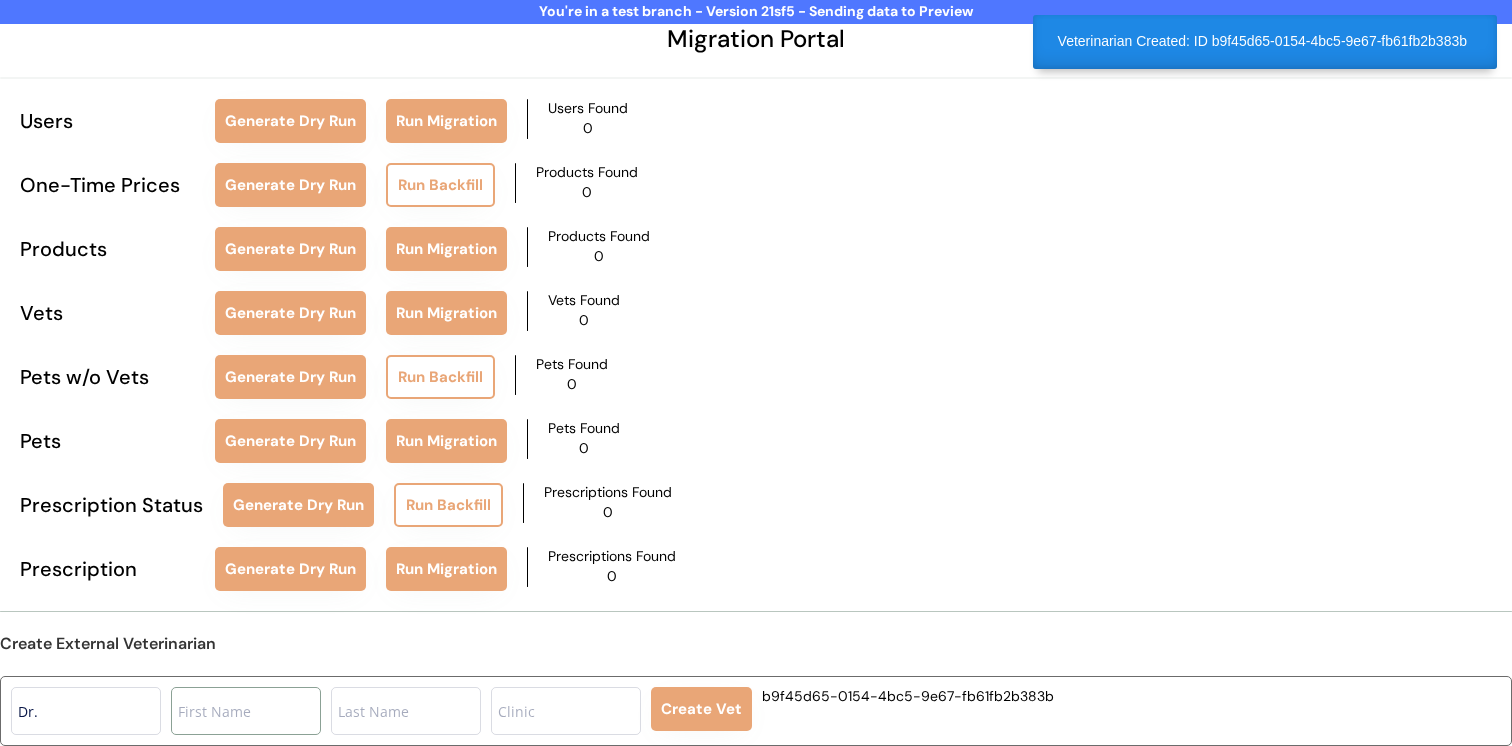 click at bounding box center (246, 711) 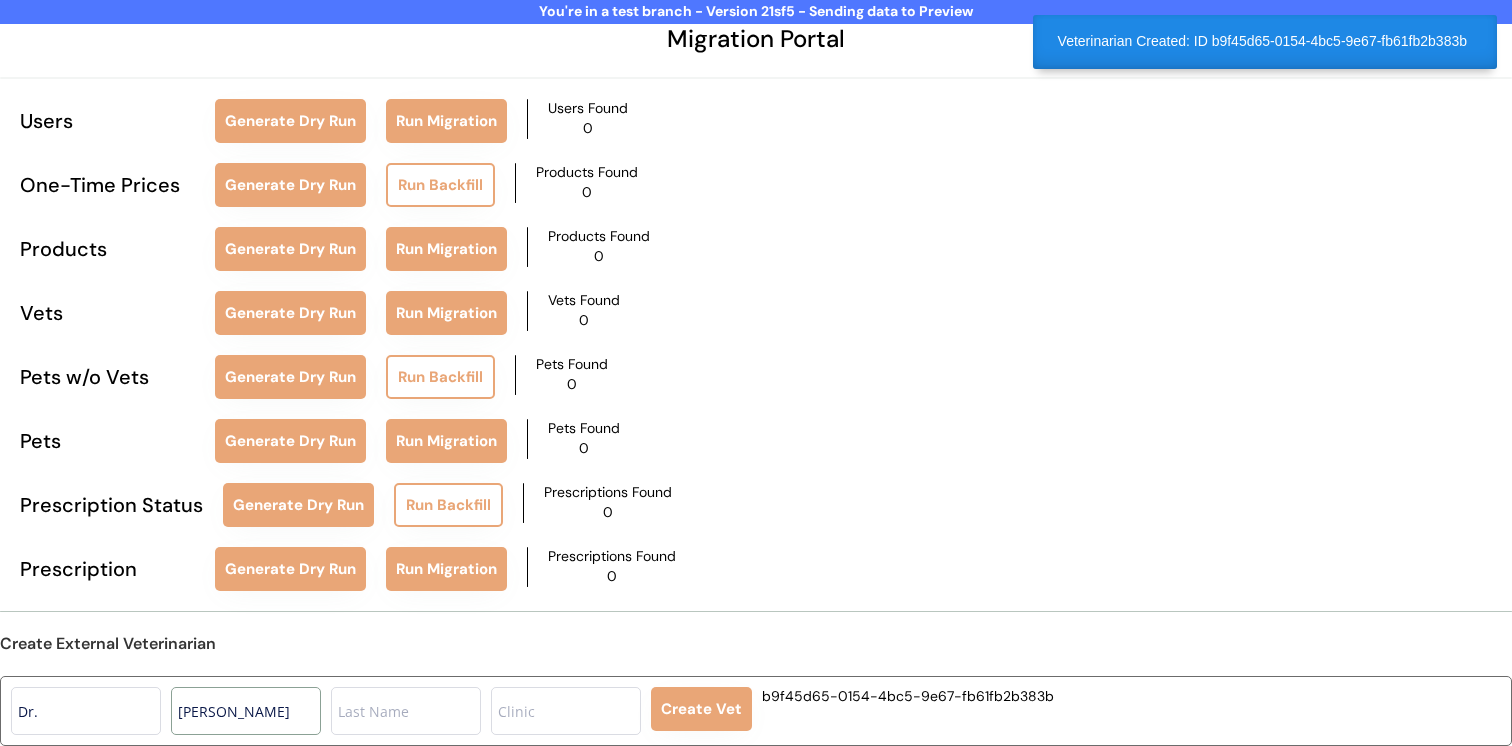 type on "Oren" 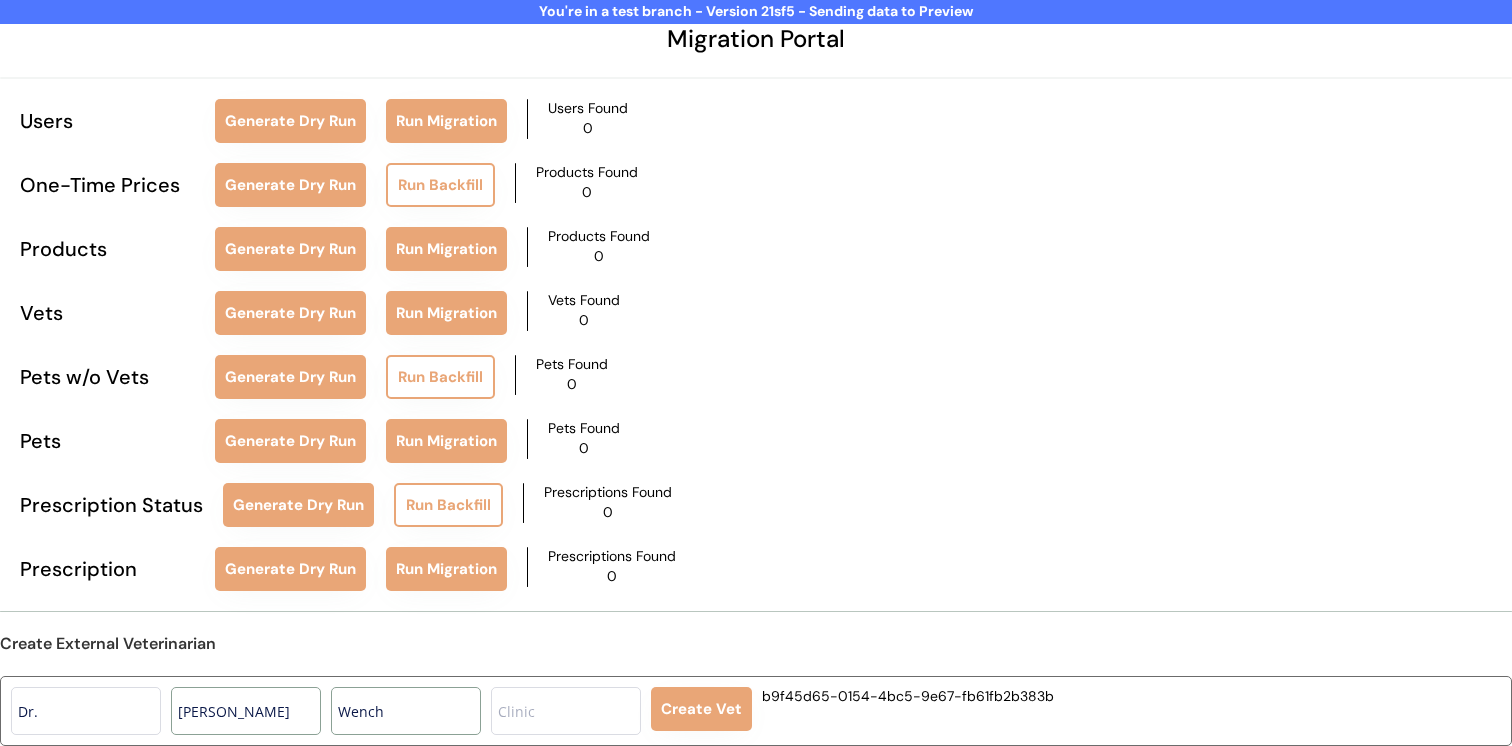 type on "Wench" 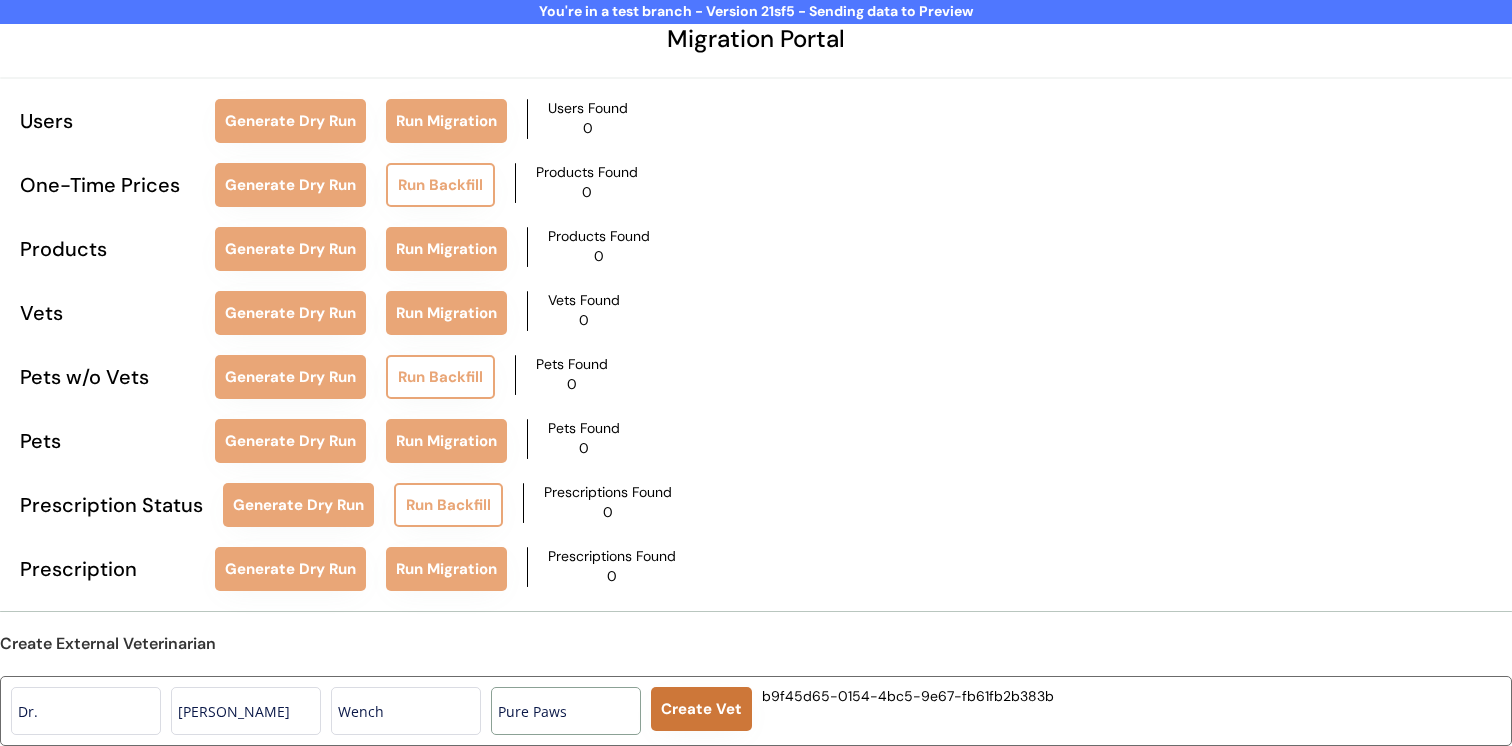 type on "Pure Paws" 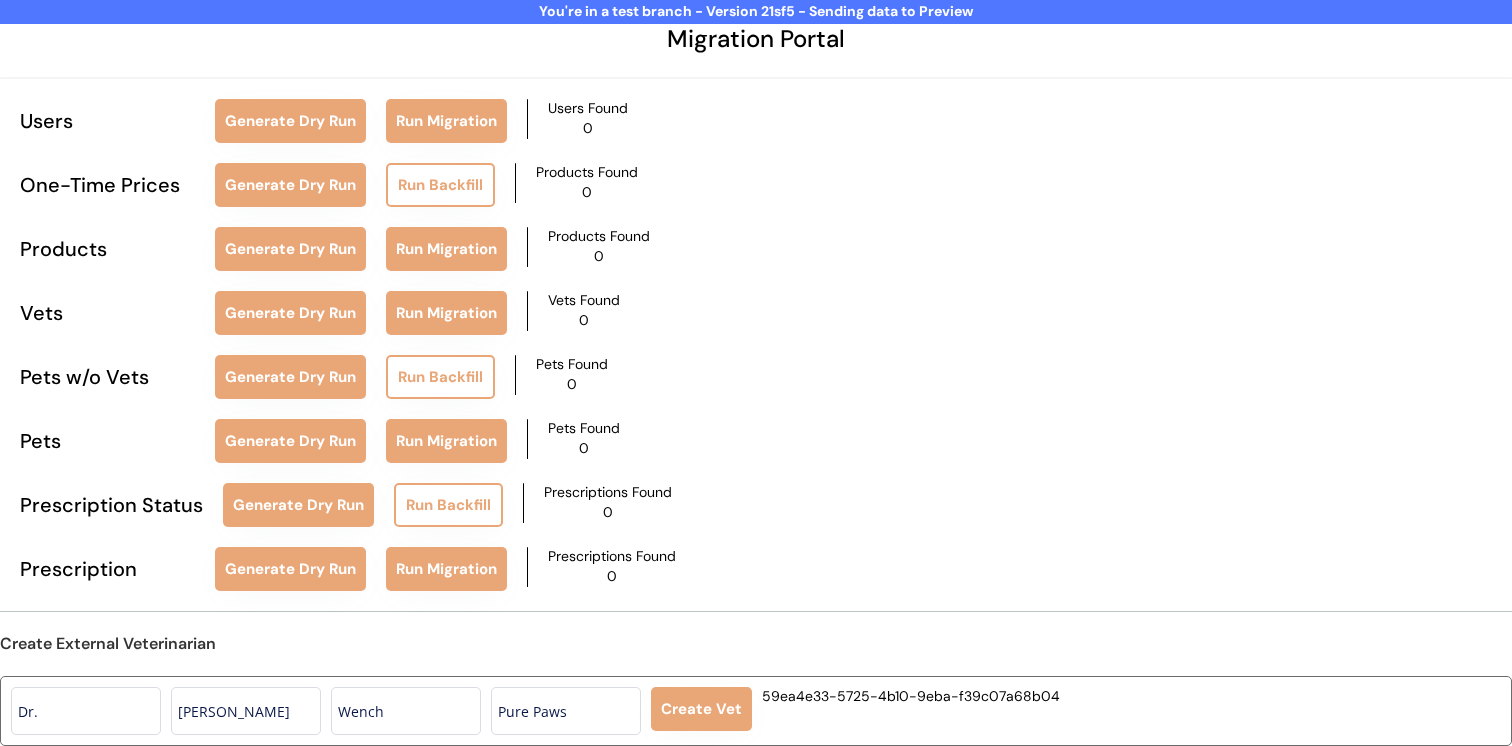 type 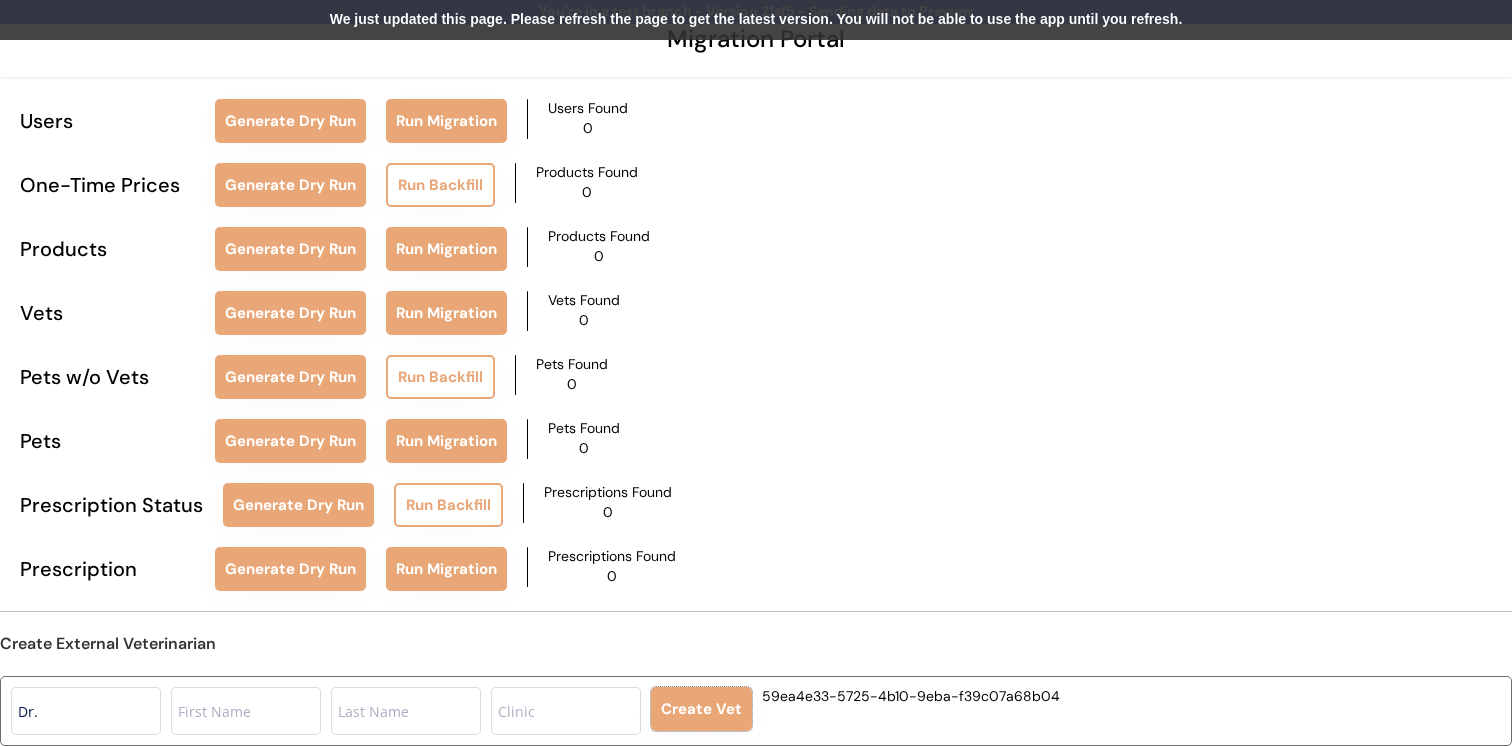 click on "We just updated this page.  Please refresh the page to get the latest version. You will not be able to use the app until you refresh." at bounding box center [756, 20] 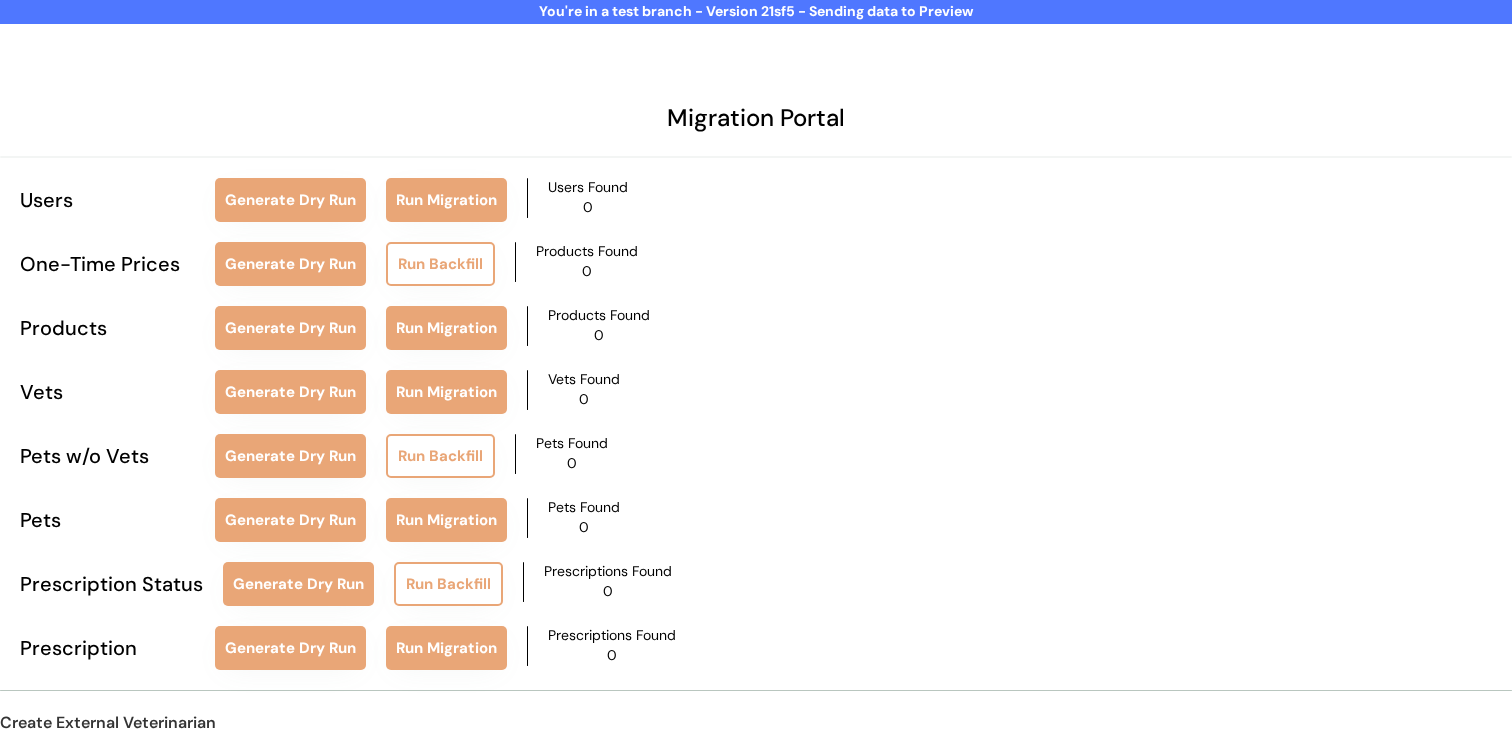 scroll, scrollTop: 79, scrollLeft: 0, axis: vertical 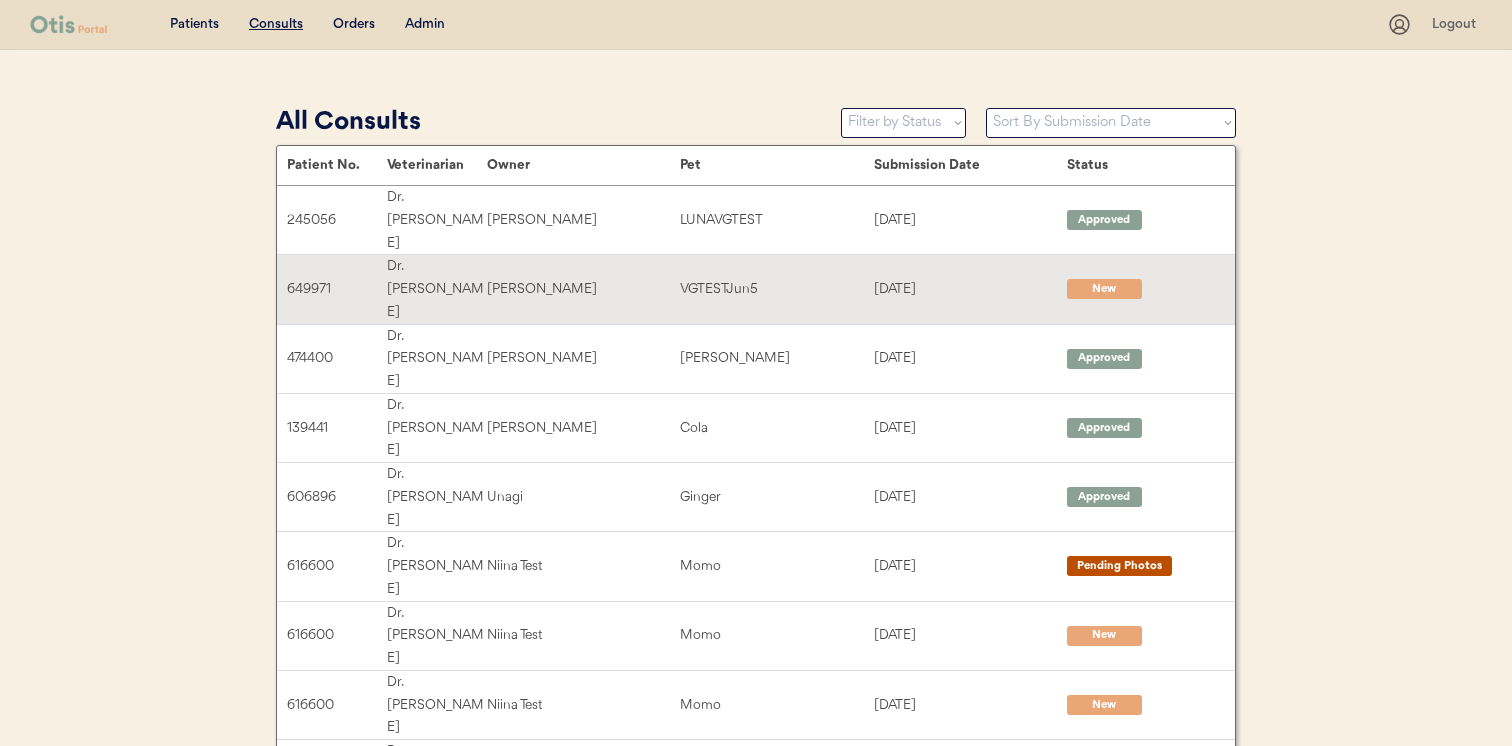 click on "Vivian Graves" at bounding box center (583, 289) 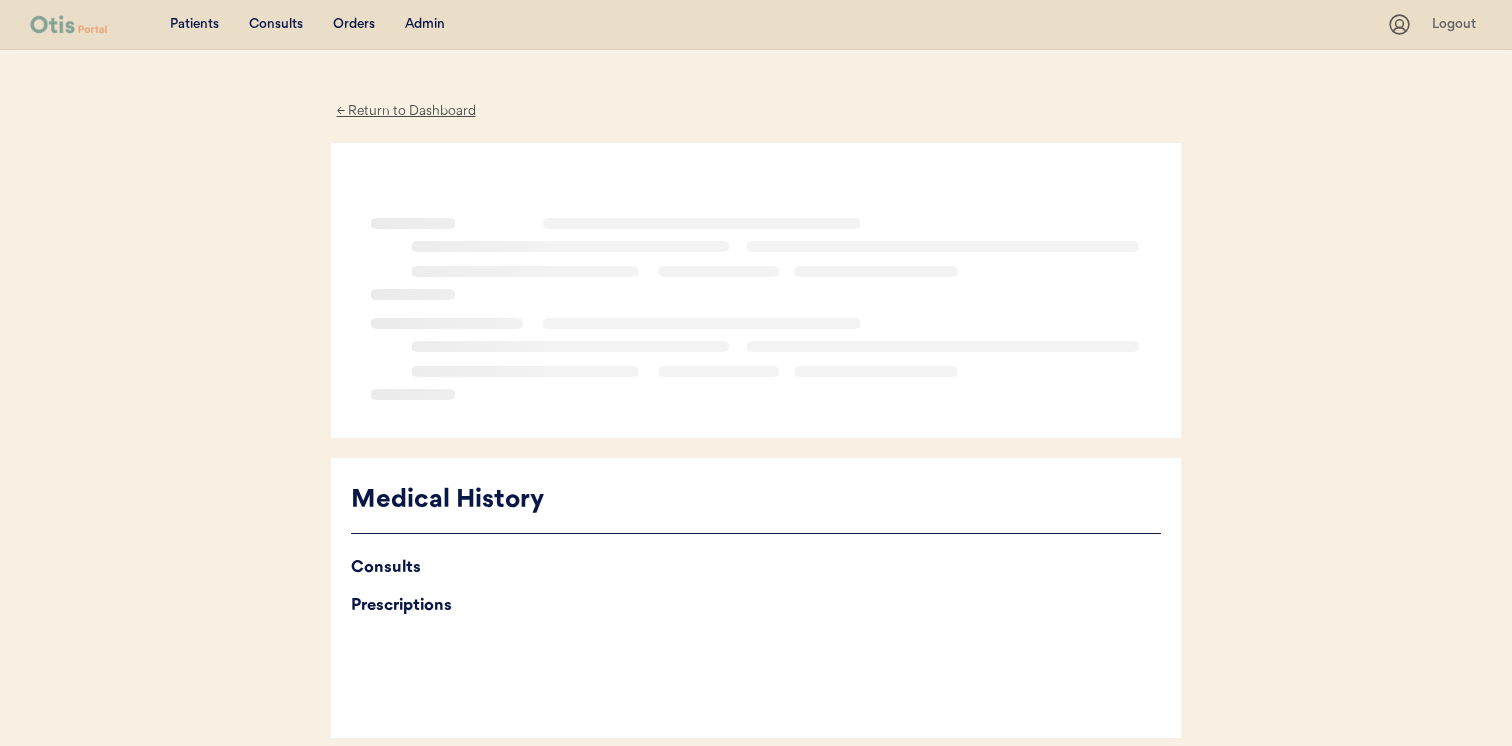 scroll, scrollTop: 0, scrollLeft: 0, axis: both 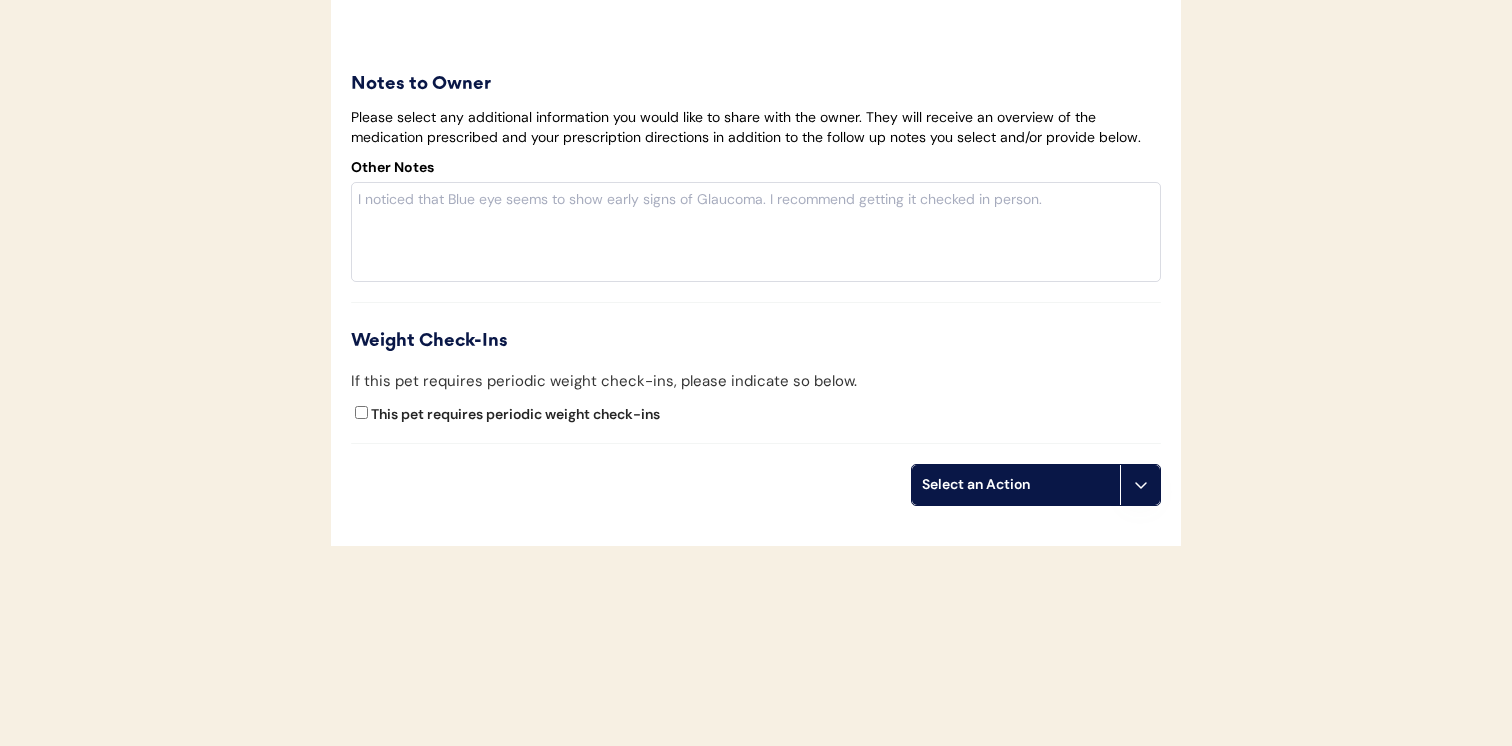 click on "Select an Action" at bounding box center [1016, 485] 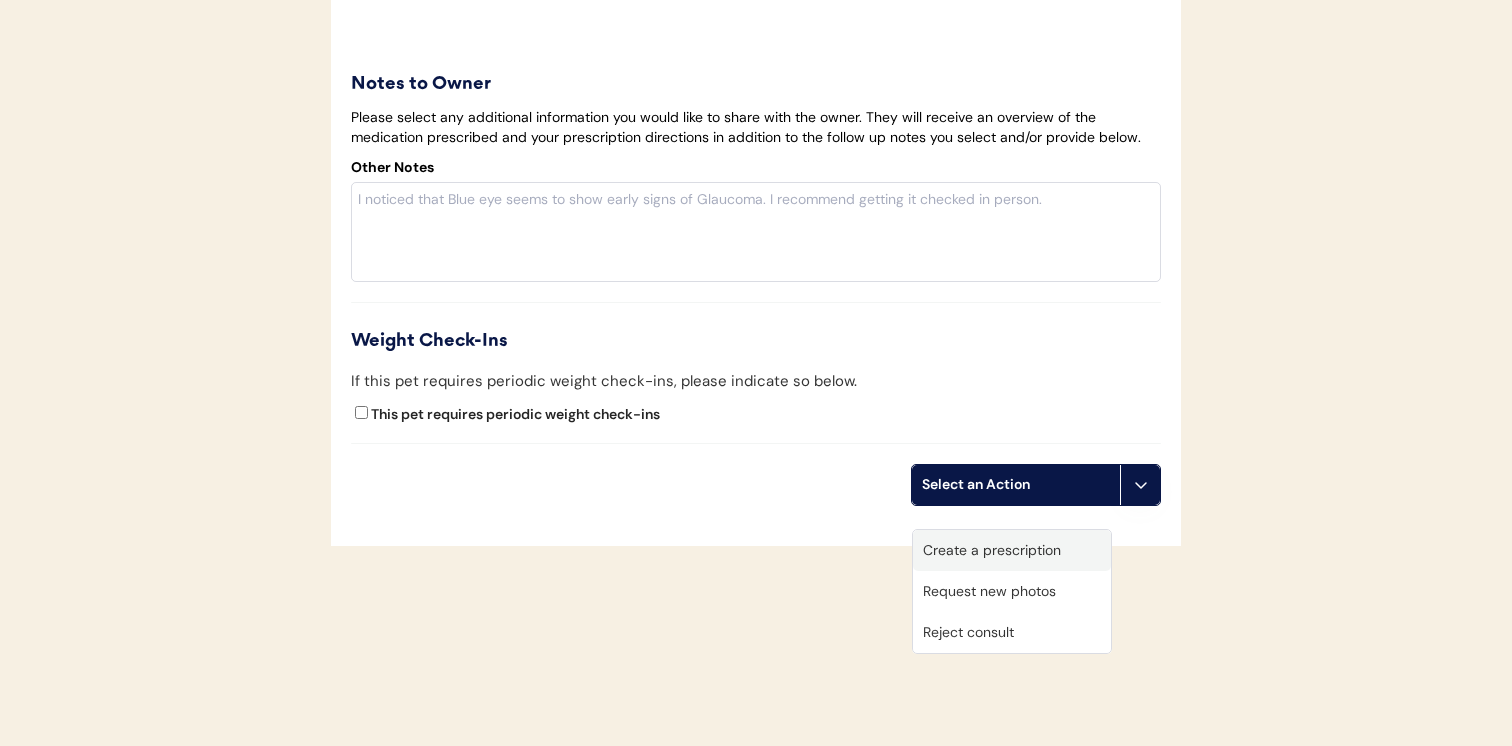 click on "Create a prescription" at bounding box center [1012, 550] 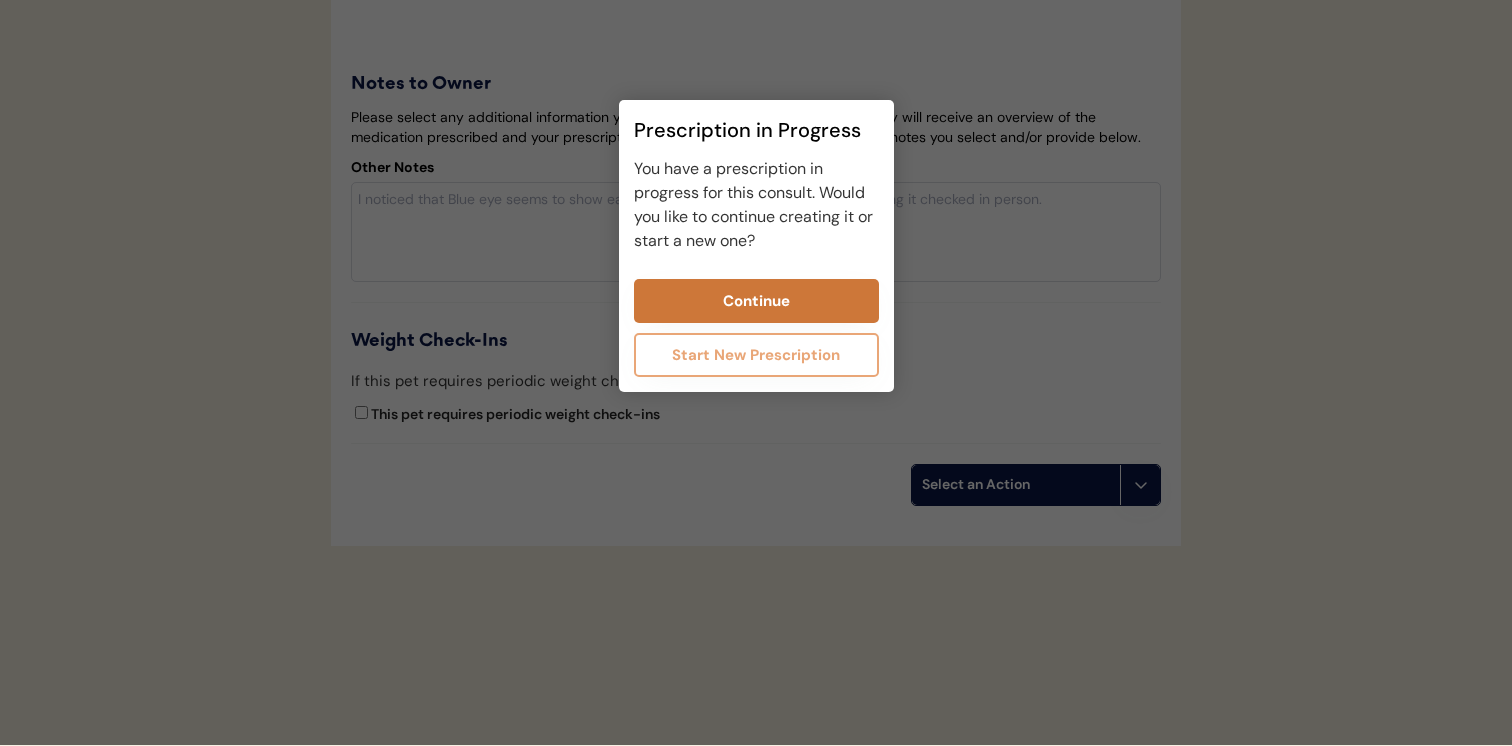 click on "Continue" at bounding box center [756, 301] 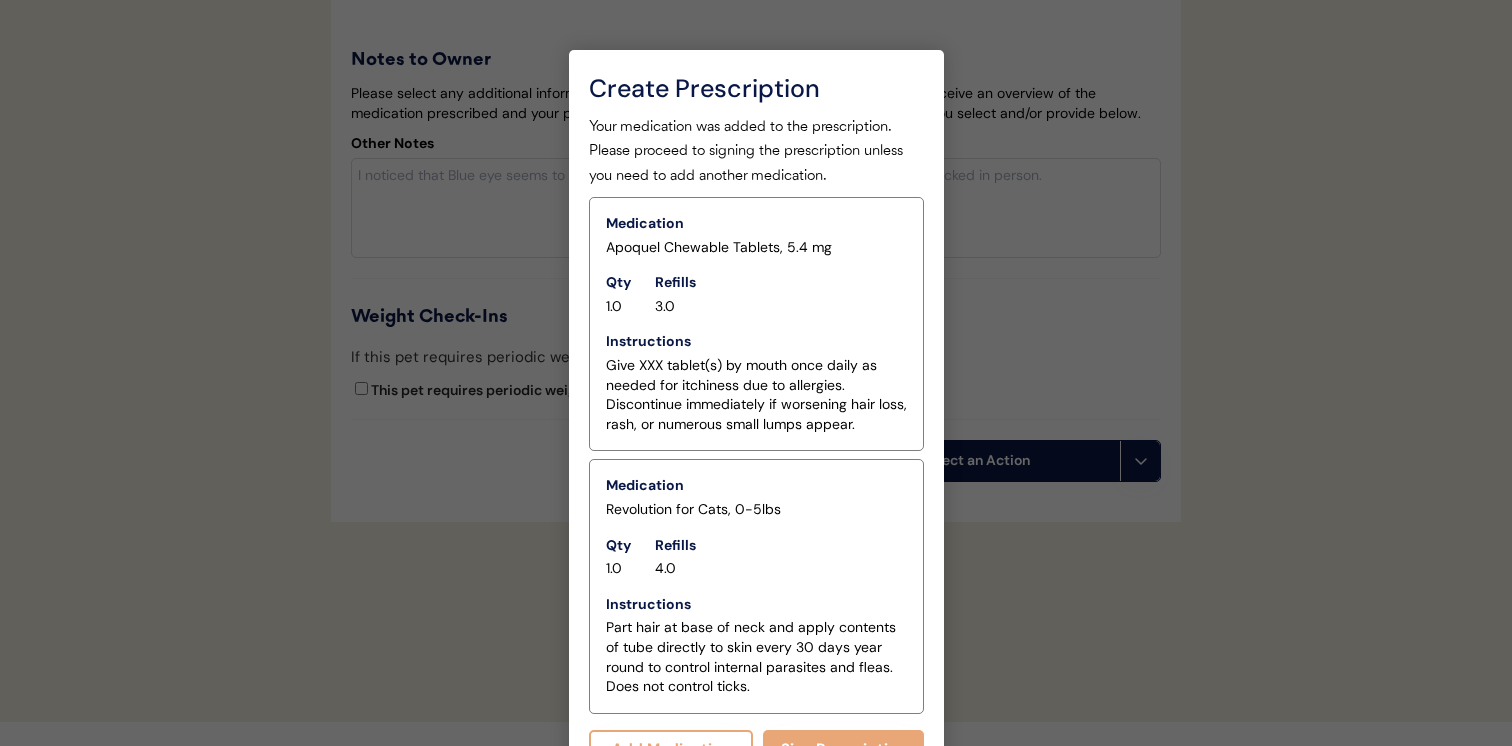 scroll, scrollTop: 3408, scrollLeft: 0, axis: vertical 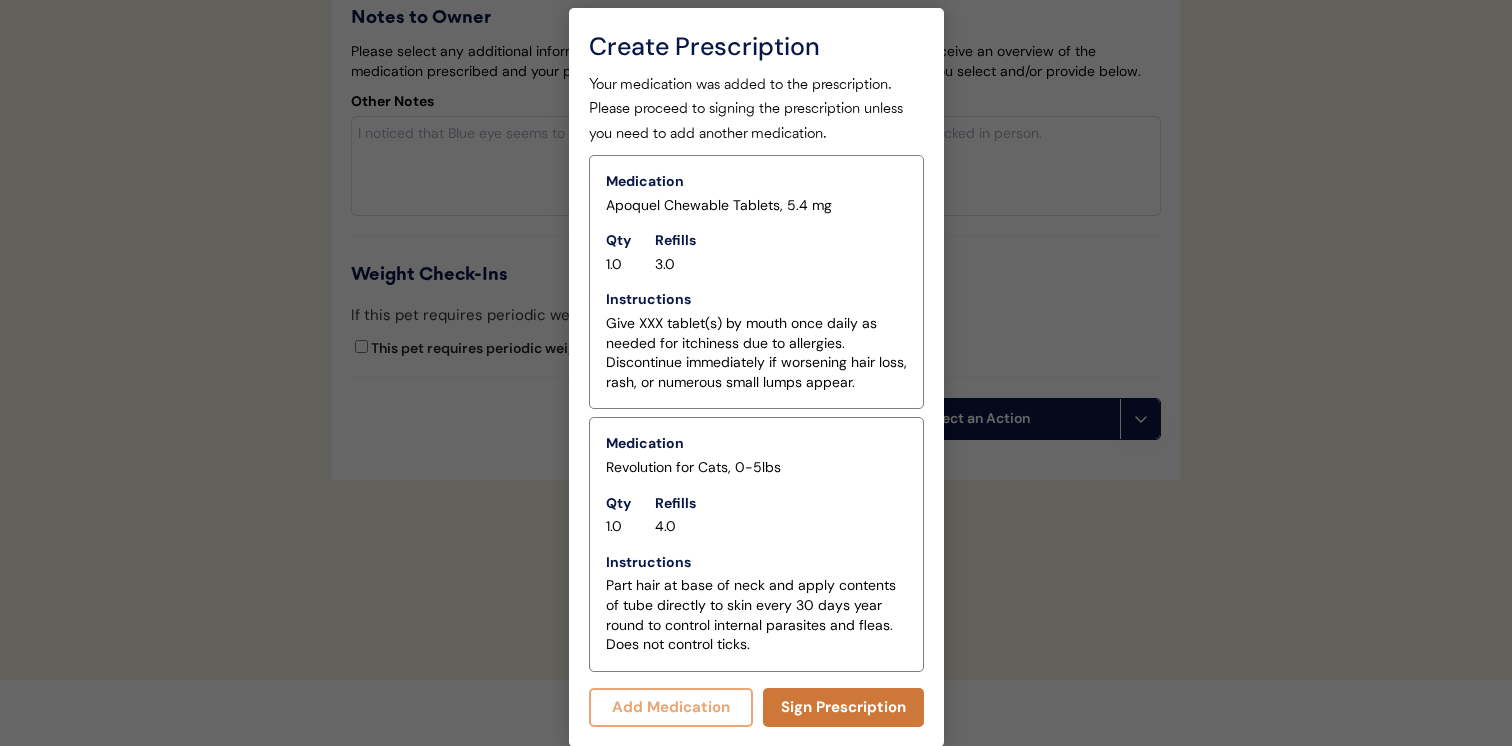 click on "Sign Prescription" at bounding box center [843, 707] 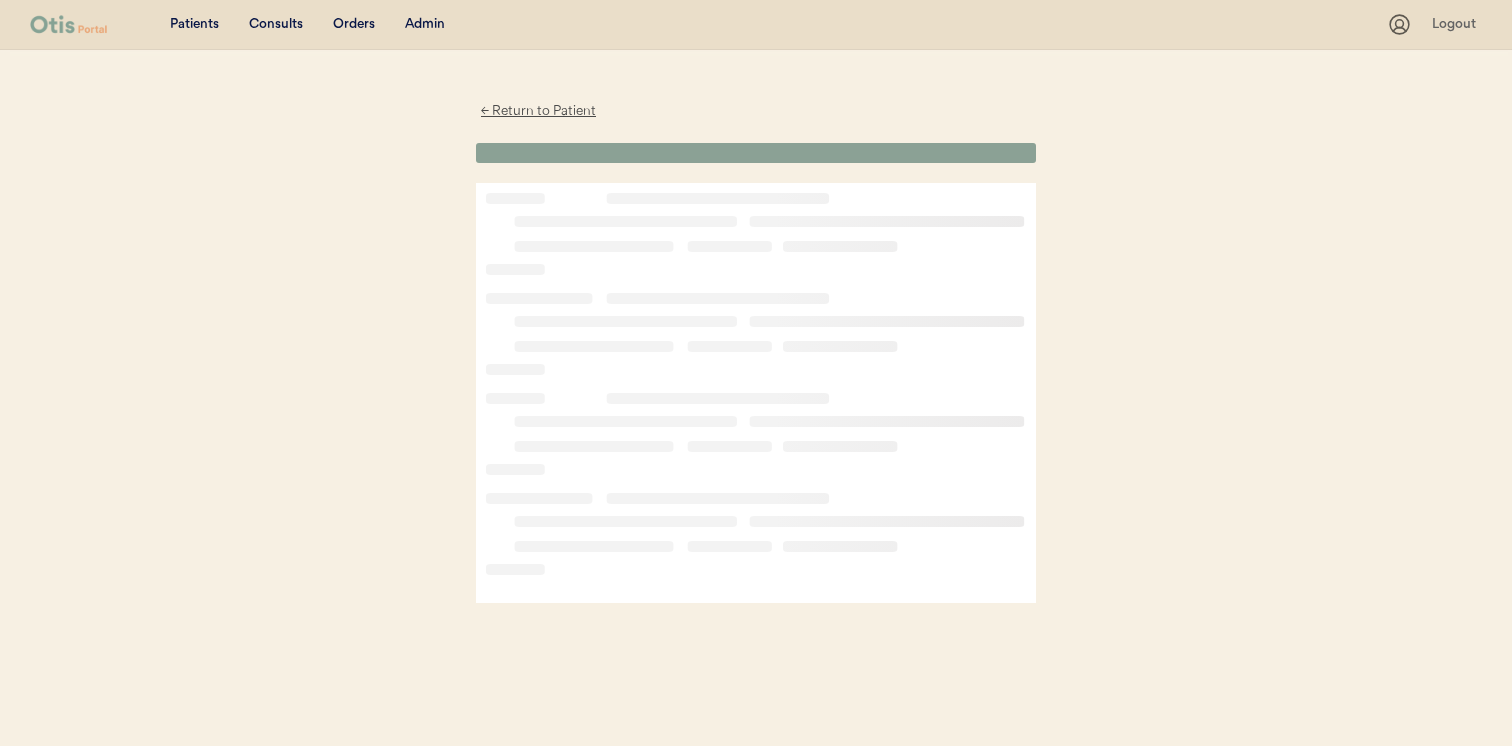 scroll, scrollTop: 0, scrollLeft: 0, axis: both 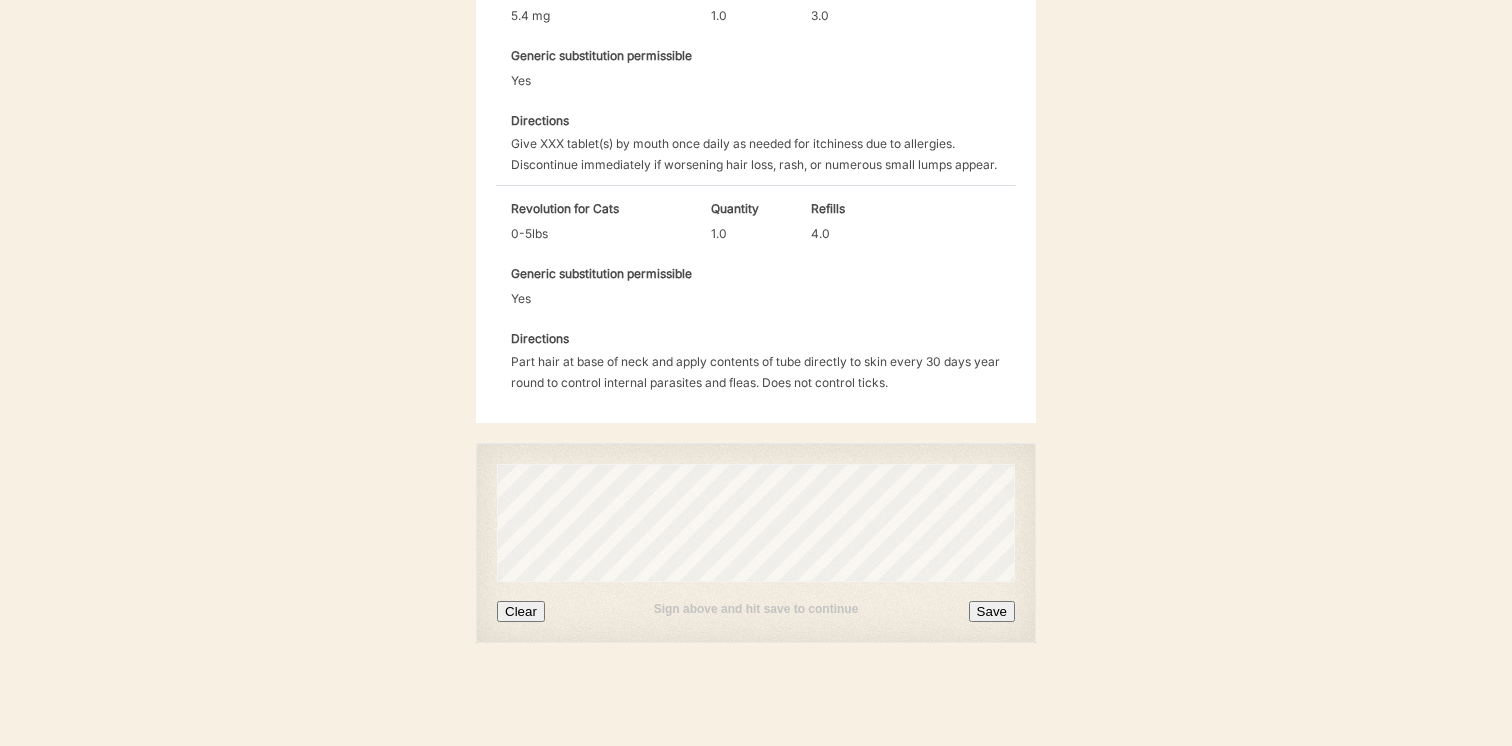 click on "Clear" at bounding box center [521, 611] 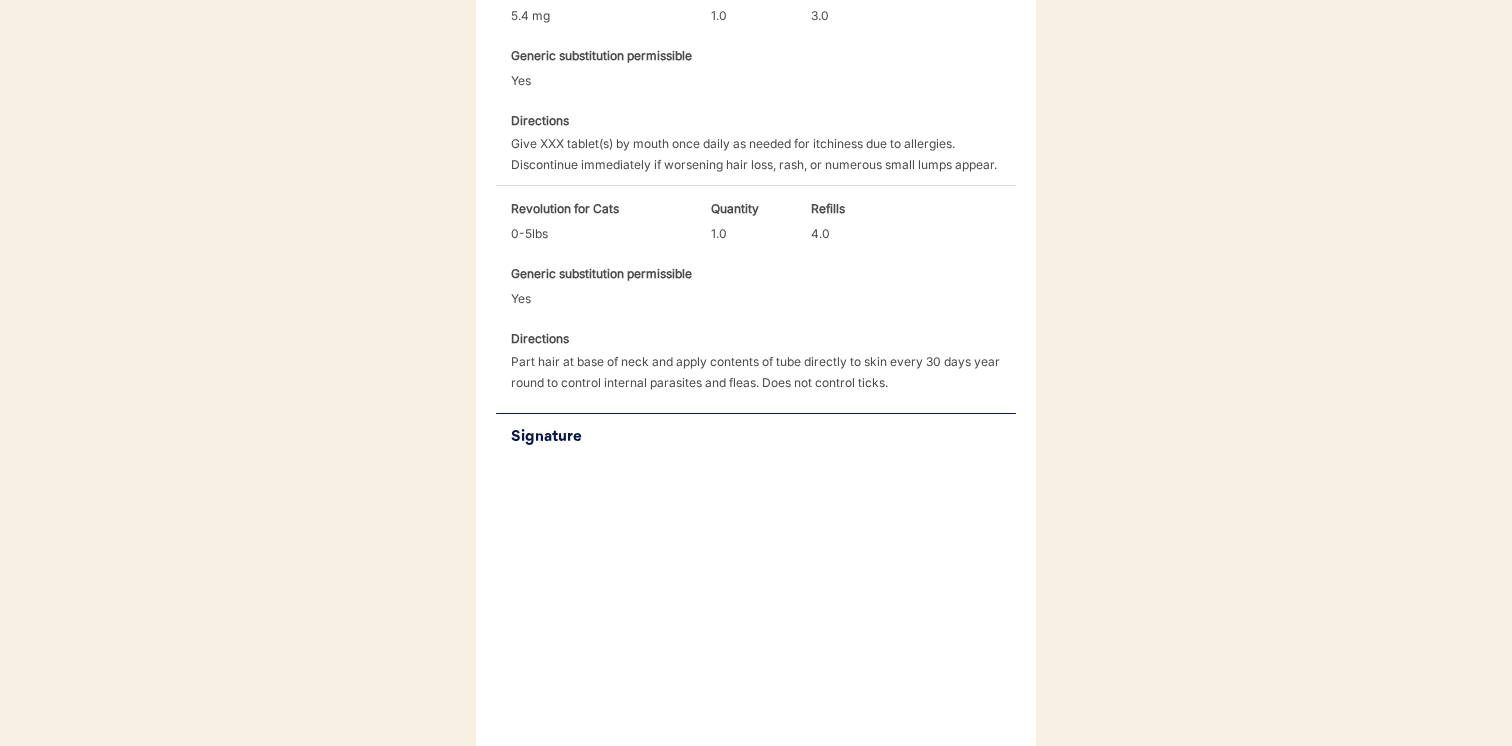 scroll, scrollTop: 790, scrollLeft: 0, axis: vertical 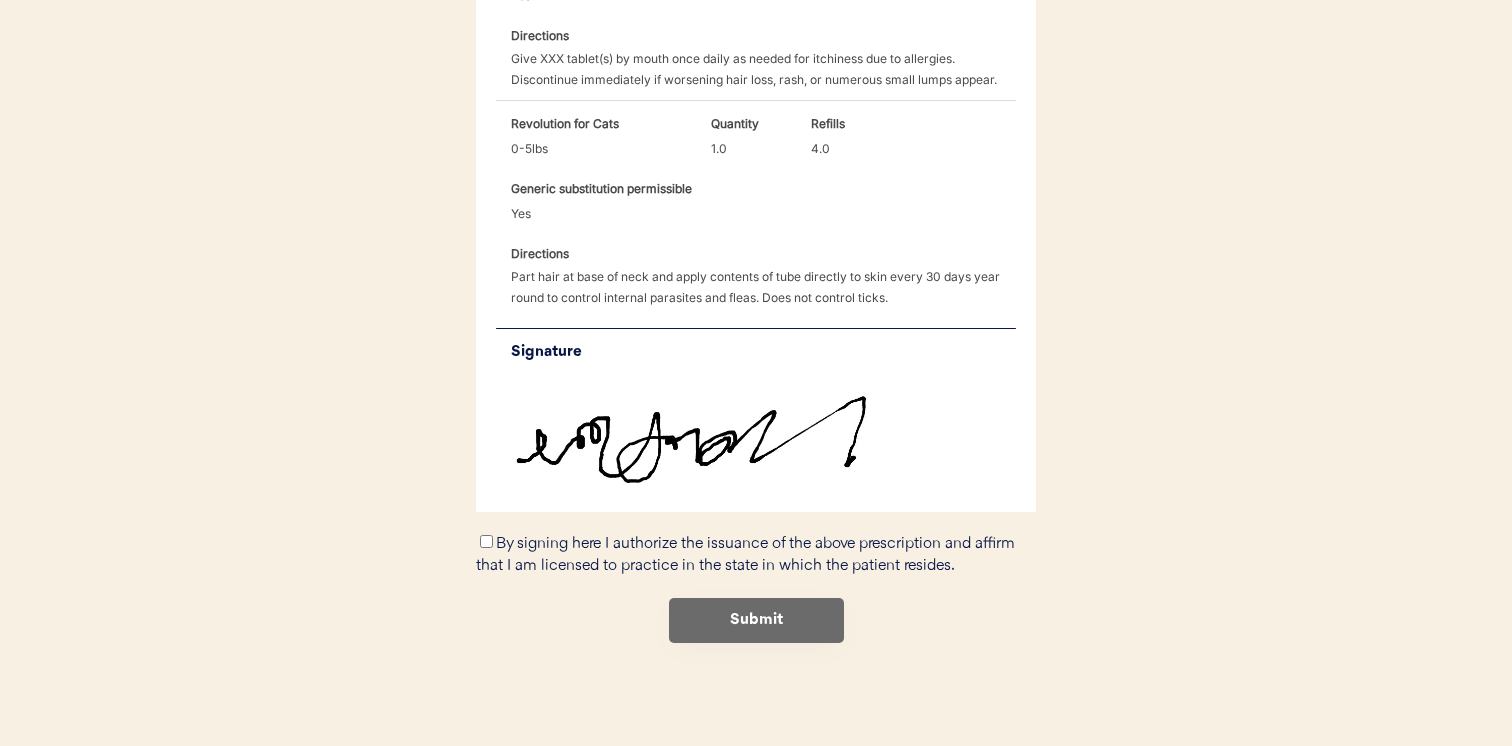 click on "By signing here I authorize the issuance of the above prescription and affirm that I am licensed to practice in the state in which the patient resides." at bounding box center [745, 555] 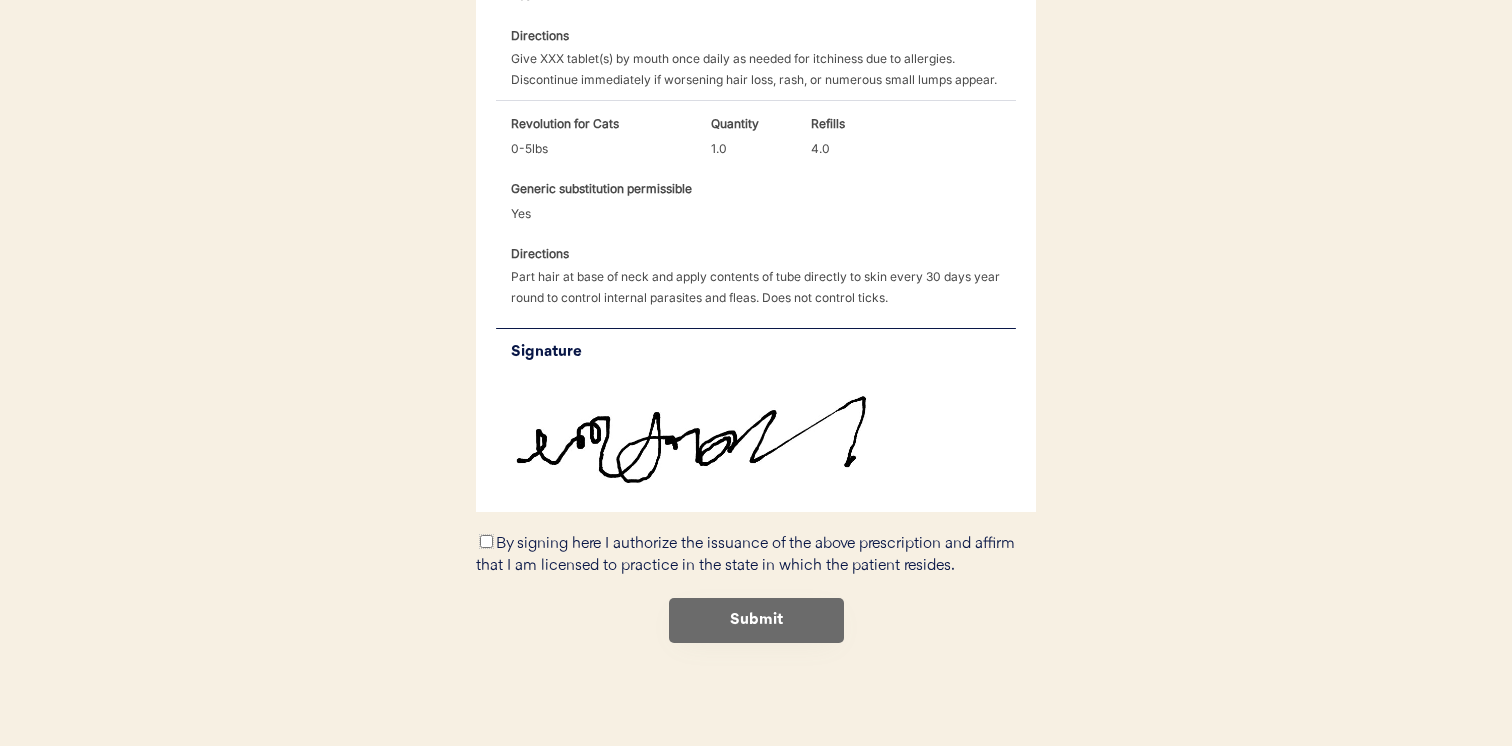 checkbox on "true" 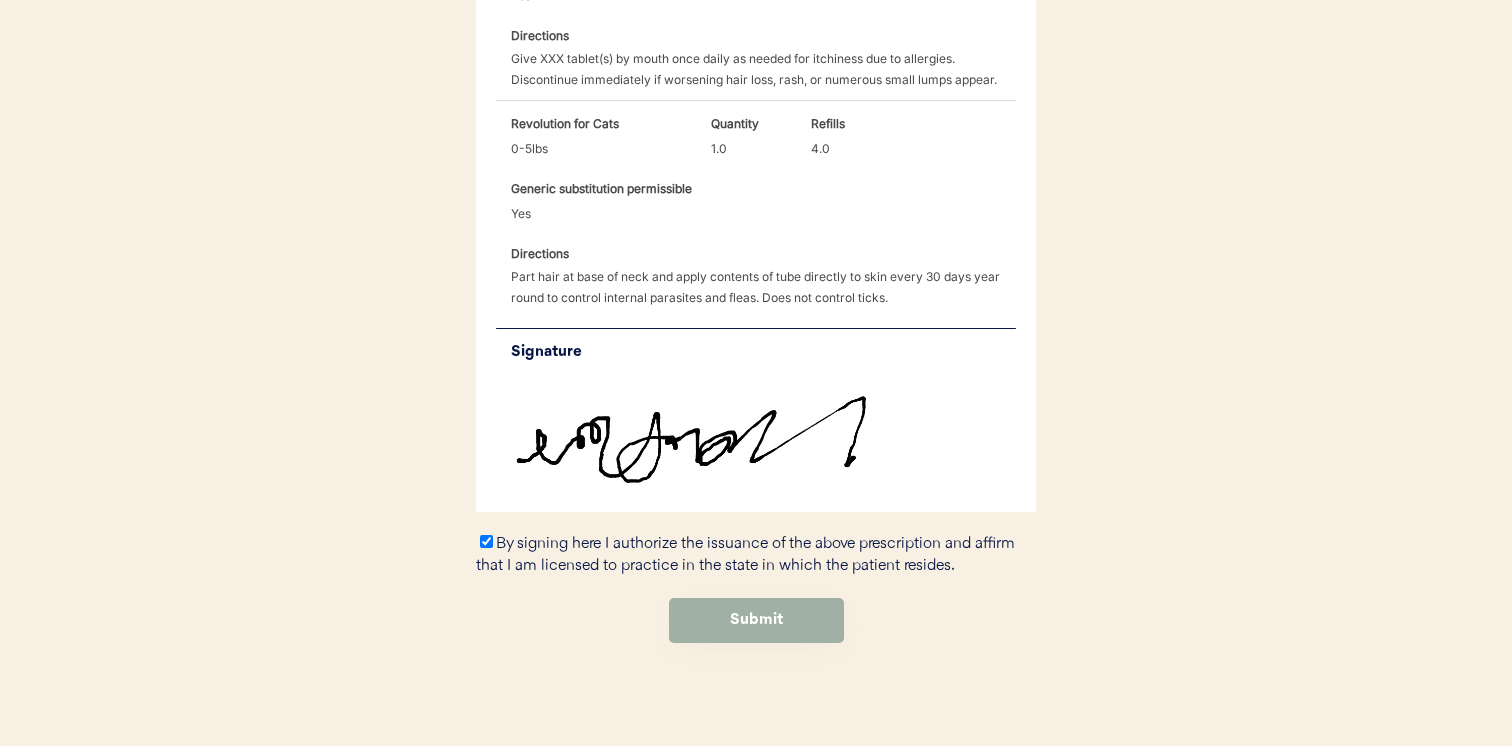 click on "Submit" at bounding box center (756, 620) 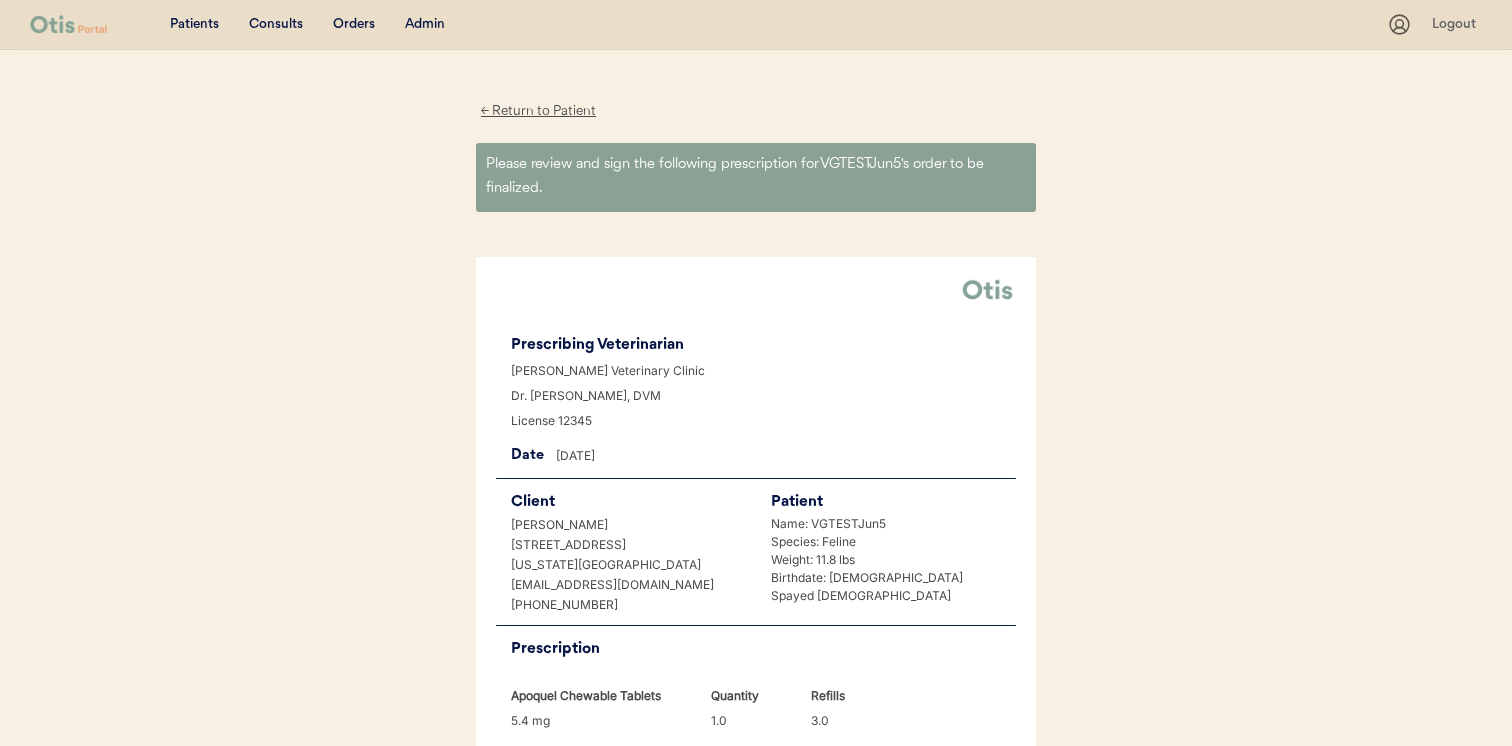 scroll, scrollTop: 0, scrollLeft: 0, axis: both 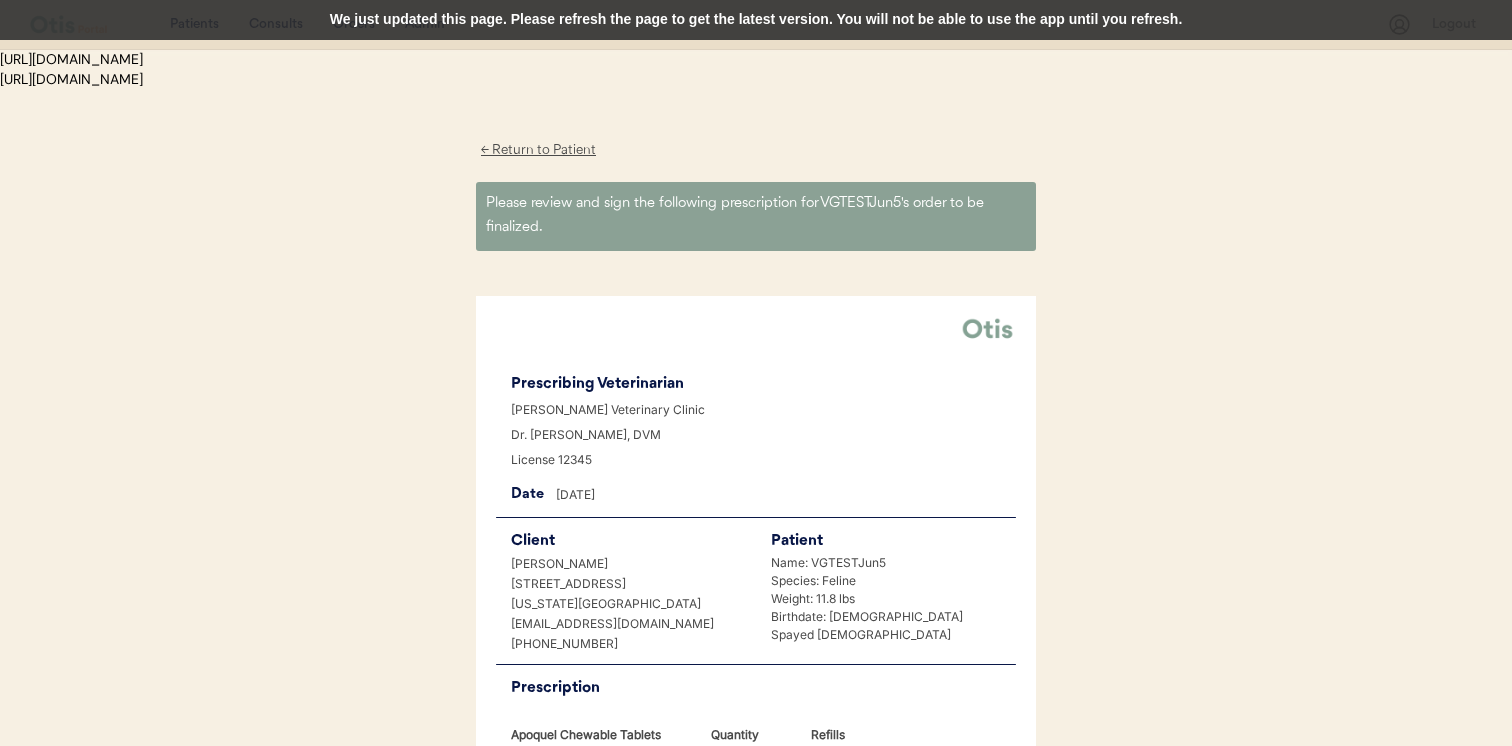 click on "We just updated this page.  Please refresh the page to get the latest version. You will not be able to use the app until you refresh." at bounding box center (756, 20) 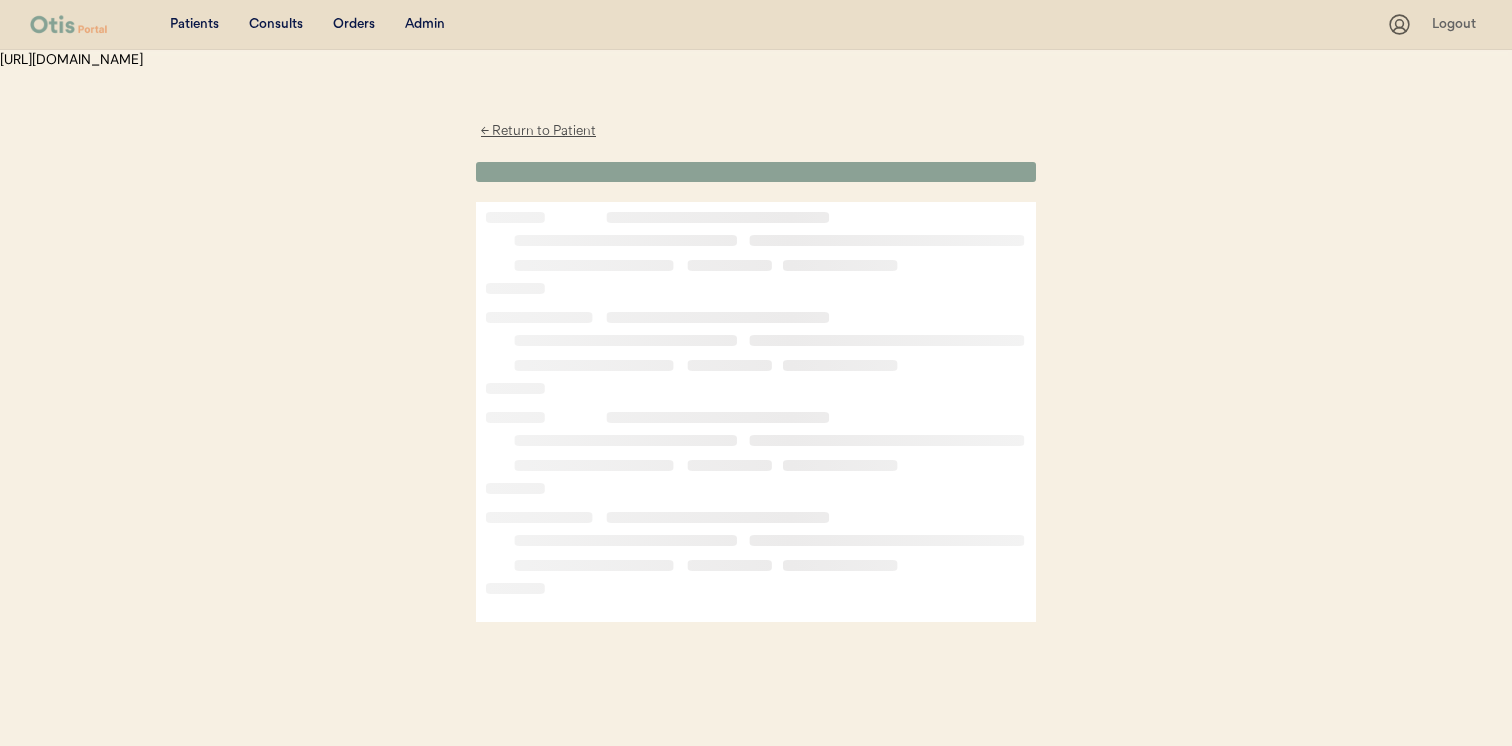 scroll, scrollTop: 0, scrollLeft: 0, axis: both 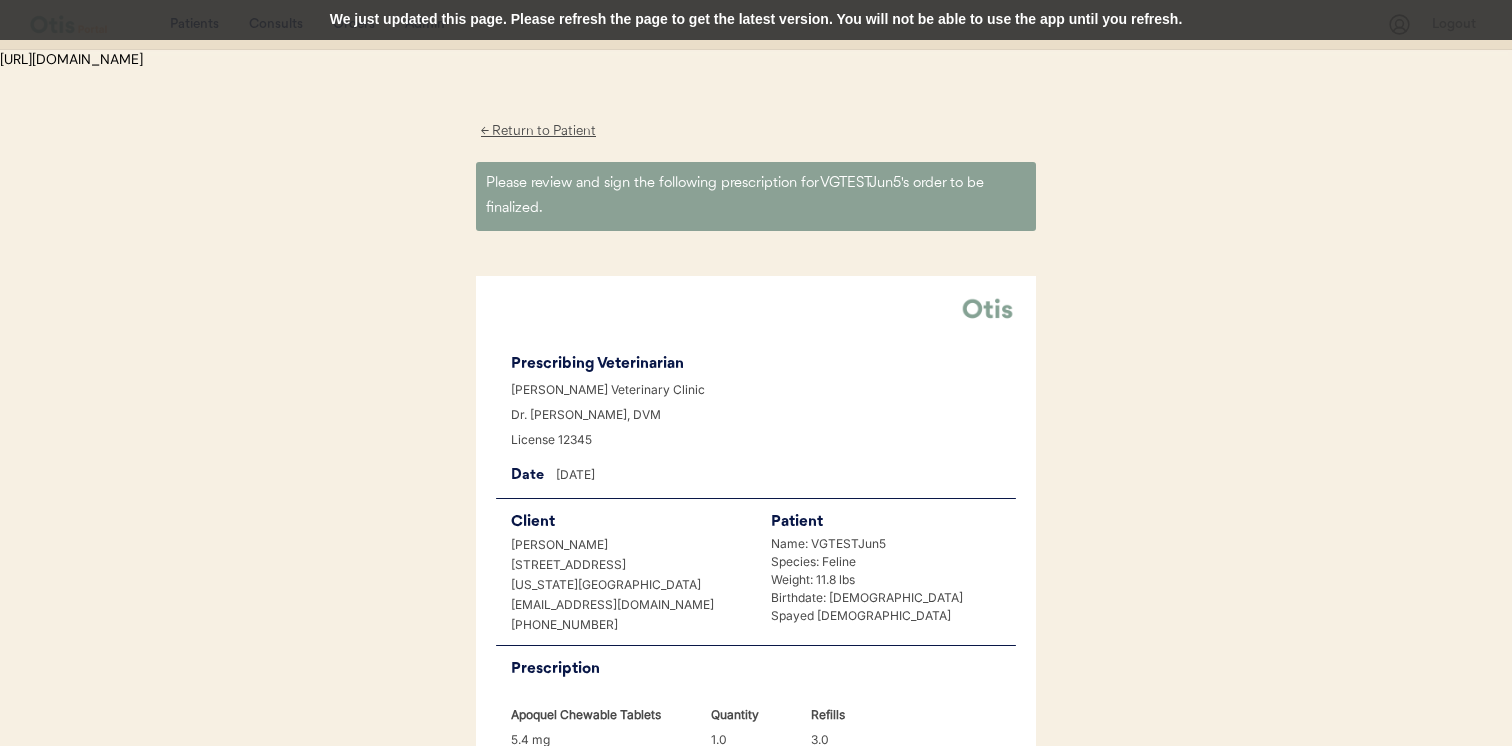 click on "We just updated this page.  Please refresh the page to get the latest version. You will not be able to use the app until you refresh." at bounding box center (756, 20) 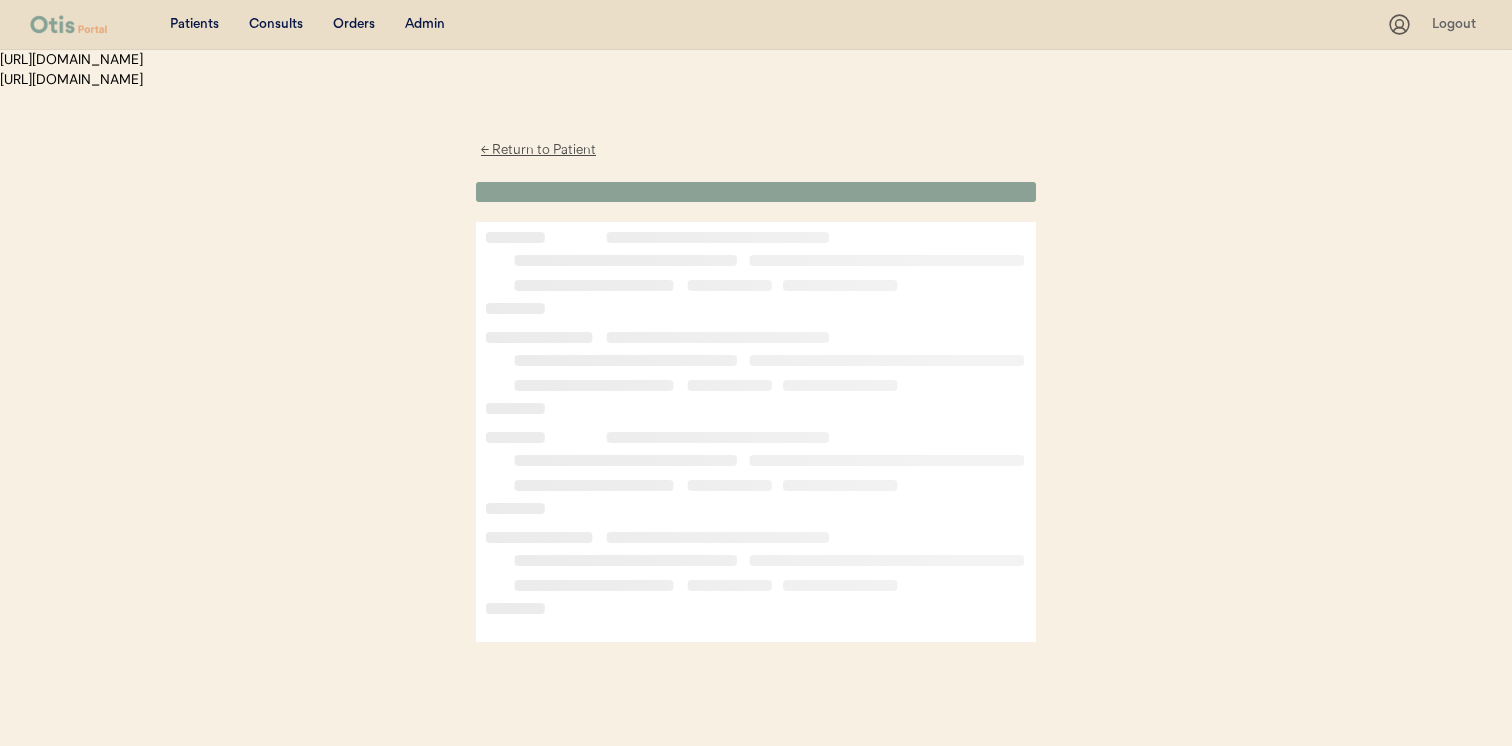 scroll, scrollTop: 0, scrollLeft: 0, axis: both 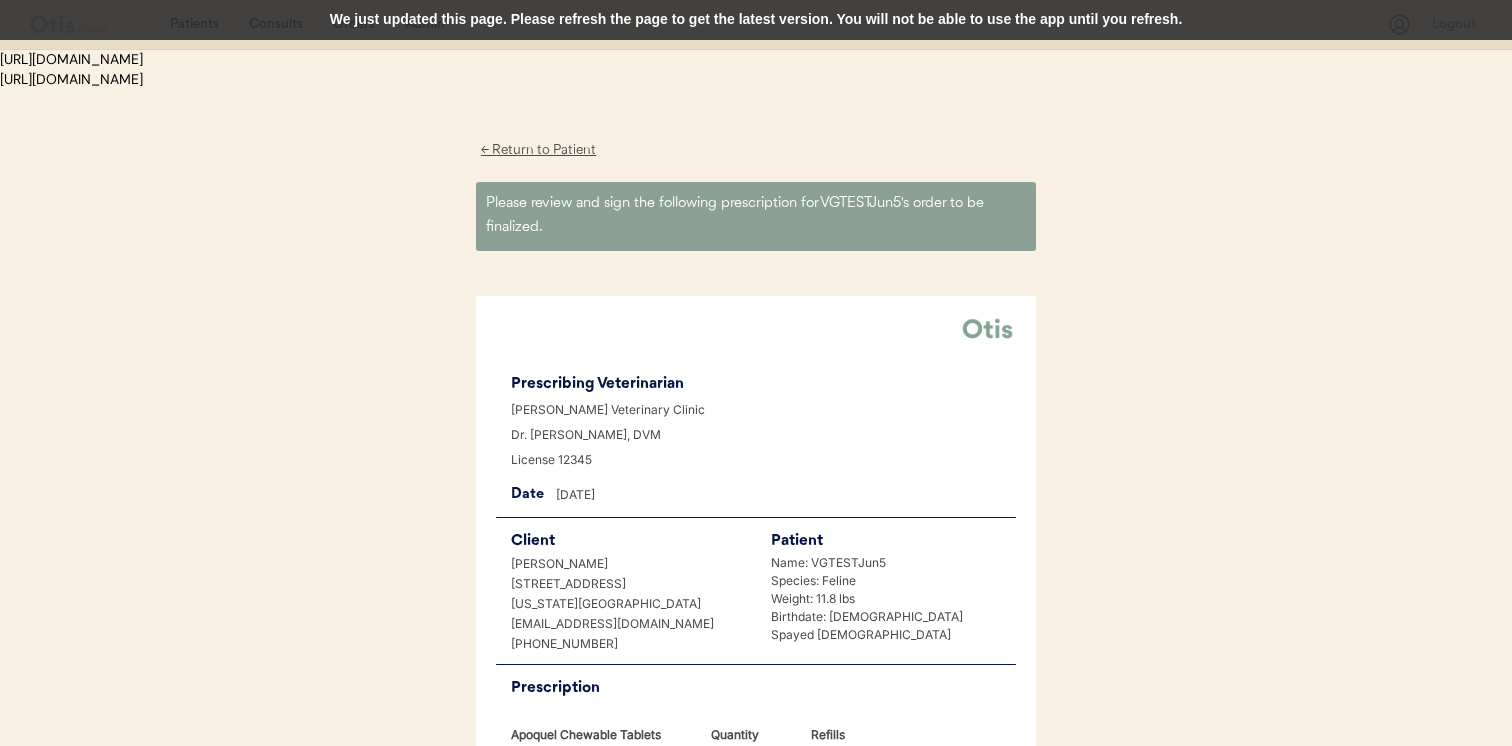 click on "We just updated this page.  Please refresh the page to get the latest version. You will not be able to use the app until you refresh." at bounding box center (756, 20) 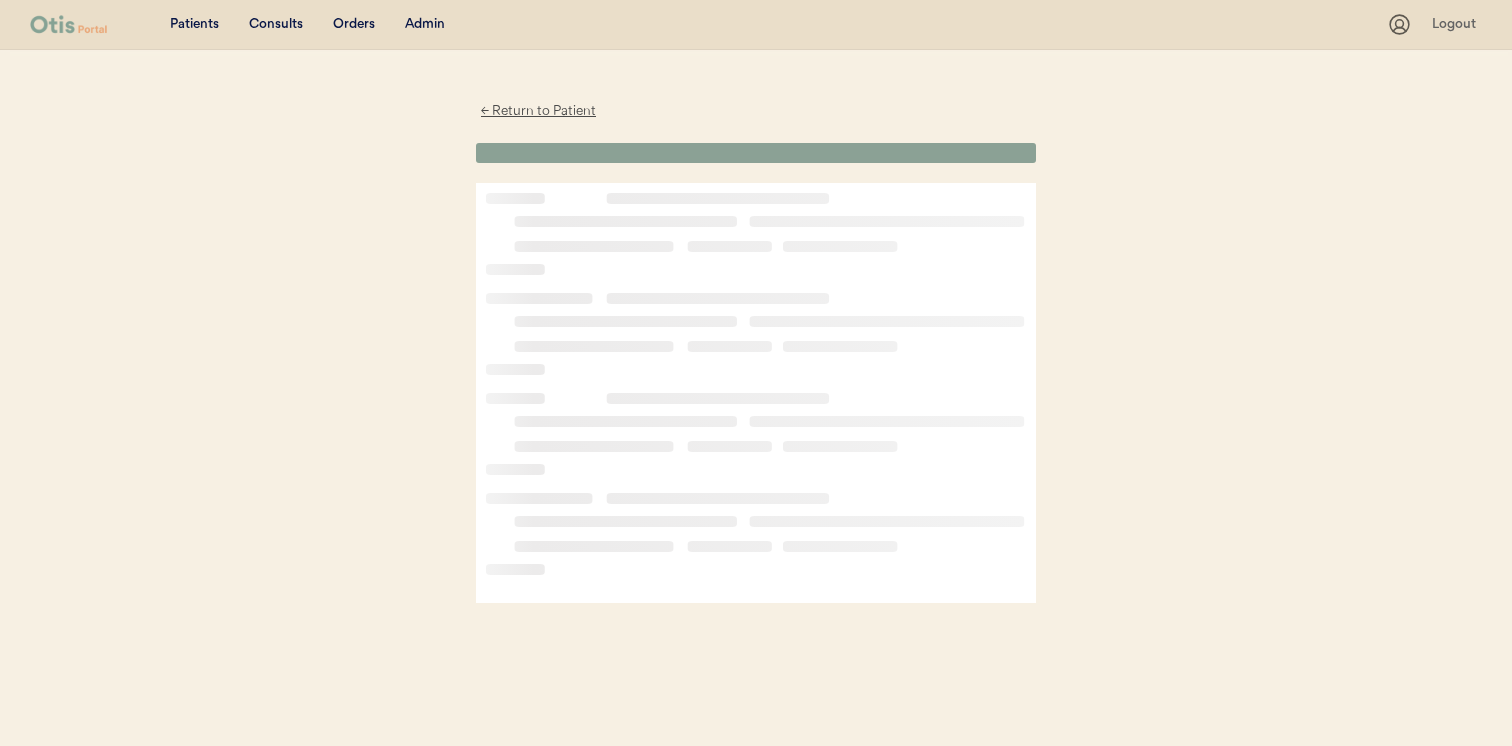 scroll, scrollTop: 0, scrollLeft: 0, axis: both 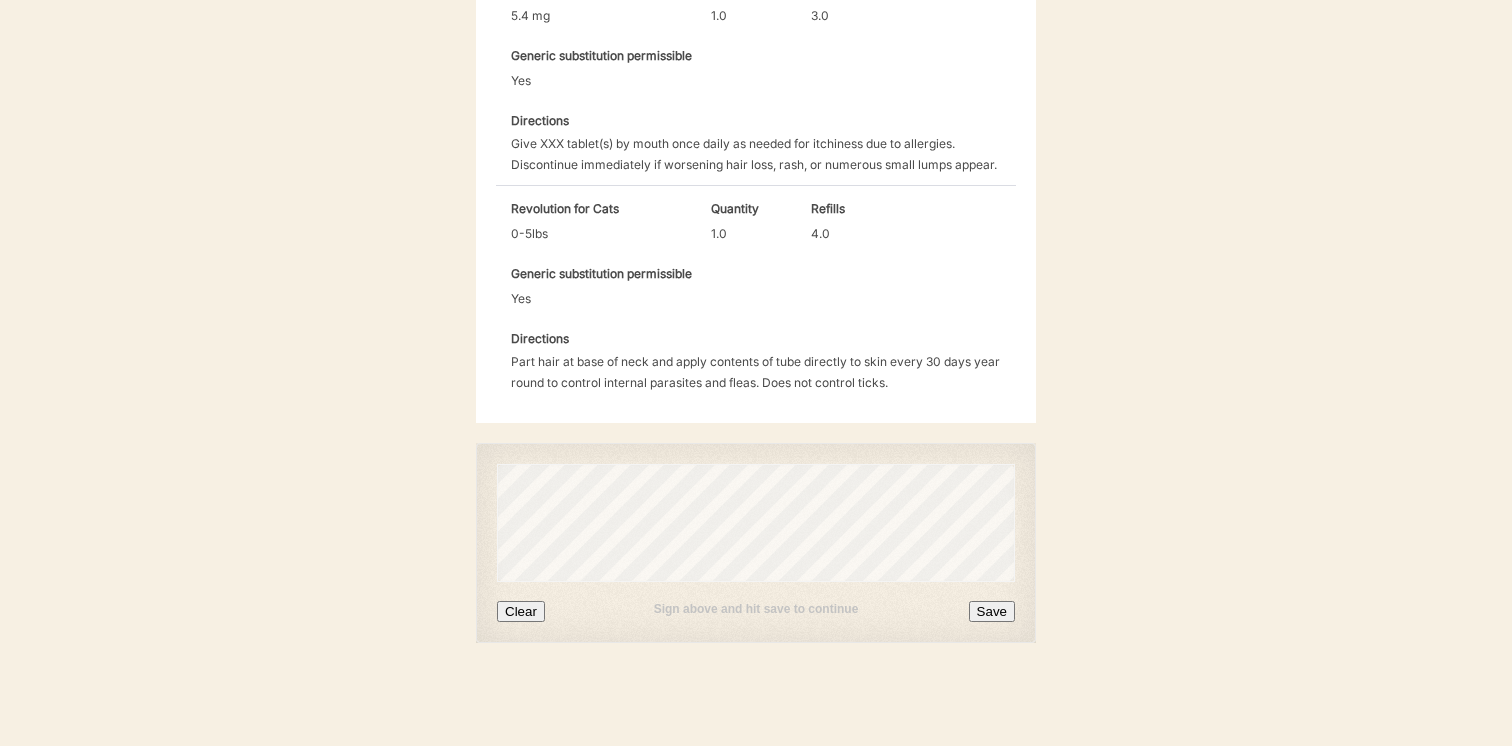 click on "Clear" at bounding box center [521, 611] 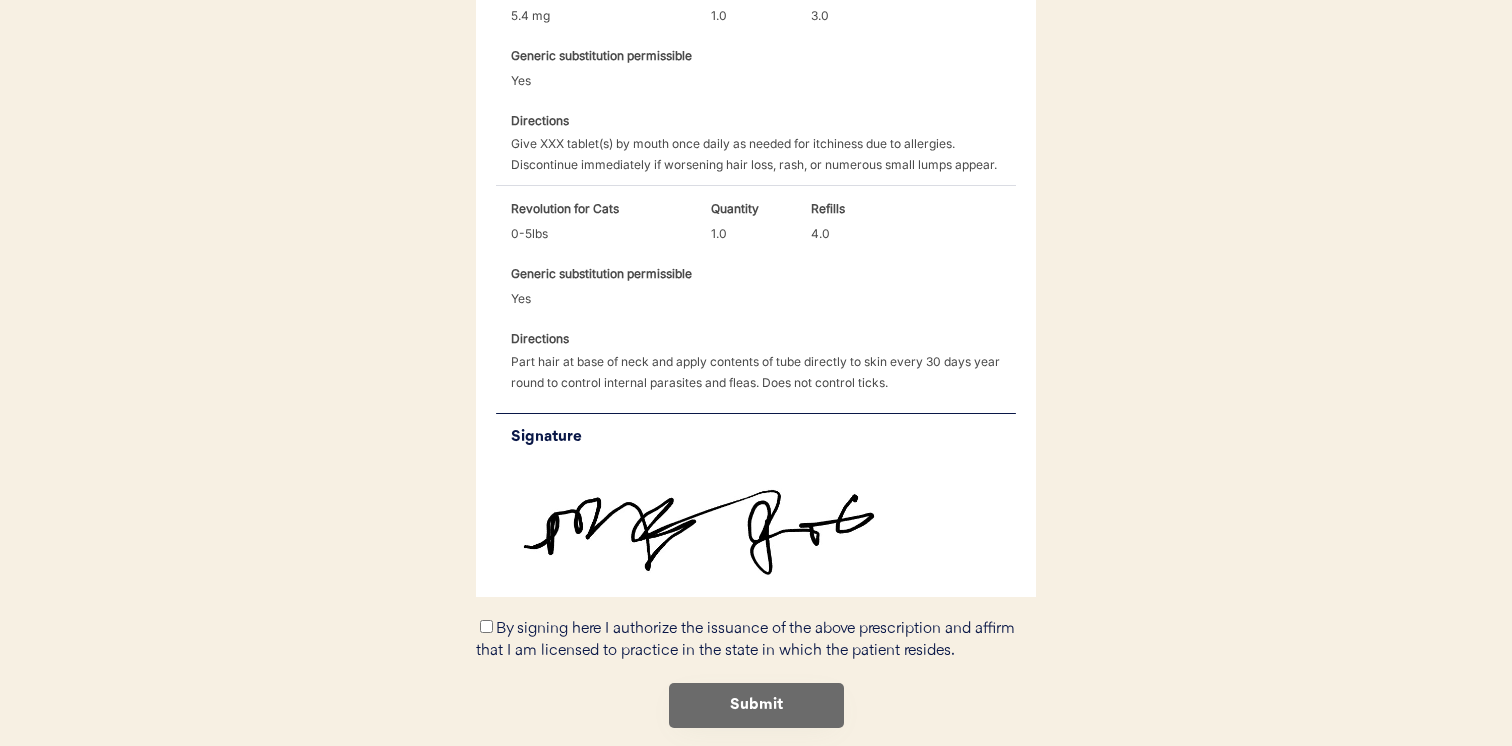 scroll, scrollTop: 787, scrollLeft: 0, axis: vertical 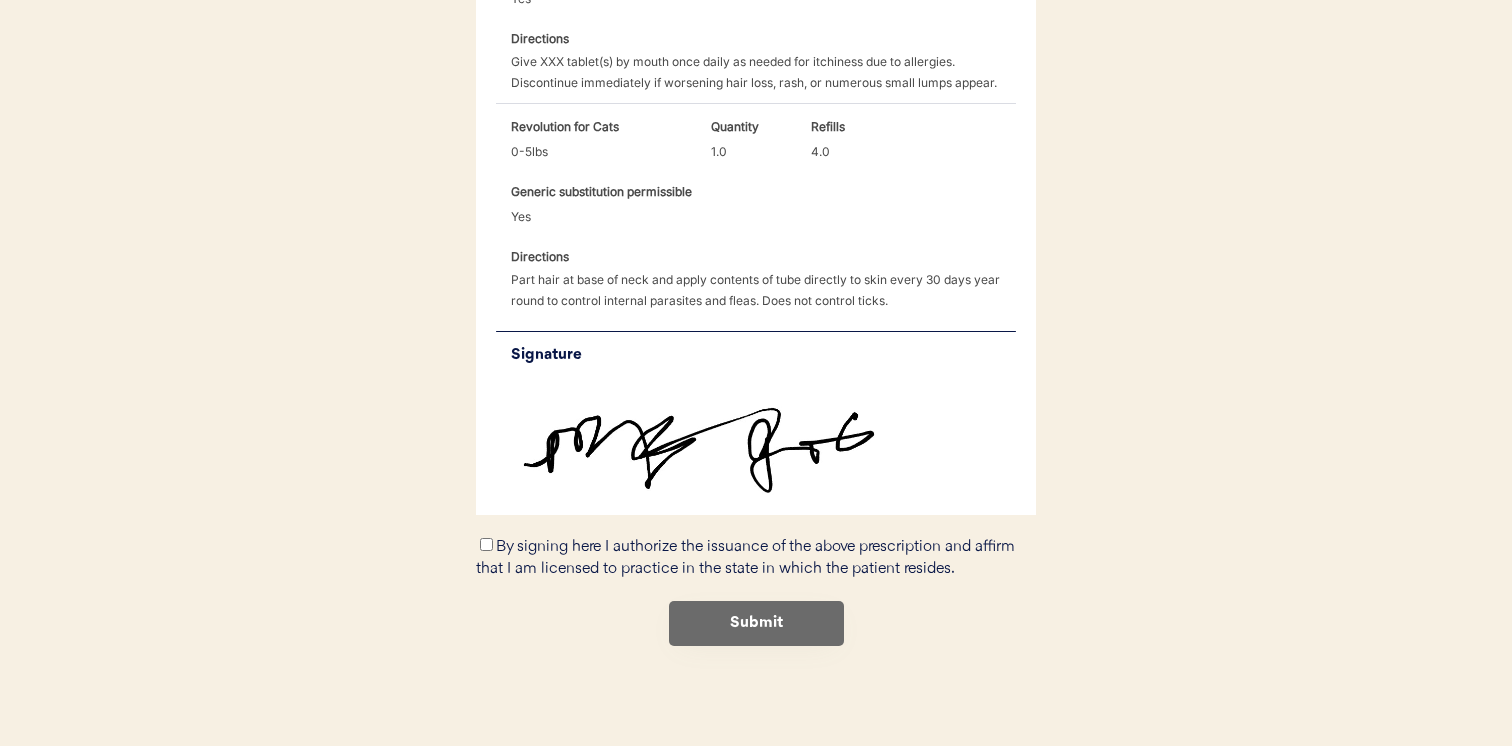 click on "By signing here I authorize the issuance of the above prescription and affirm that I am licensed to practice in the state in which the patient resides." at bounding box center [745, 558] 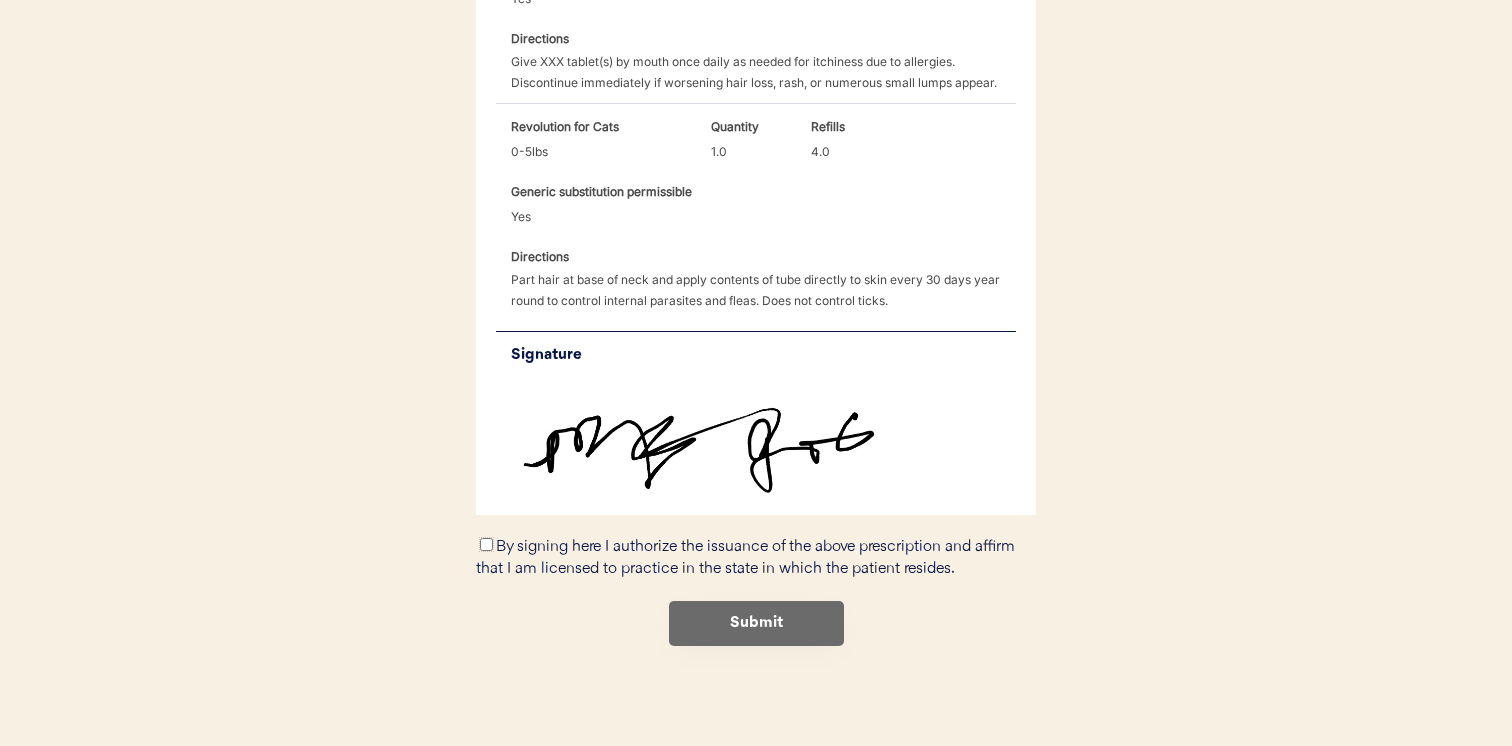 checkbox on "true" 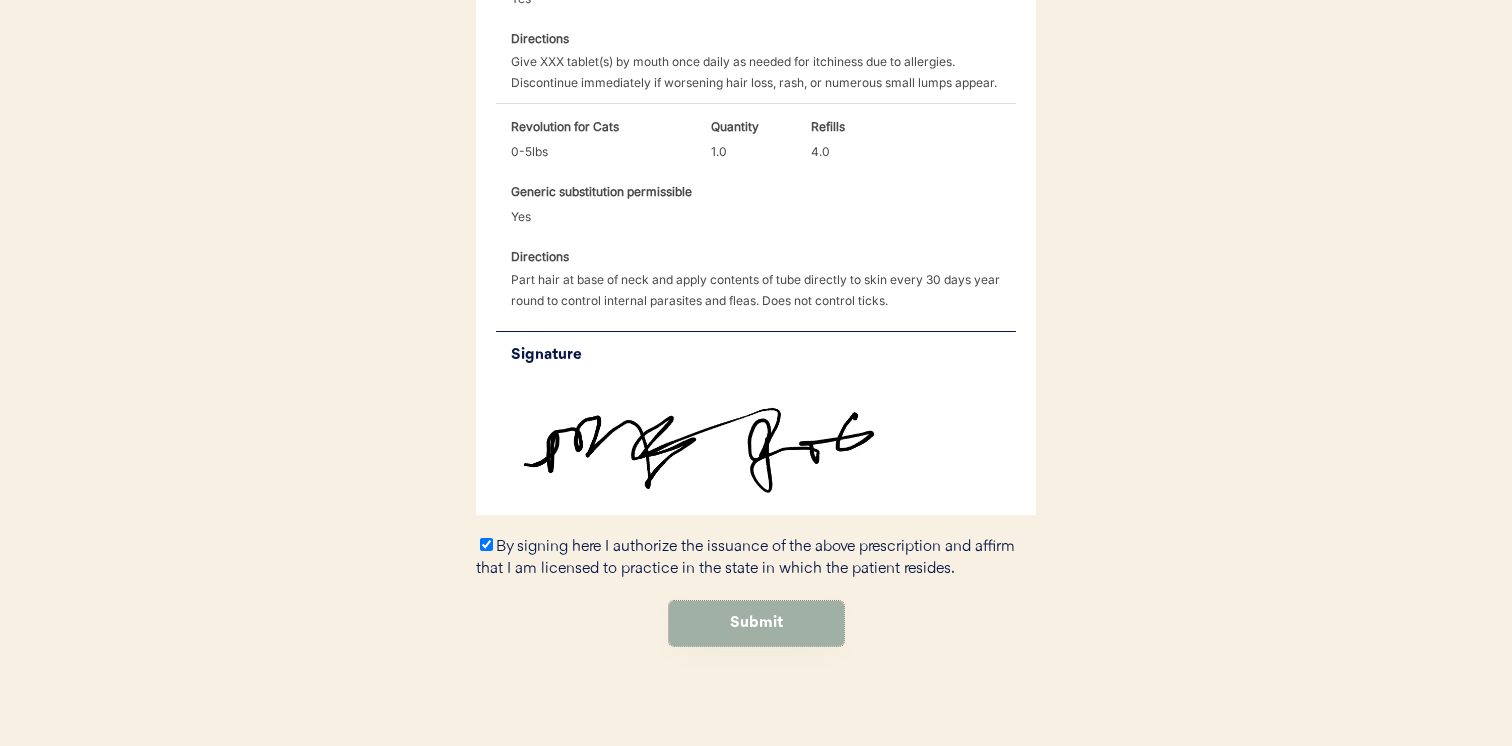 click on "Submit" at bounding box center (756, 623) 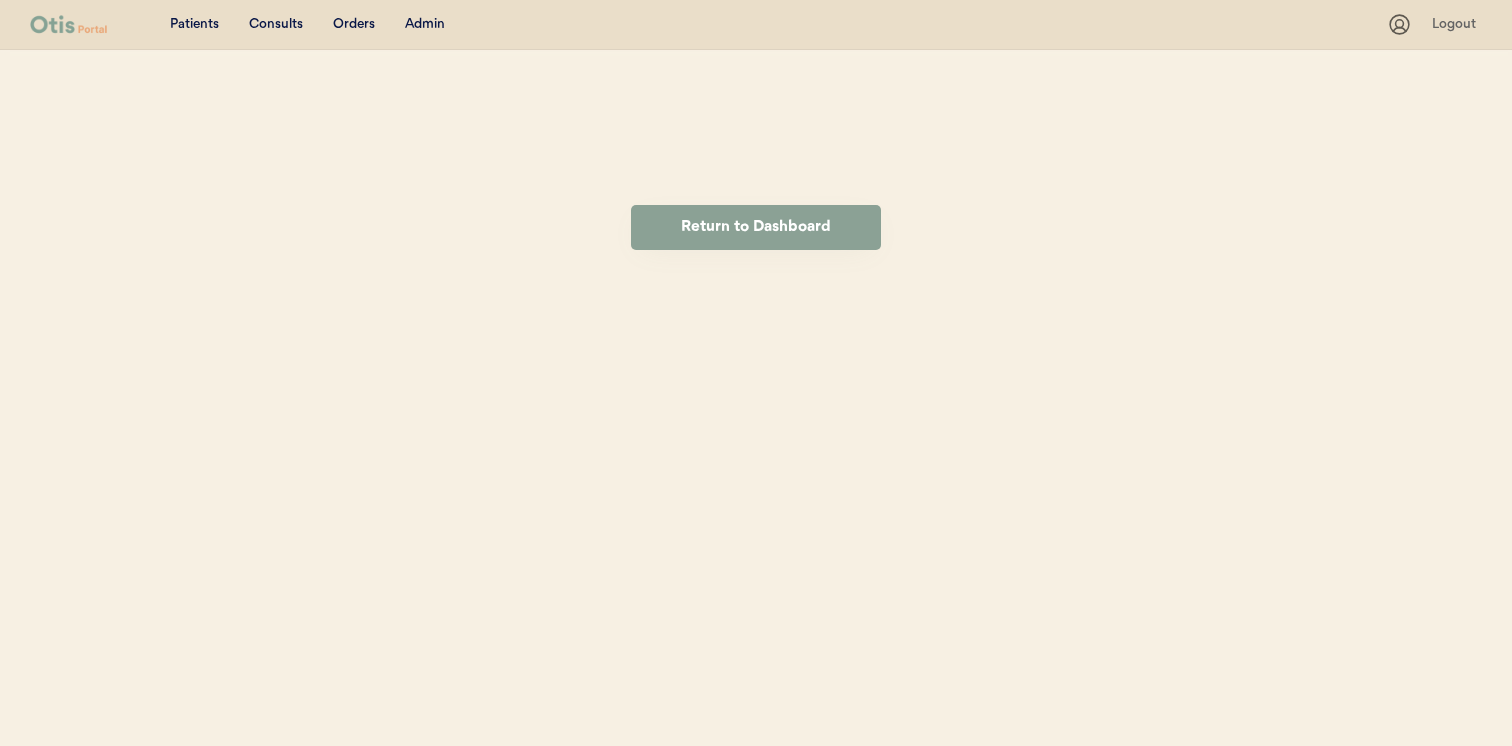 scroll, scrollTop: 0, scrollLeft: 0, axis: both 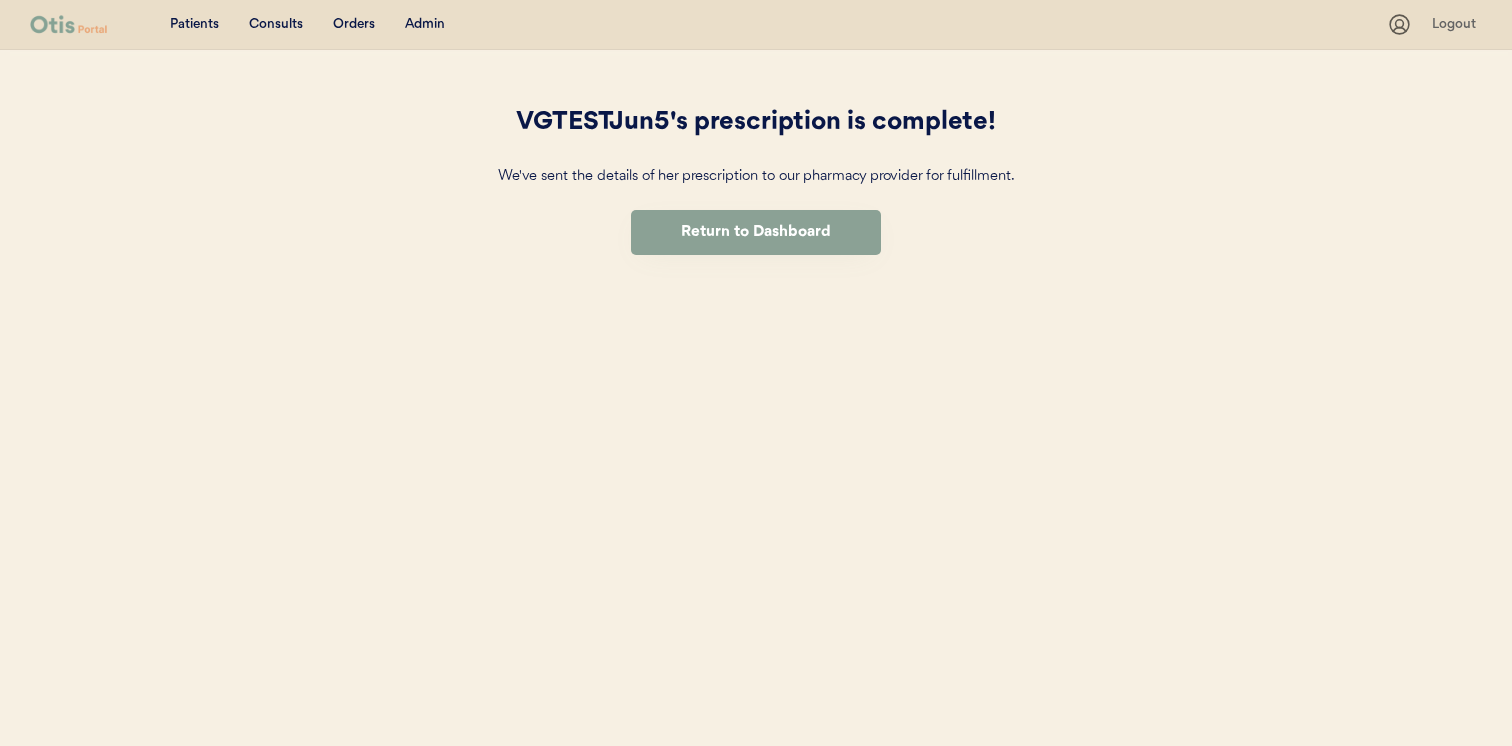 click on "Consults" at bounding box center [276, 25] 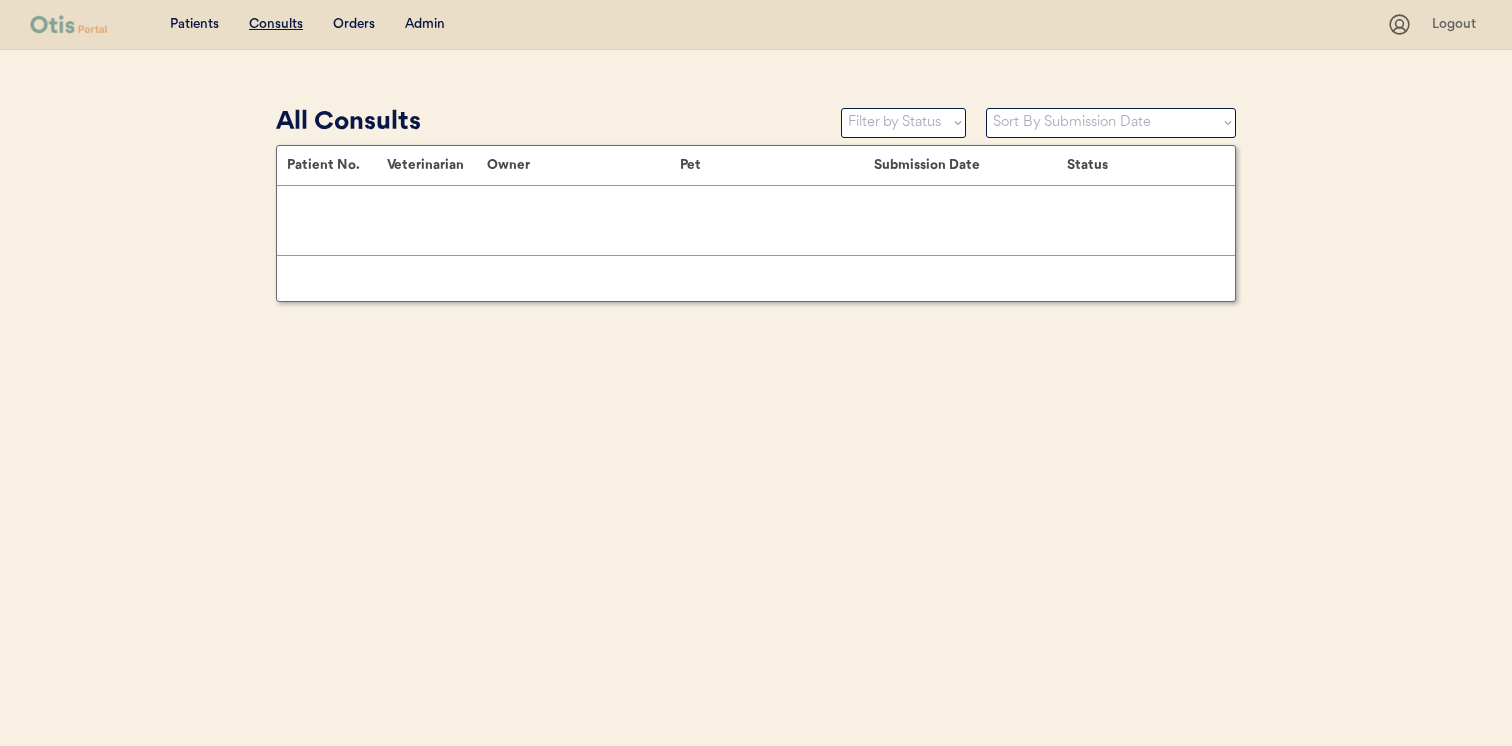 scroll, scrollTop: 0, scrollLeft: 0, axis: both 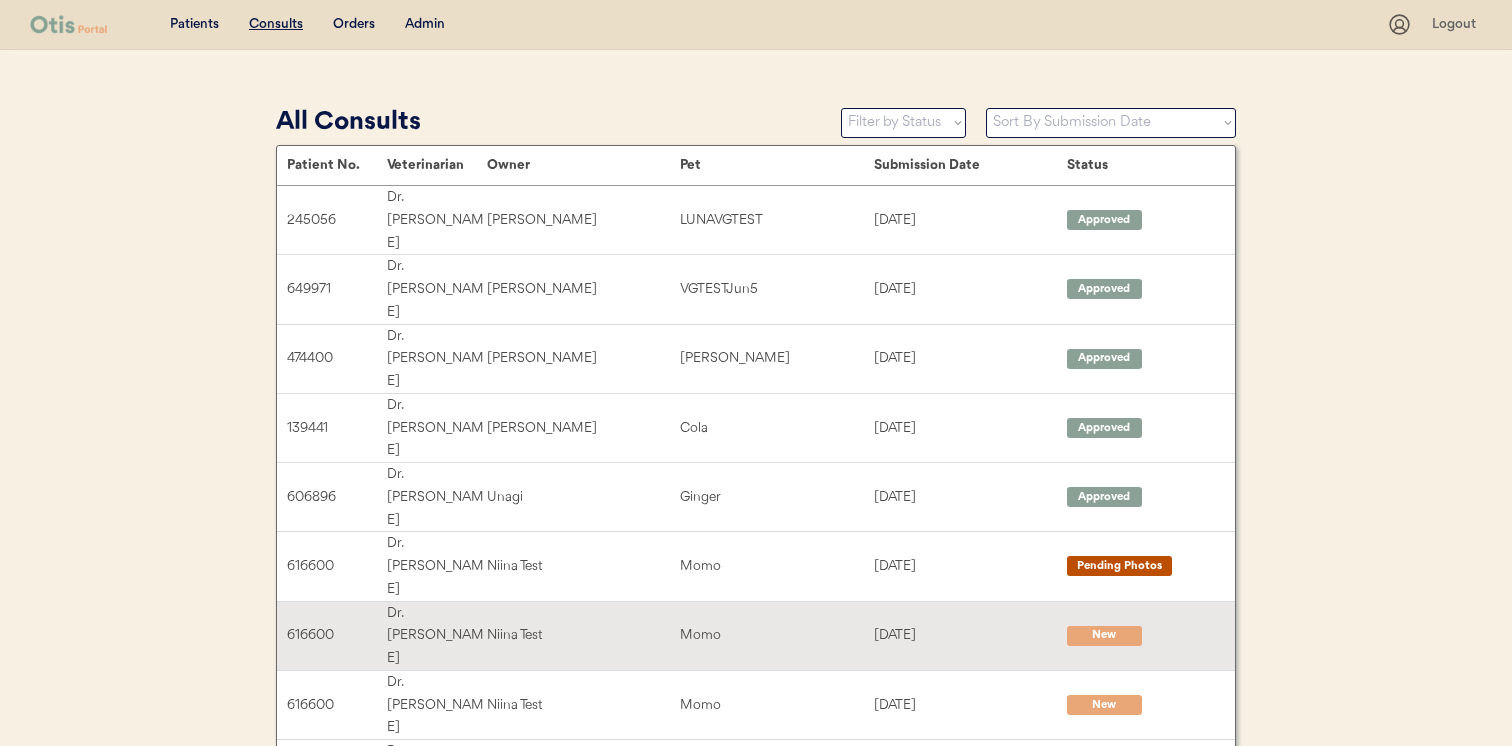 click on "Niina Test" at bounding box center (583, 635) 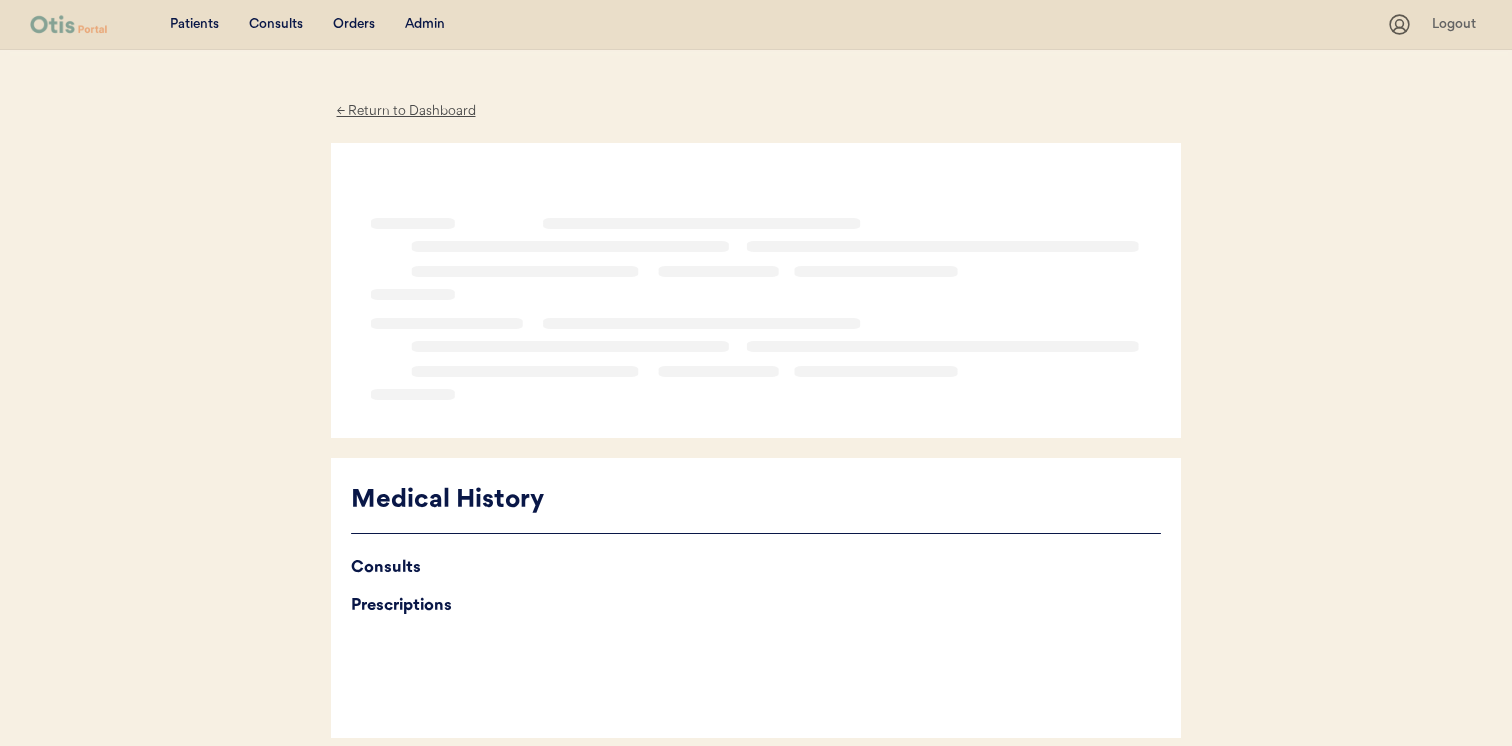 scroll, scrollTop: 0, scrollLeft: 0, axis: both 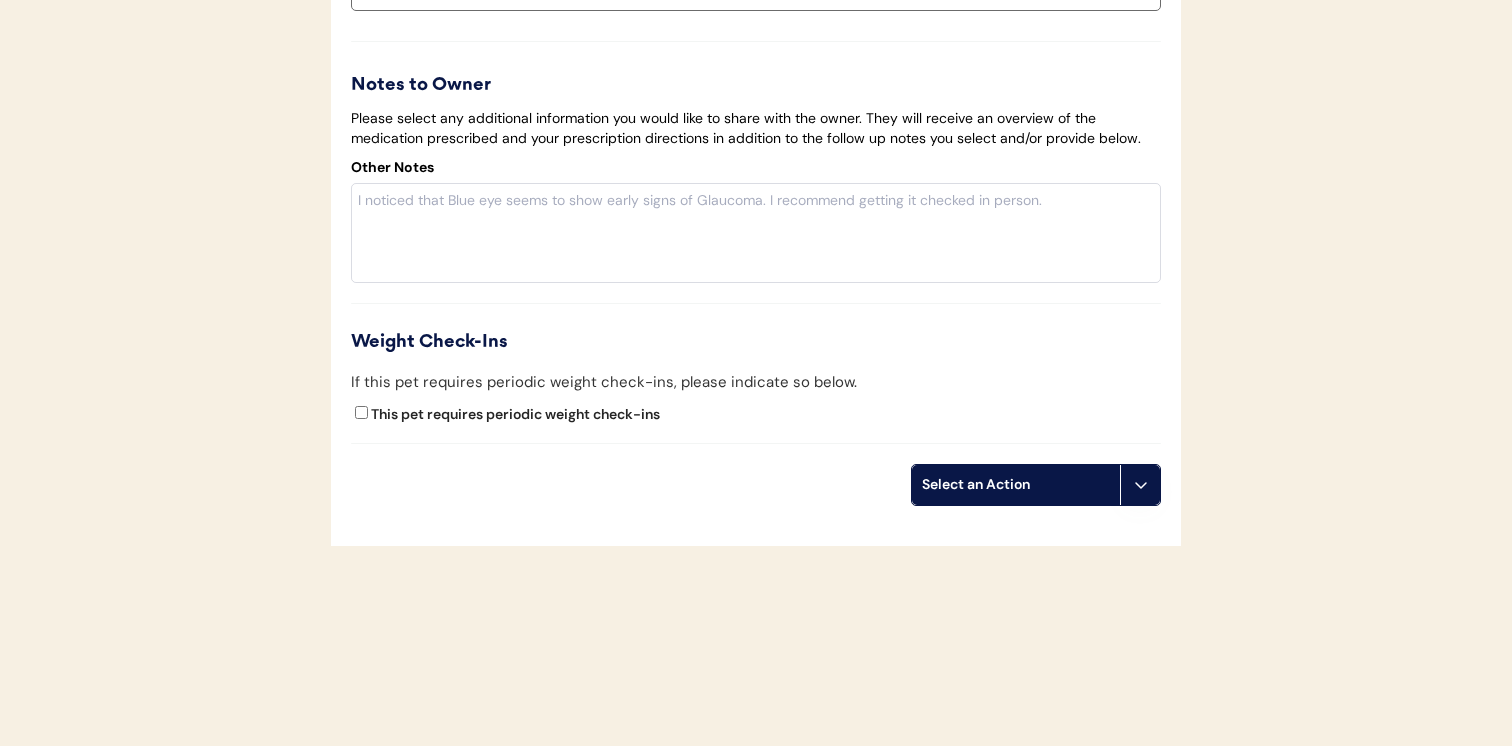 click on "Select an Action" at bounding box center [1016, 485] 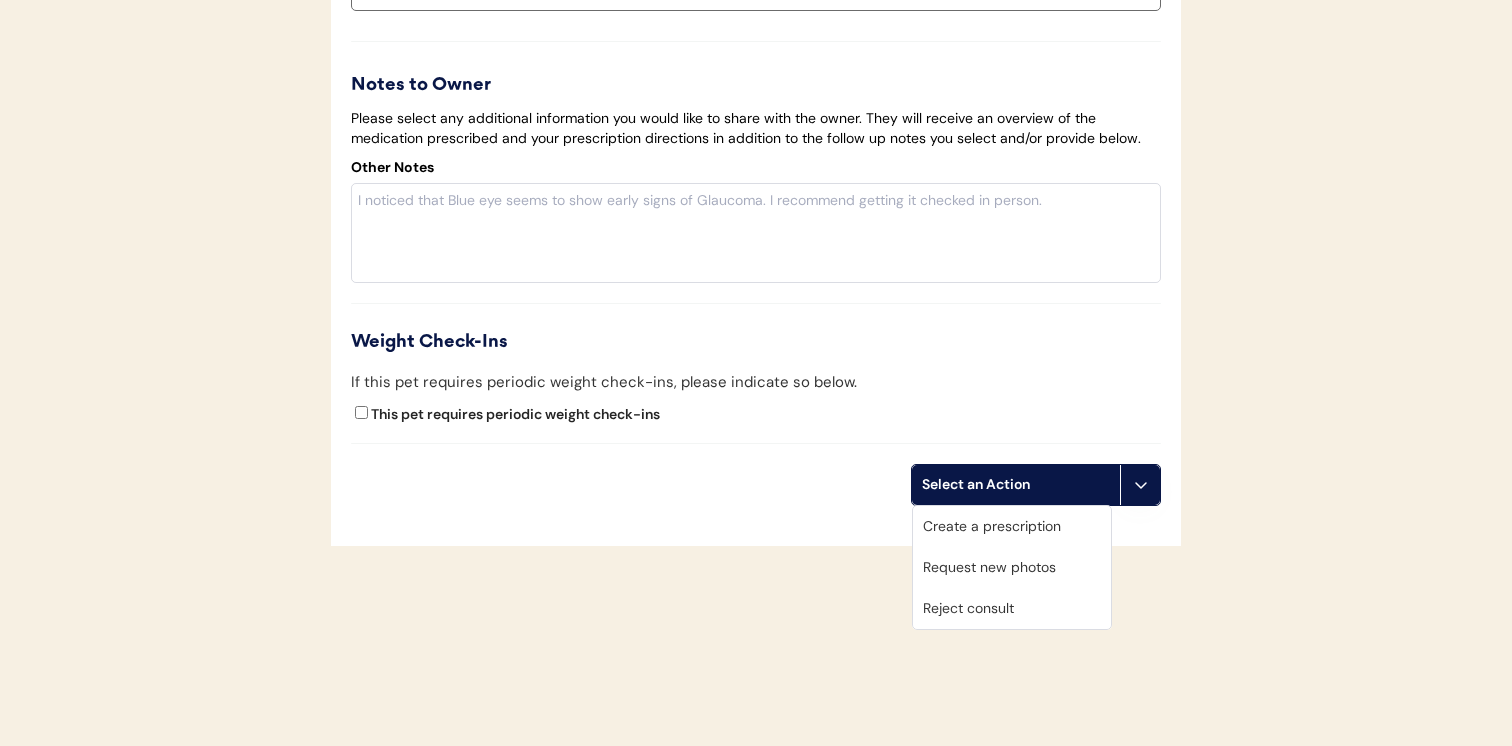 click on "Create a prescription" at bounding box center (1012, 526) 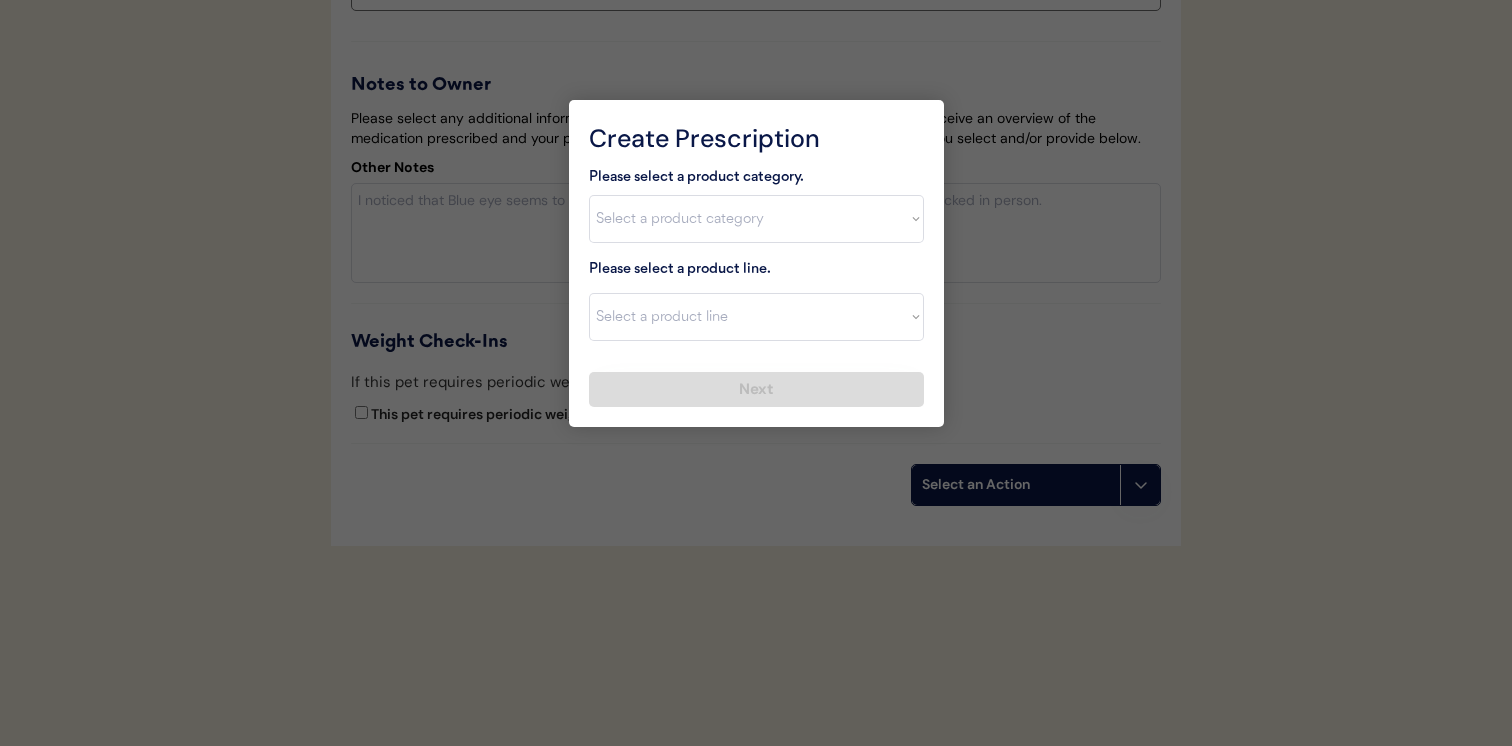 click on "Select a product category [MEDICAL_DATA] Antibiotics Anxiety Combo [MEDICAL_DATA] Prevention Flea & Tick [MEDICAL_DATA]" at bounding box center [756, 219] 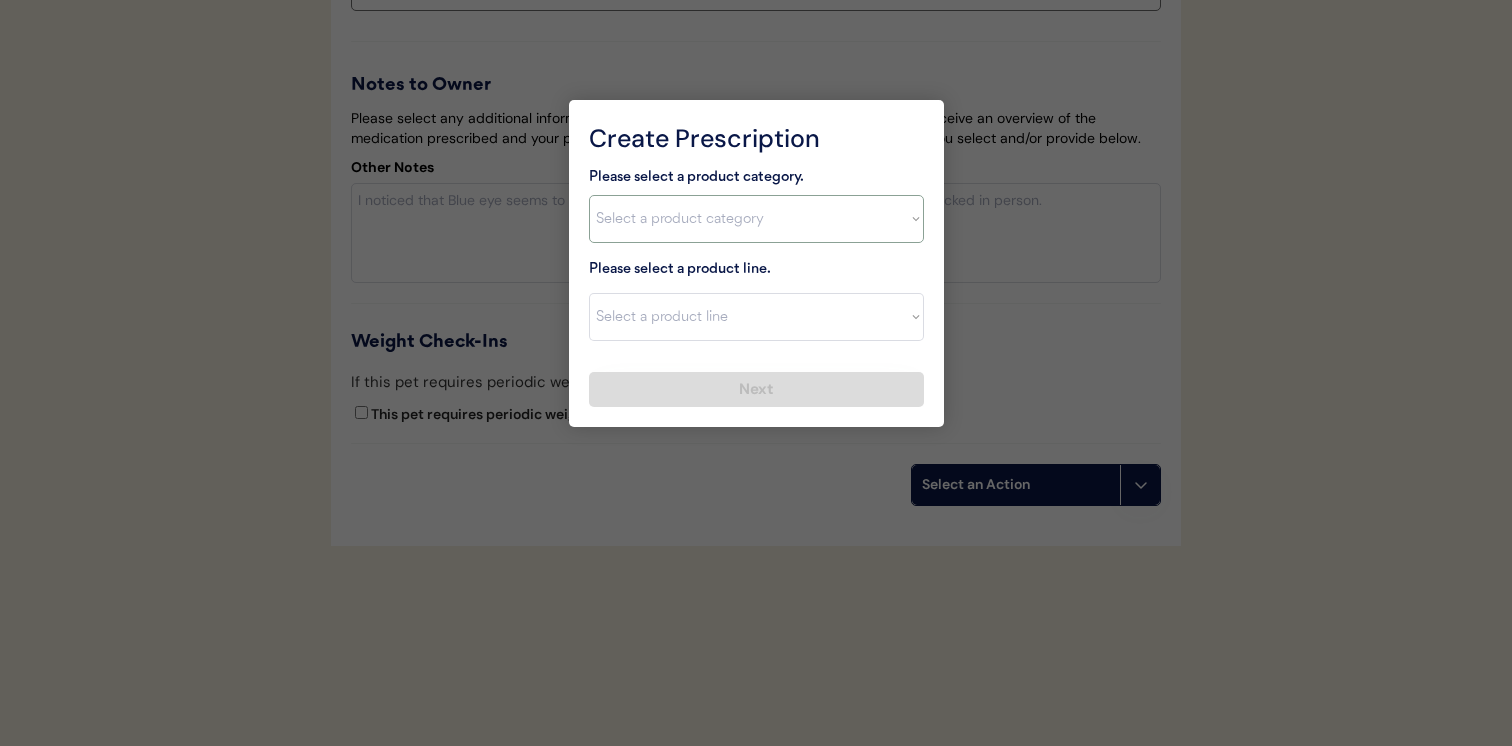select on ""[MEDICAL_DATA]"" 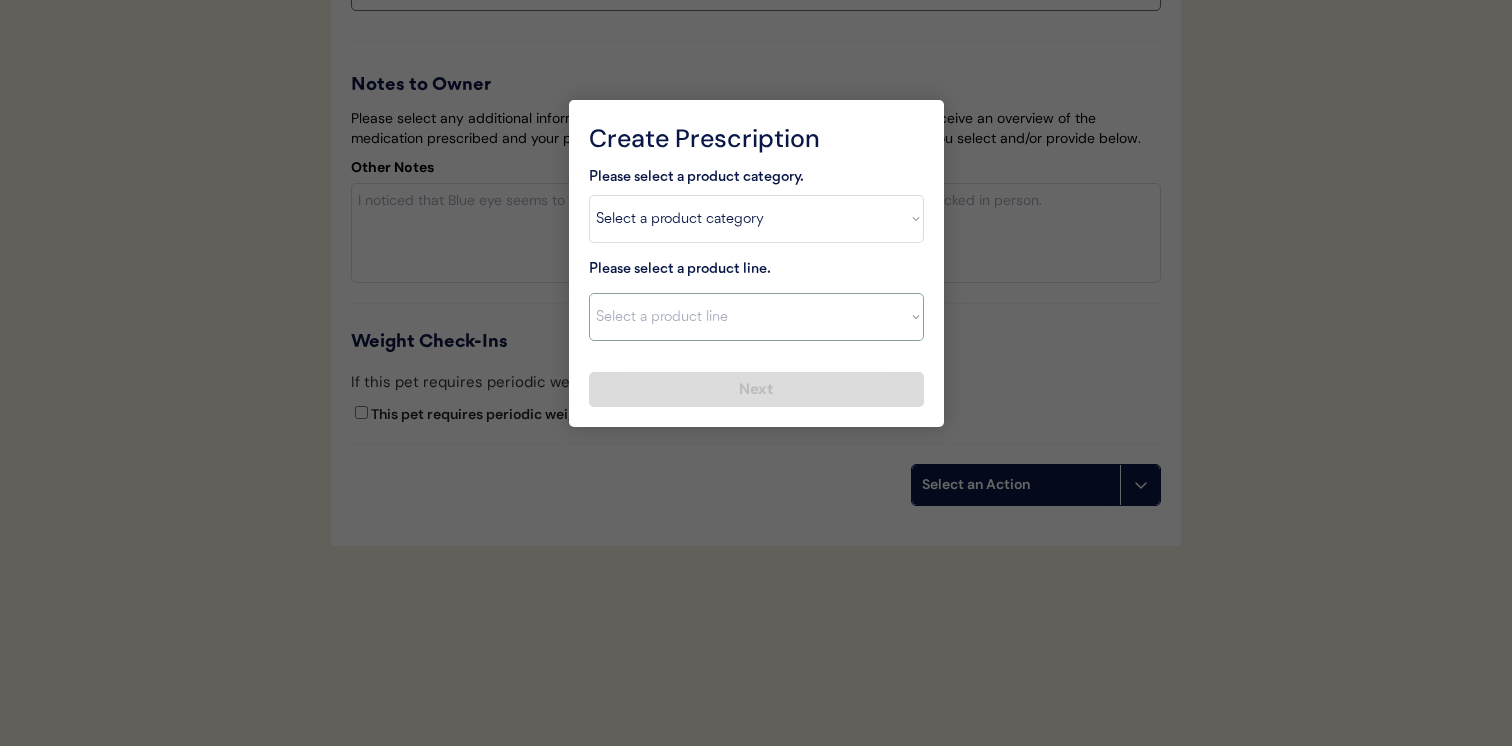 click on "Select a product line" at bounding box center [756, 317] 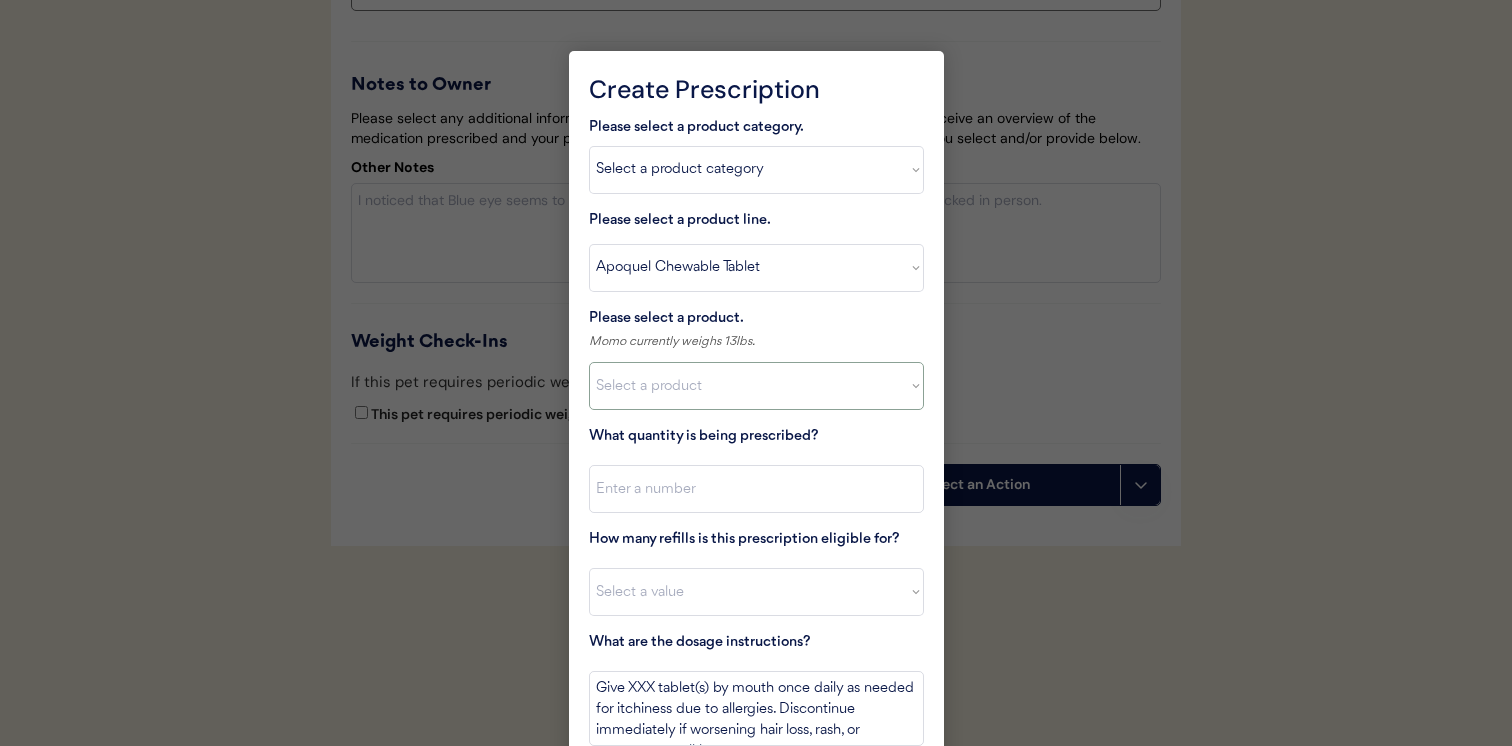 click on "Select a product Apoquel Chewable Tablets, 5.4 mg" at bounding box center (756, 386) 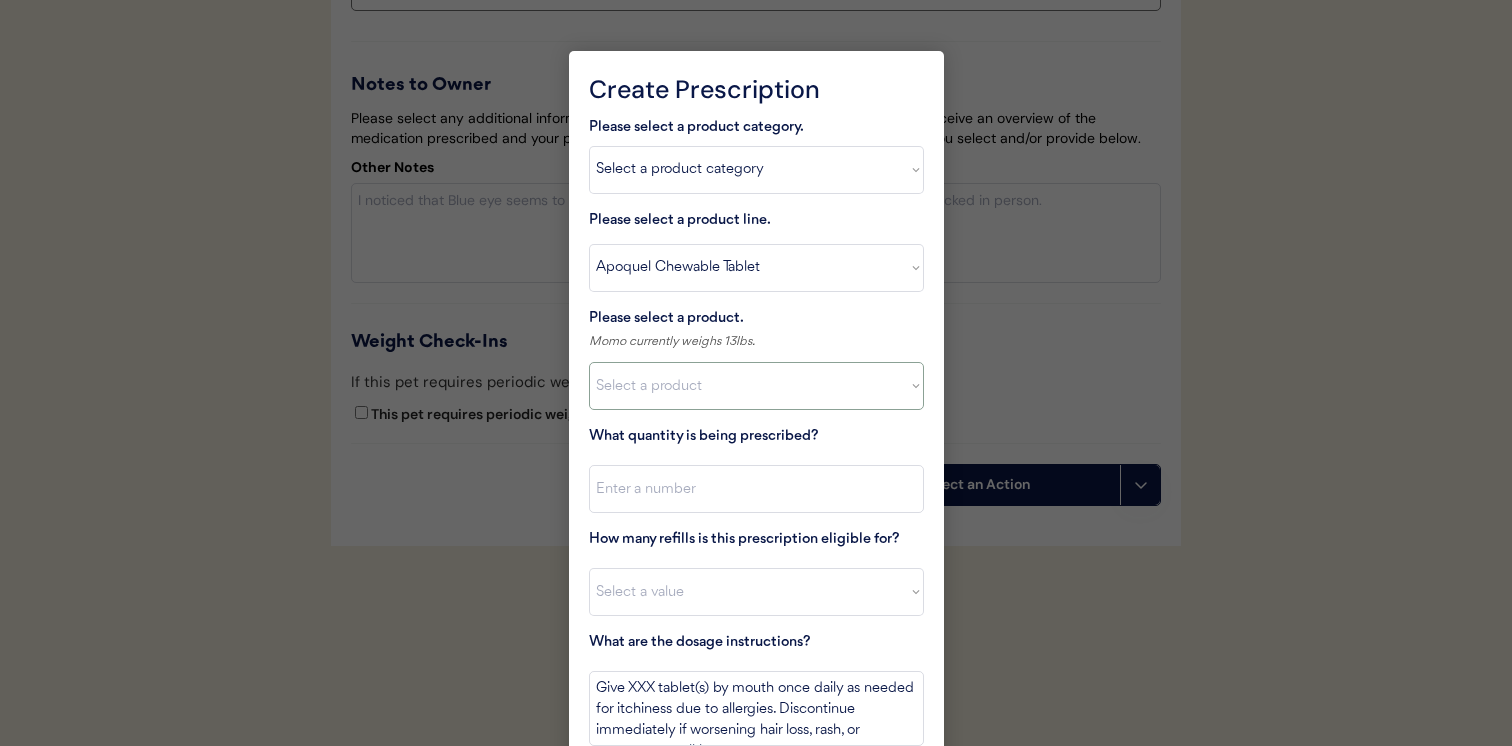 select on ""1348695171700984260__LOOKUP__1730827001663x505184704067231900"" 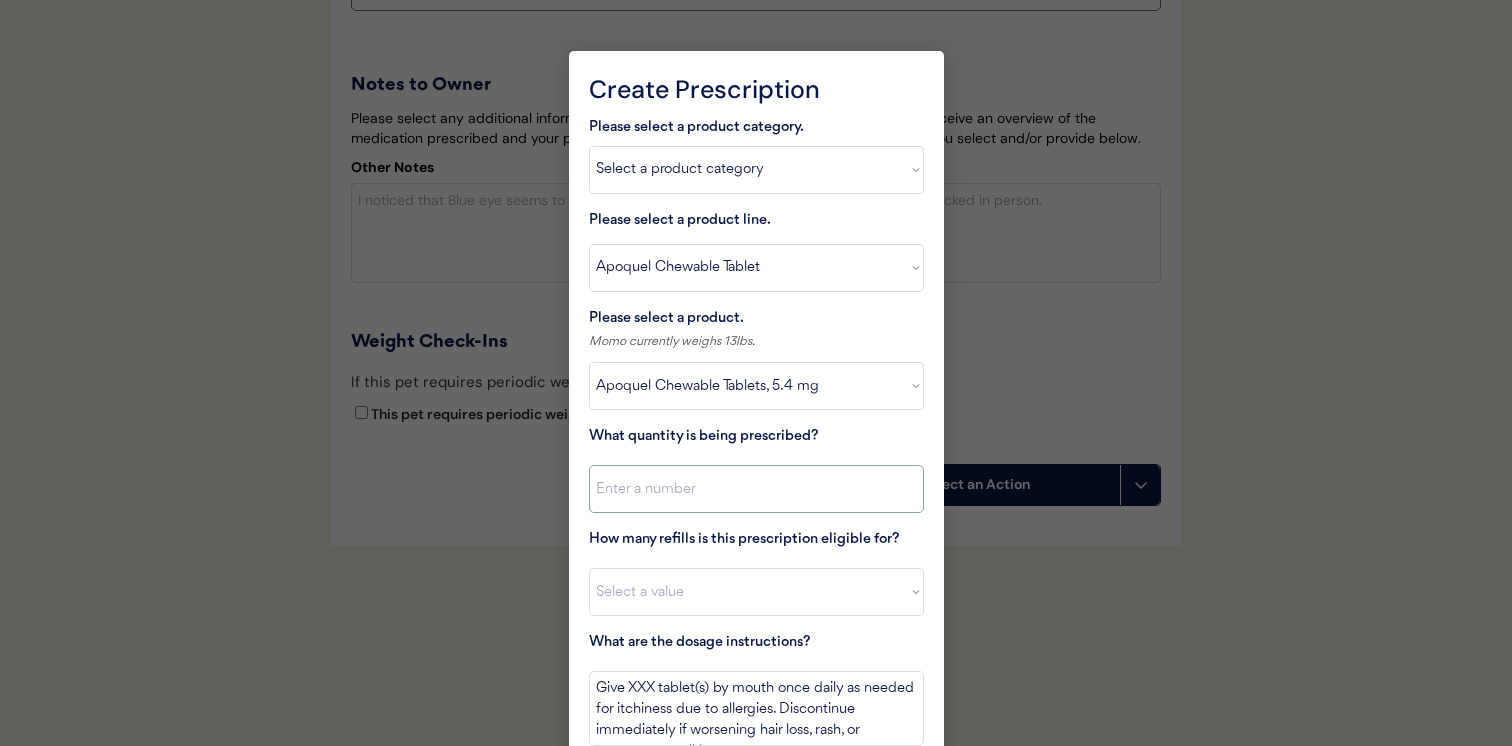 click at bounding box center (756, 489) 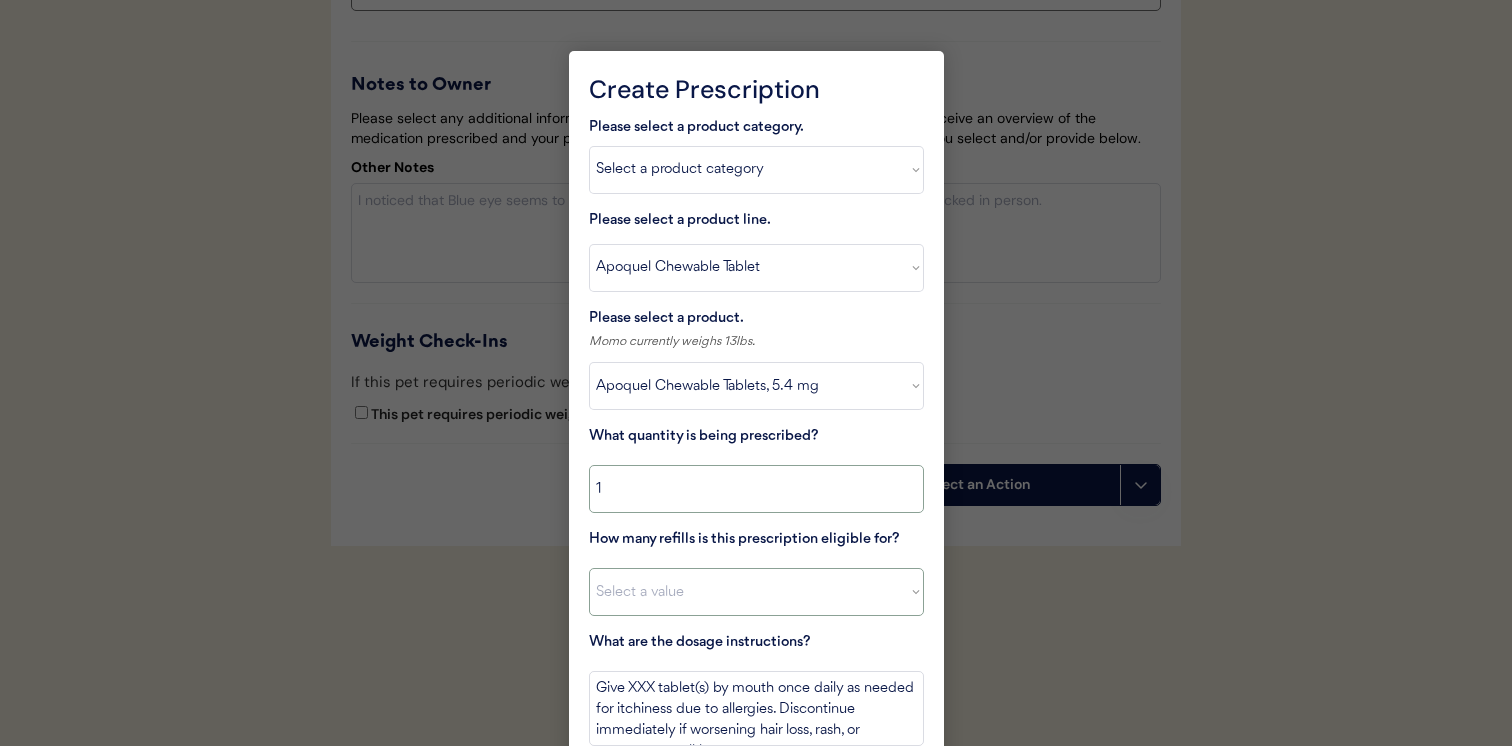 type on "1" 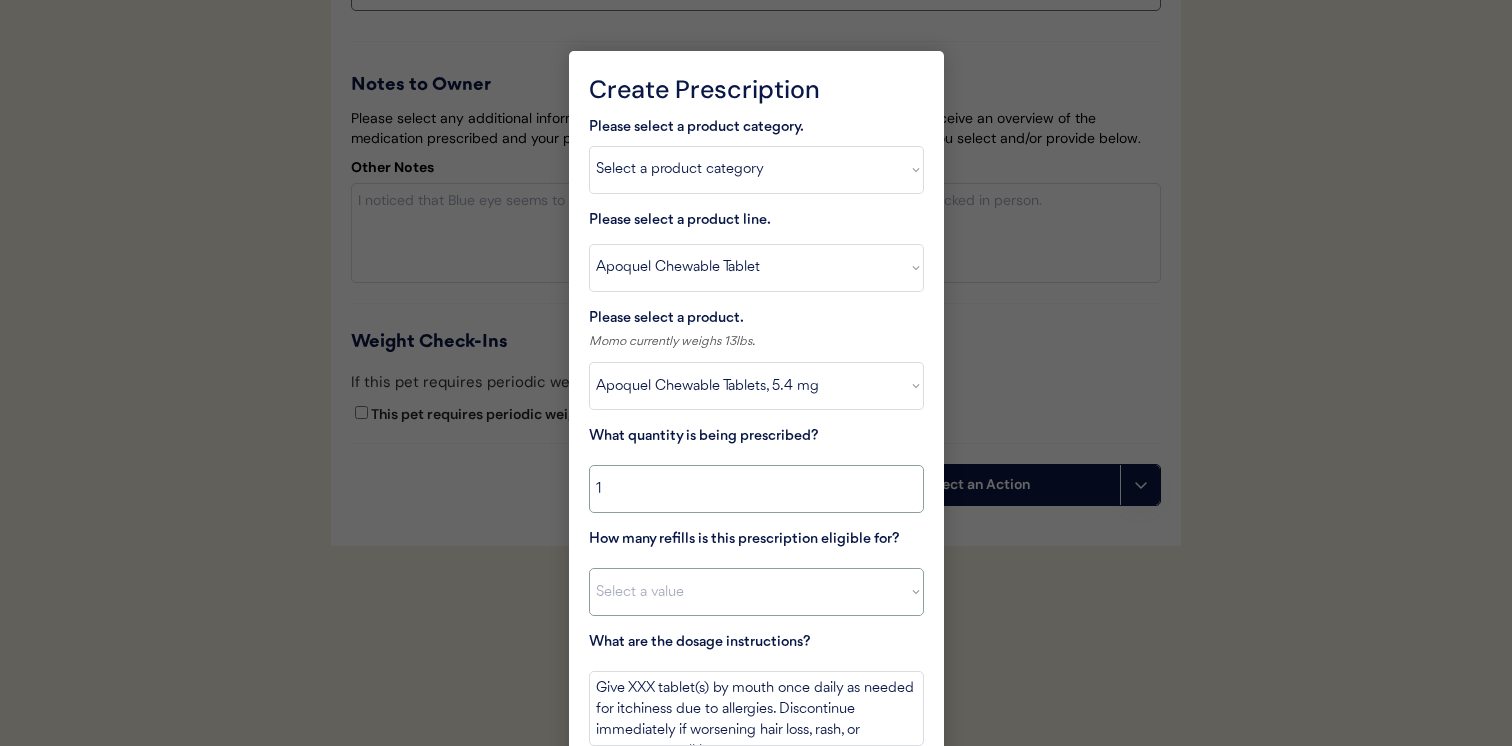 click on "Select a value 0 1 2 3 4 5 6 7 8 10 11" at bounding box center (756, 592) 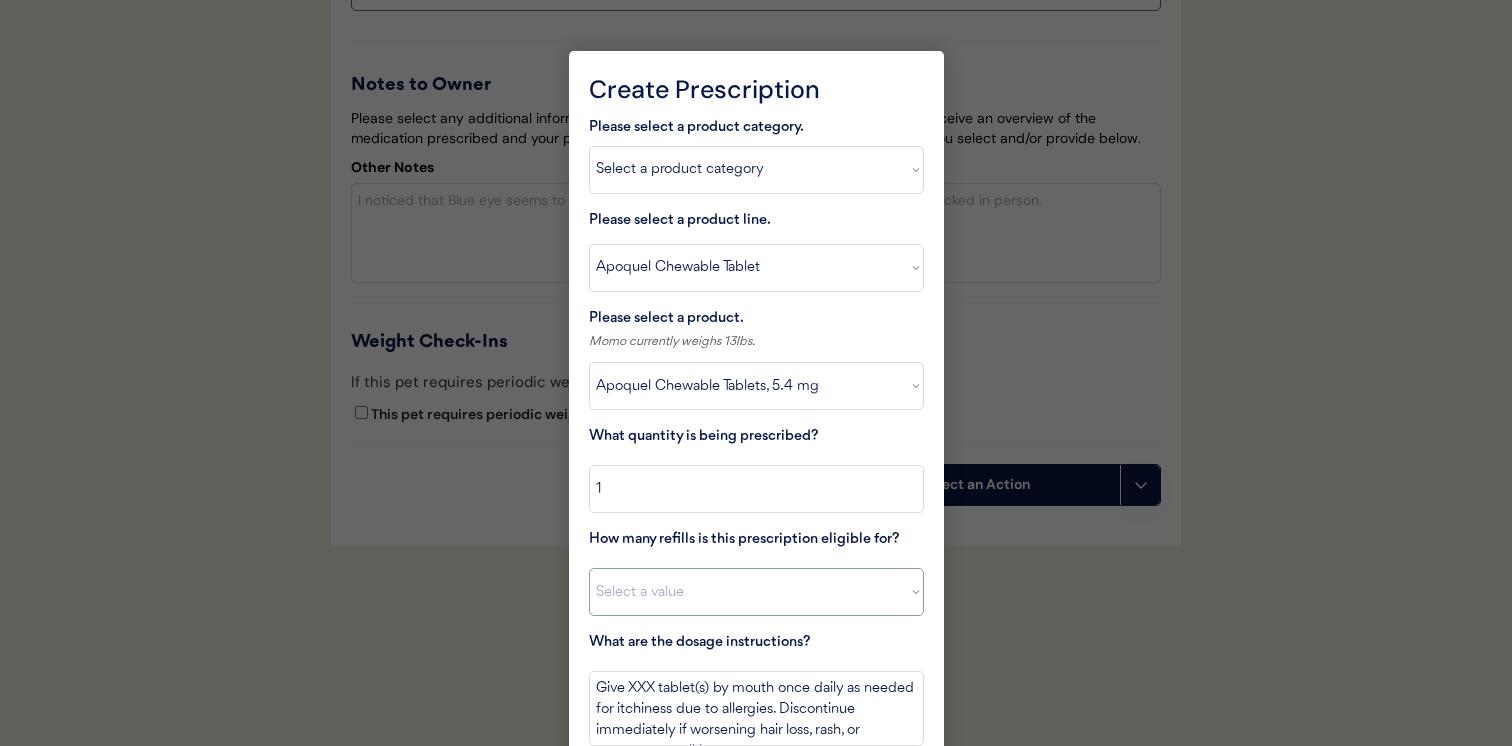 select on "2" 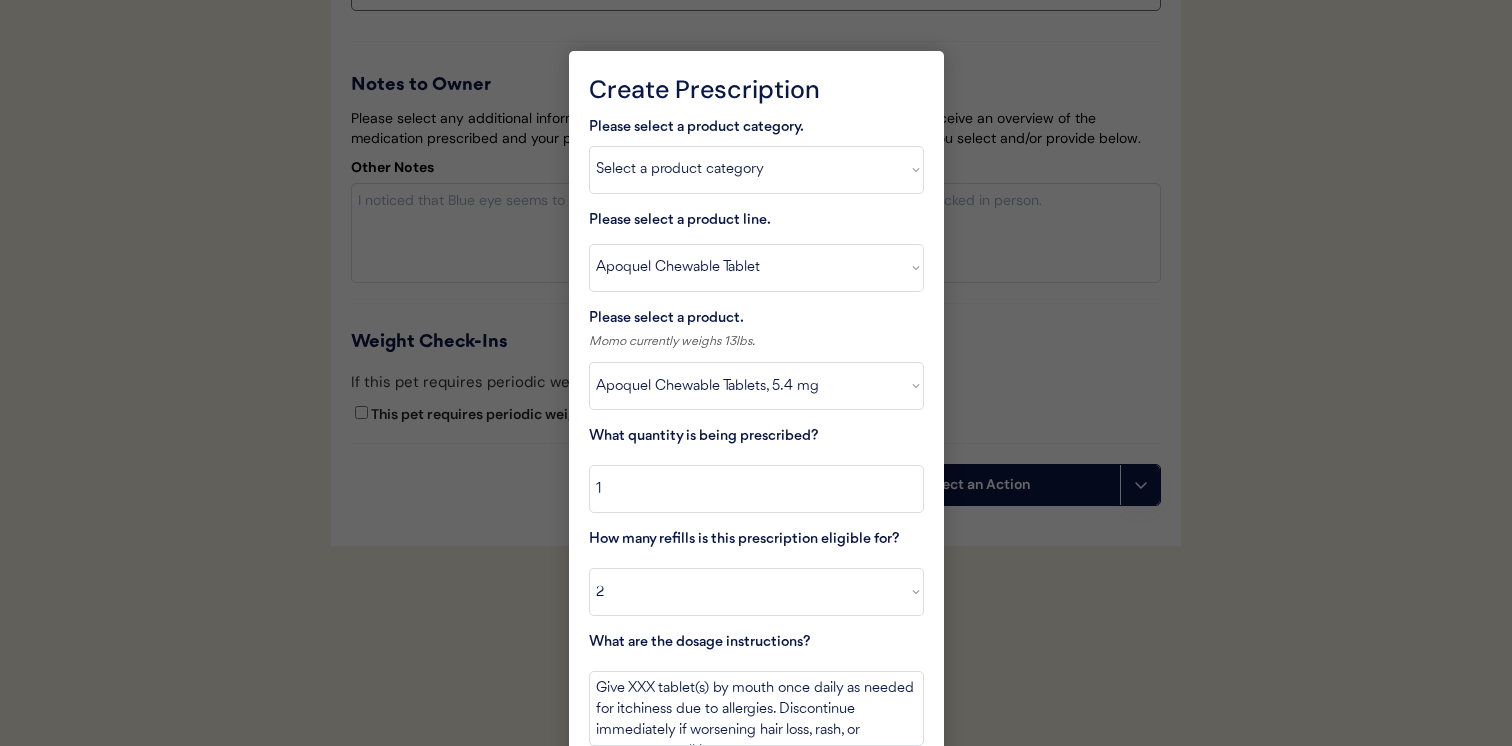 scroll, scrollTop: 3821, scrollLeft: 0, axis: vertical 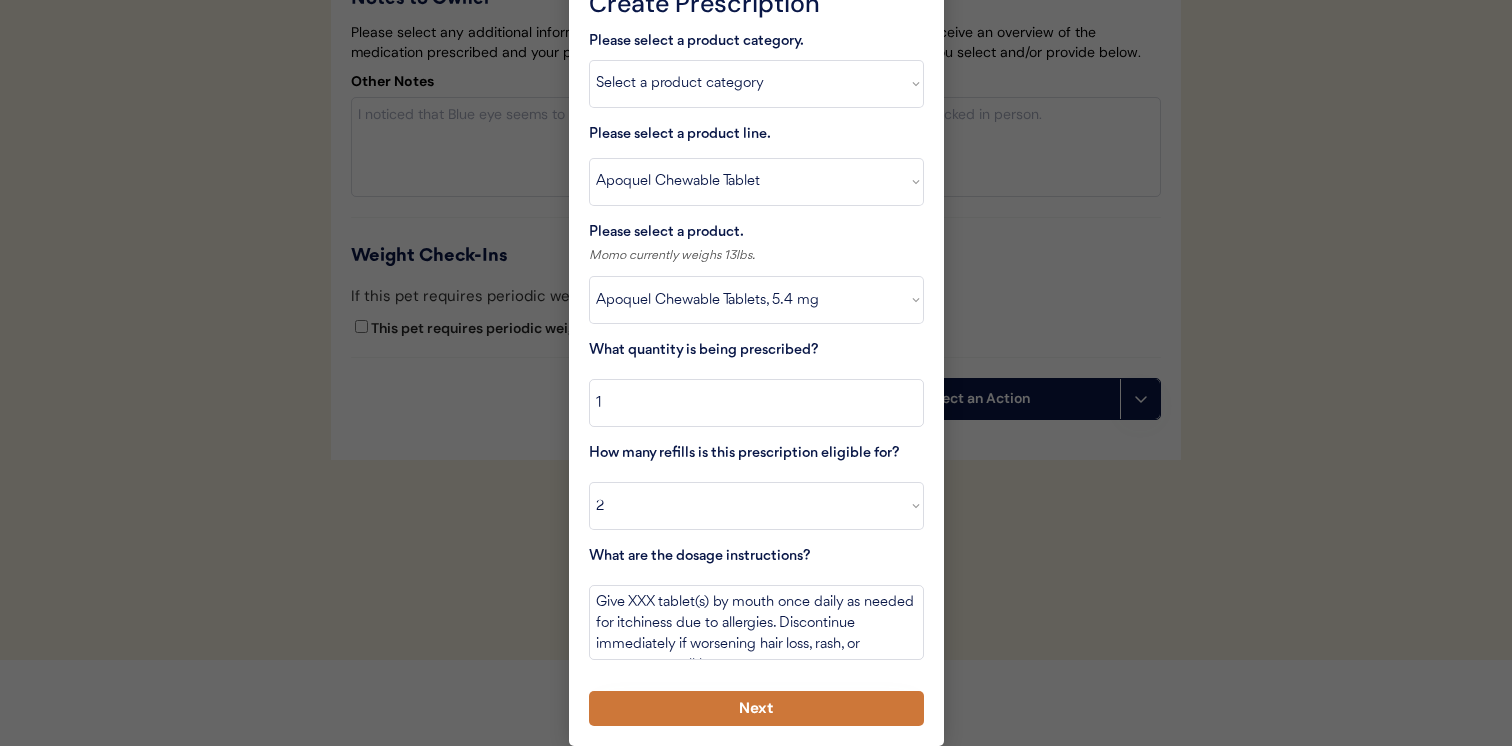 click on "Next" at bounding box center (756, 708) 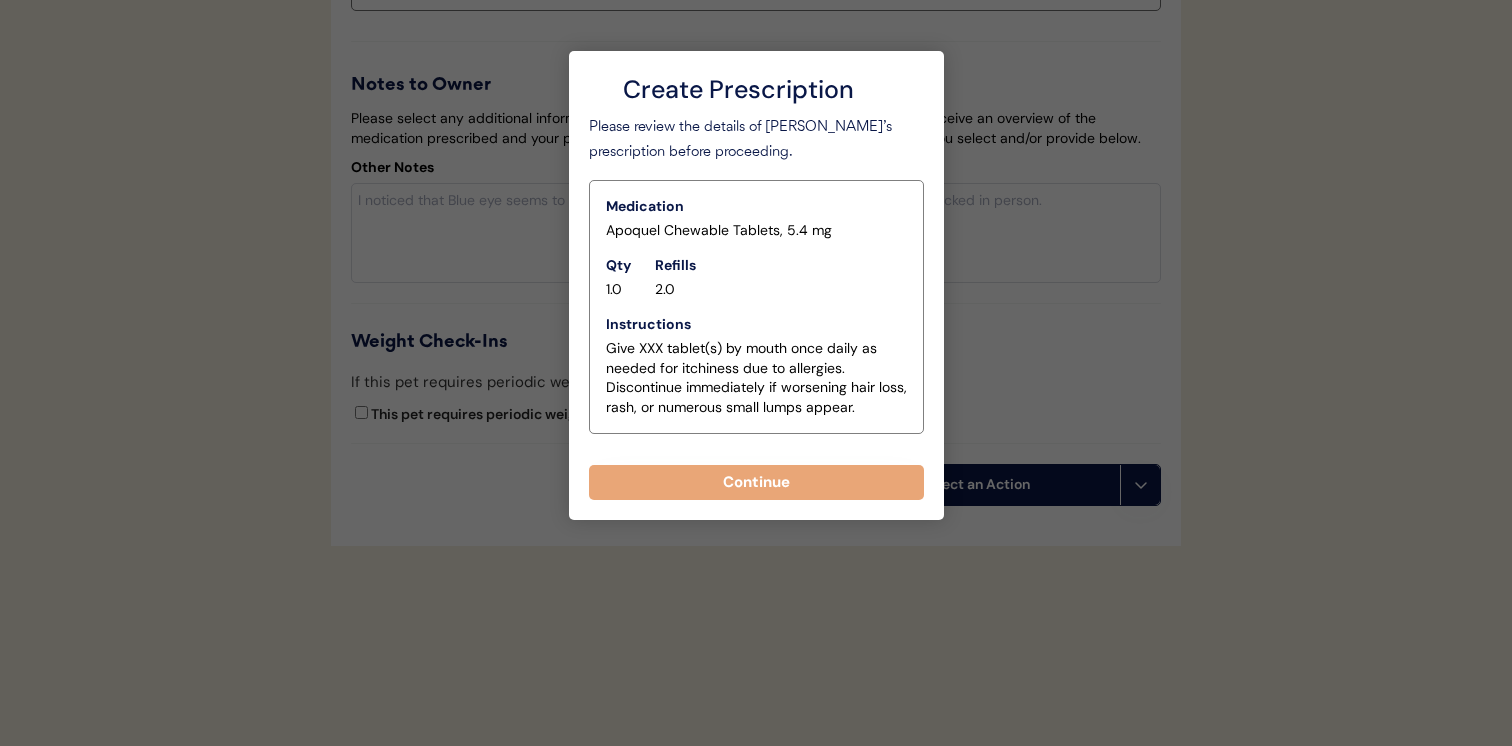 scroll, scrollTop: 3735, scrollLeft: 0, axis: vertical 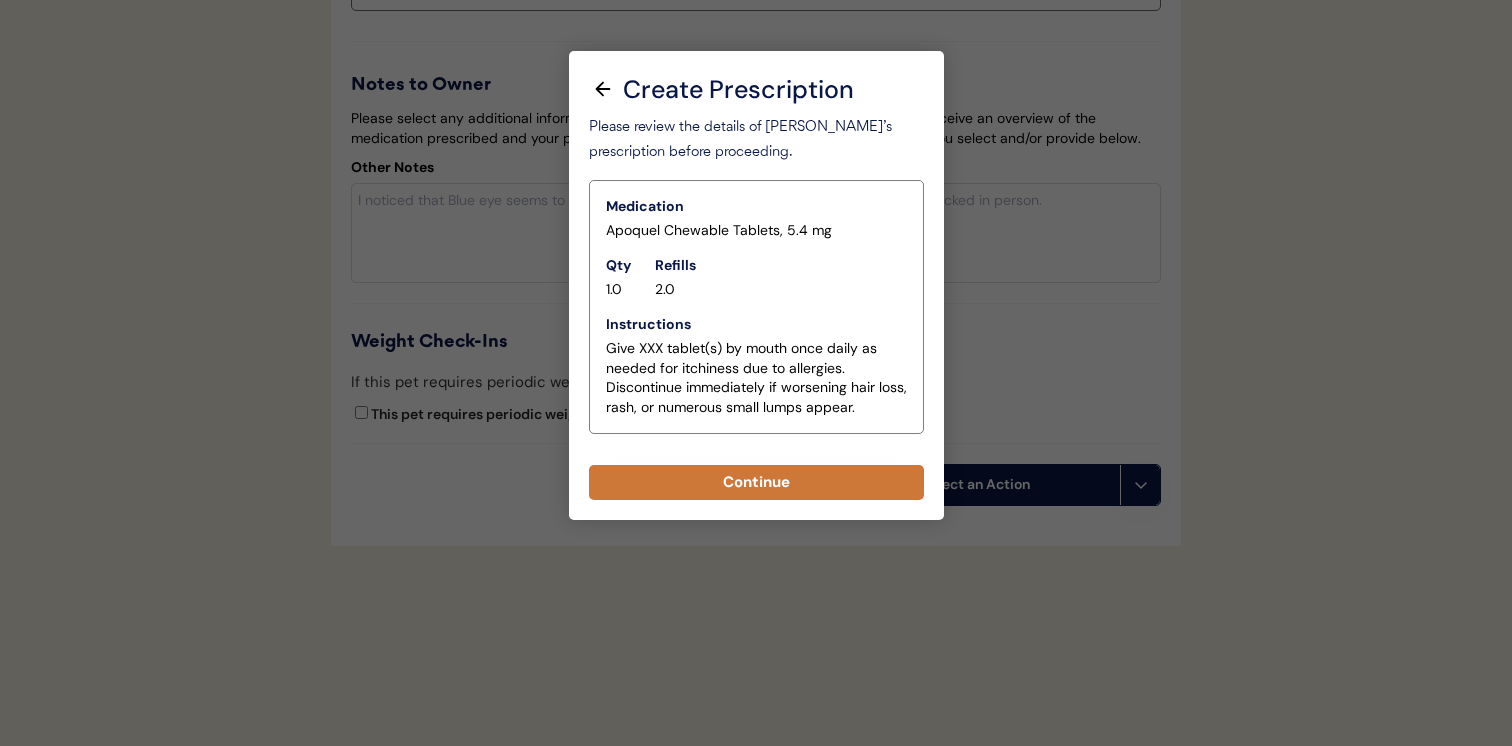 click on "Continue" at bounding box center [756, 482] 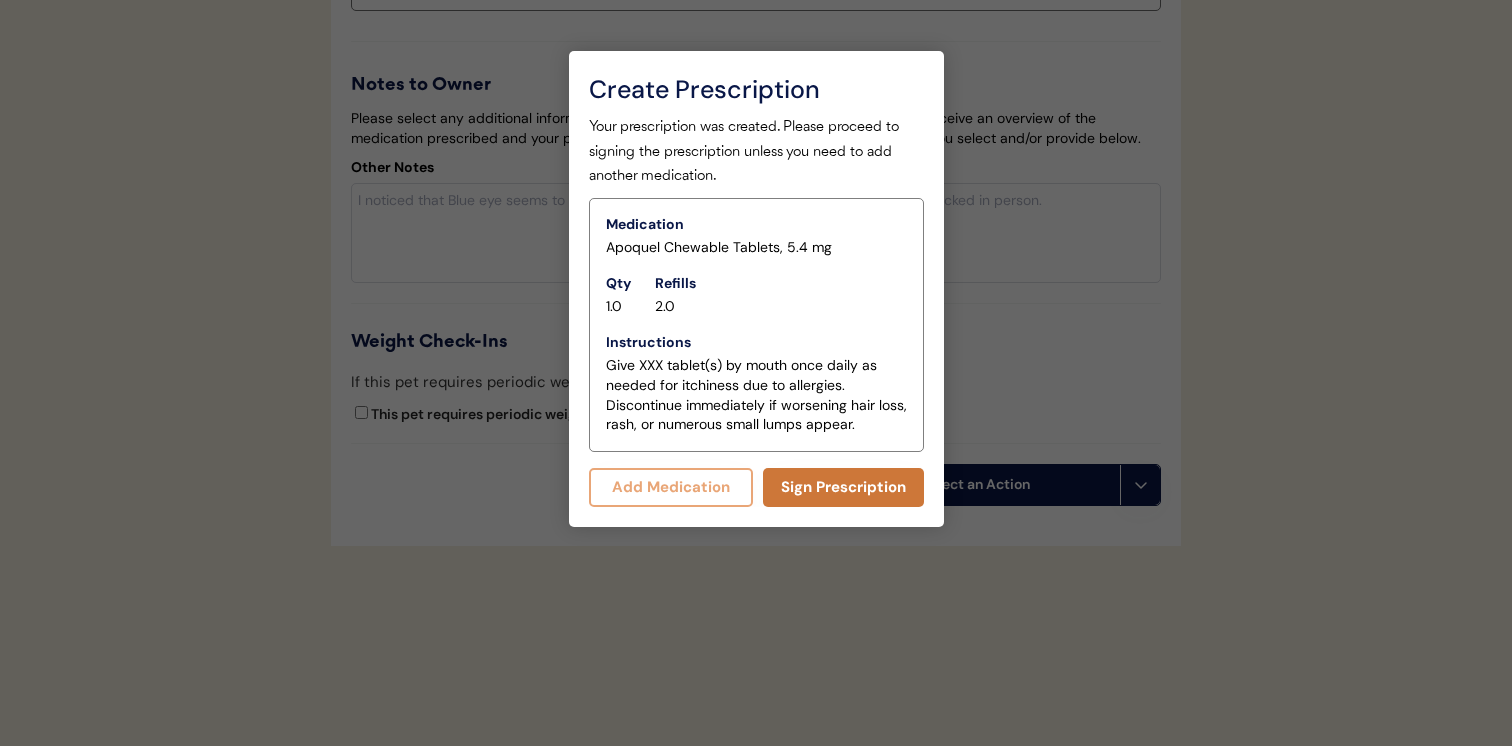 click on "Sign Prescription" at bounding box center [843, 487] 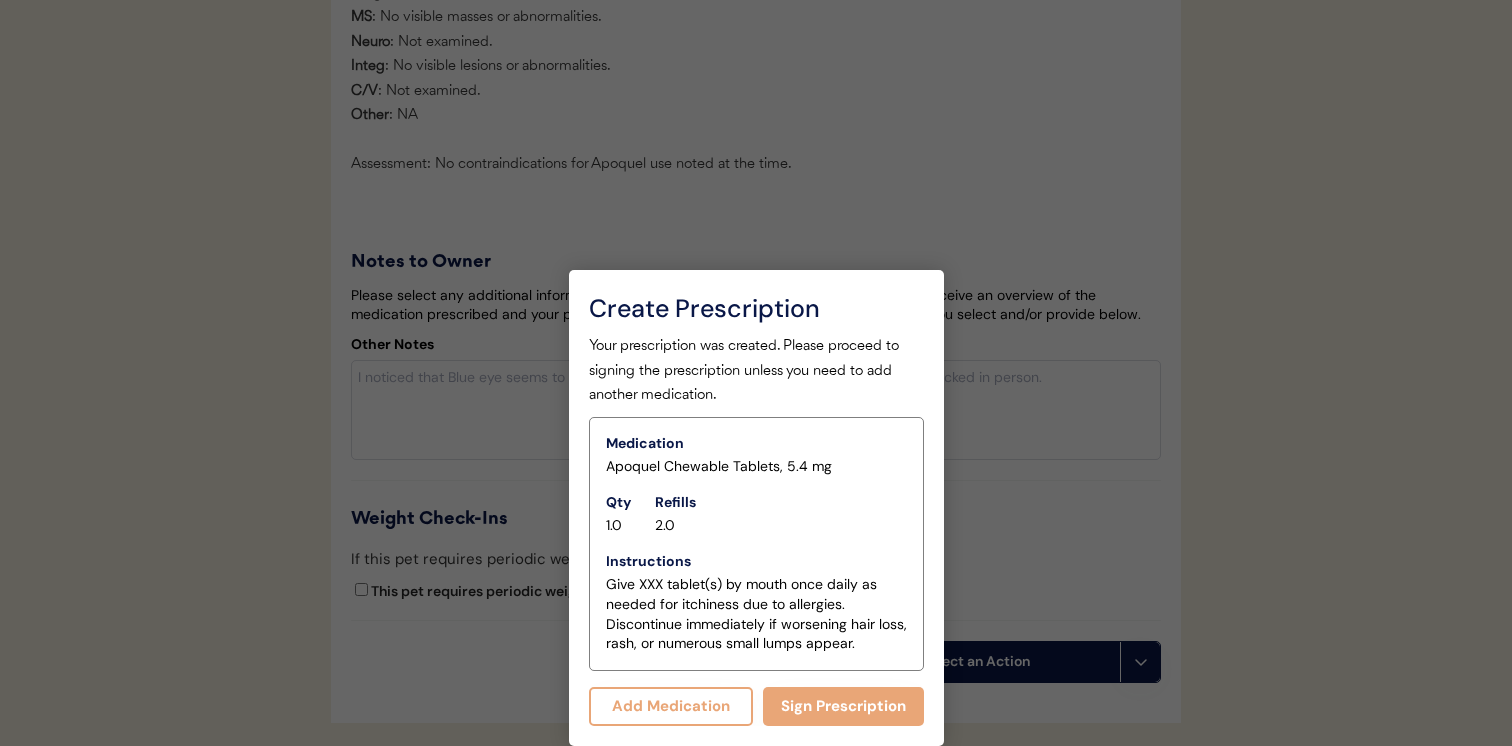 scroll, scrollTop: 3717, scrollLeft: 0, axis: vertical 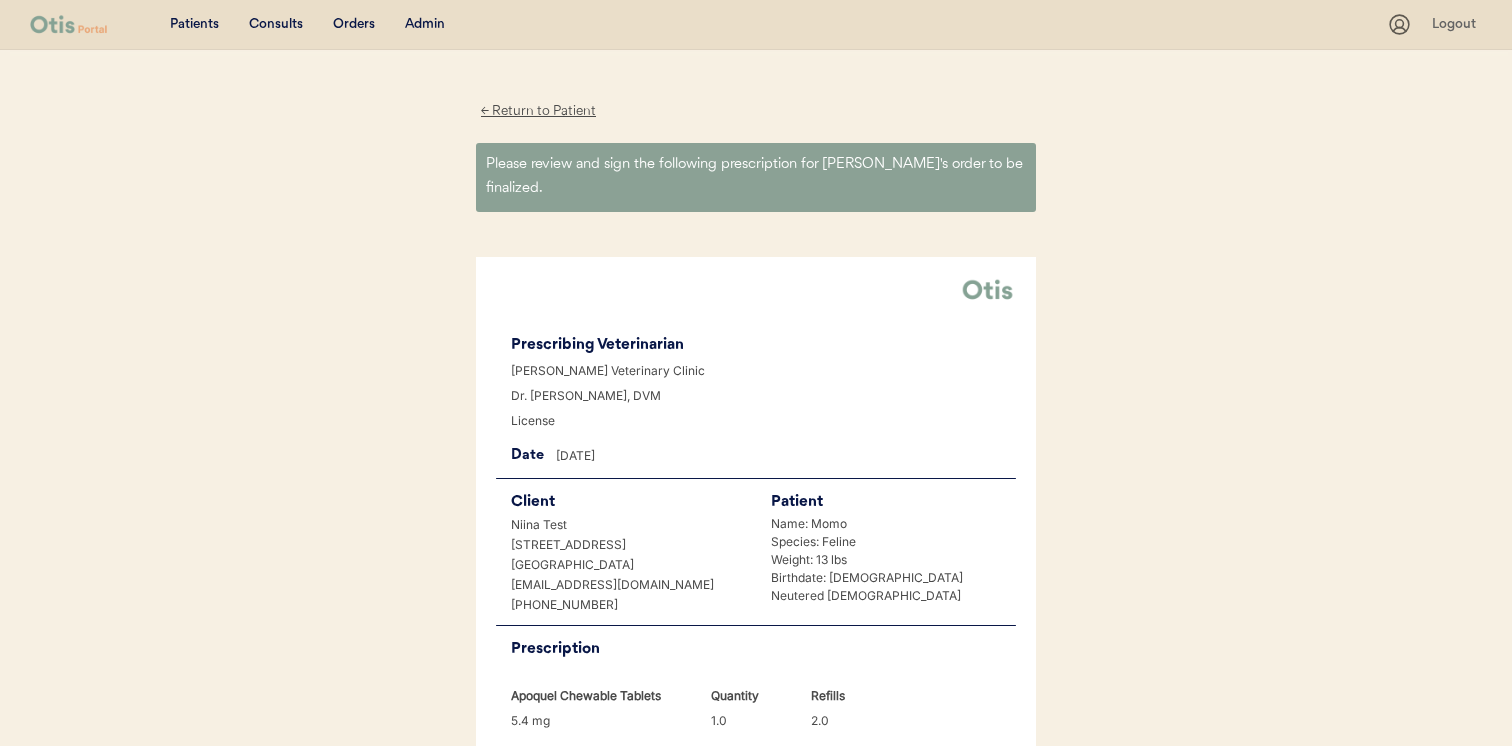 click on "Consults" at bounding box center (276, 25) 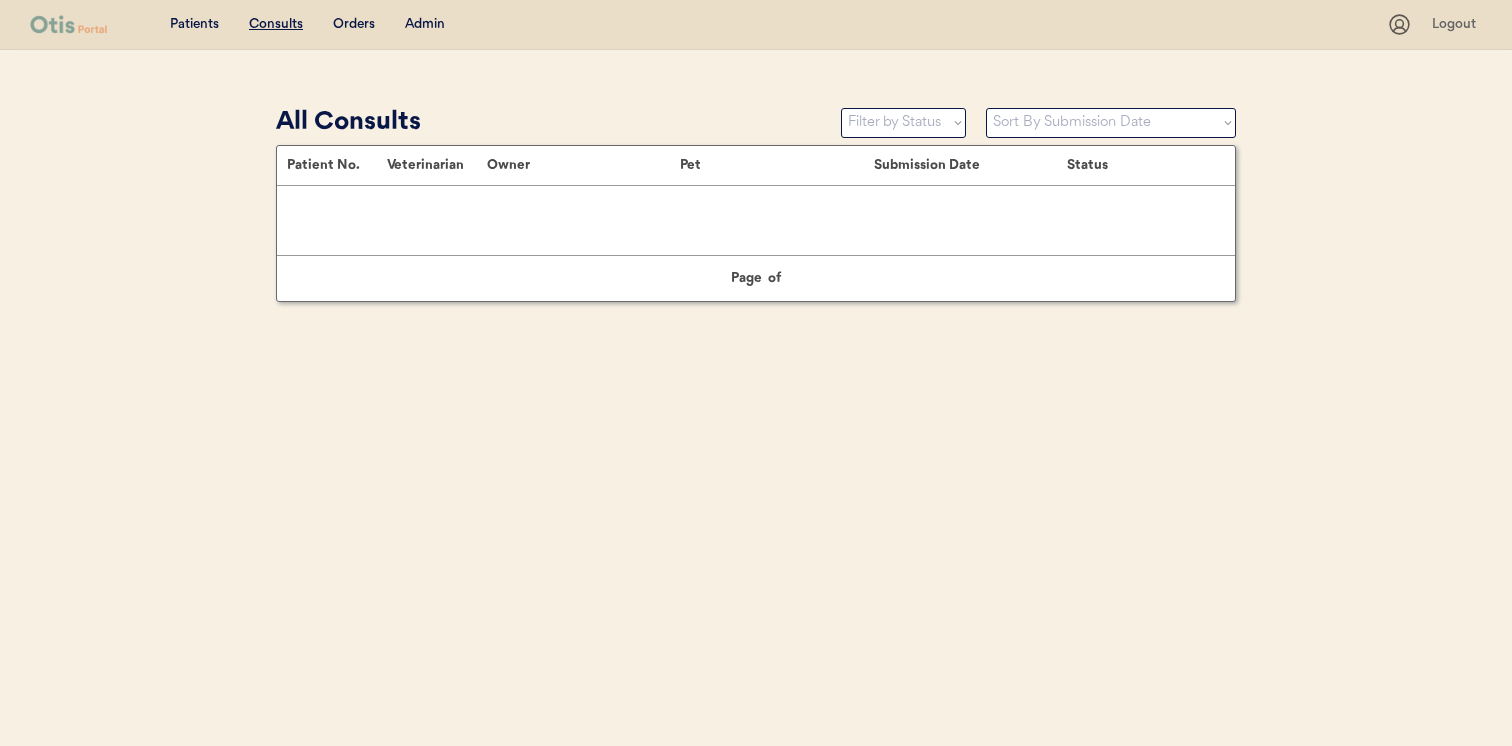 scroll, scrollTop: 0, scrollLeft: 0, axis: both 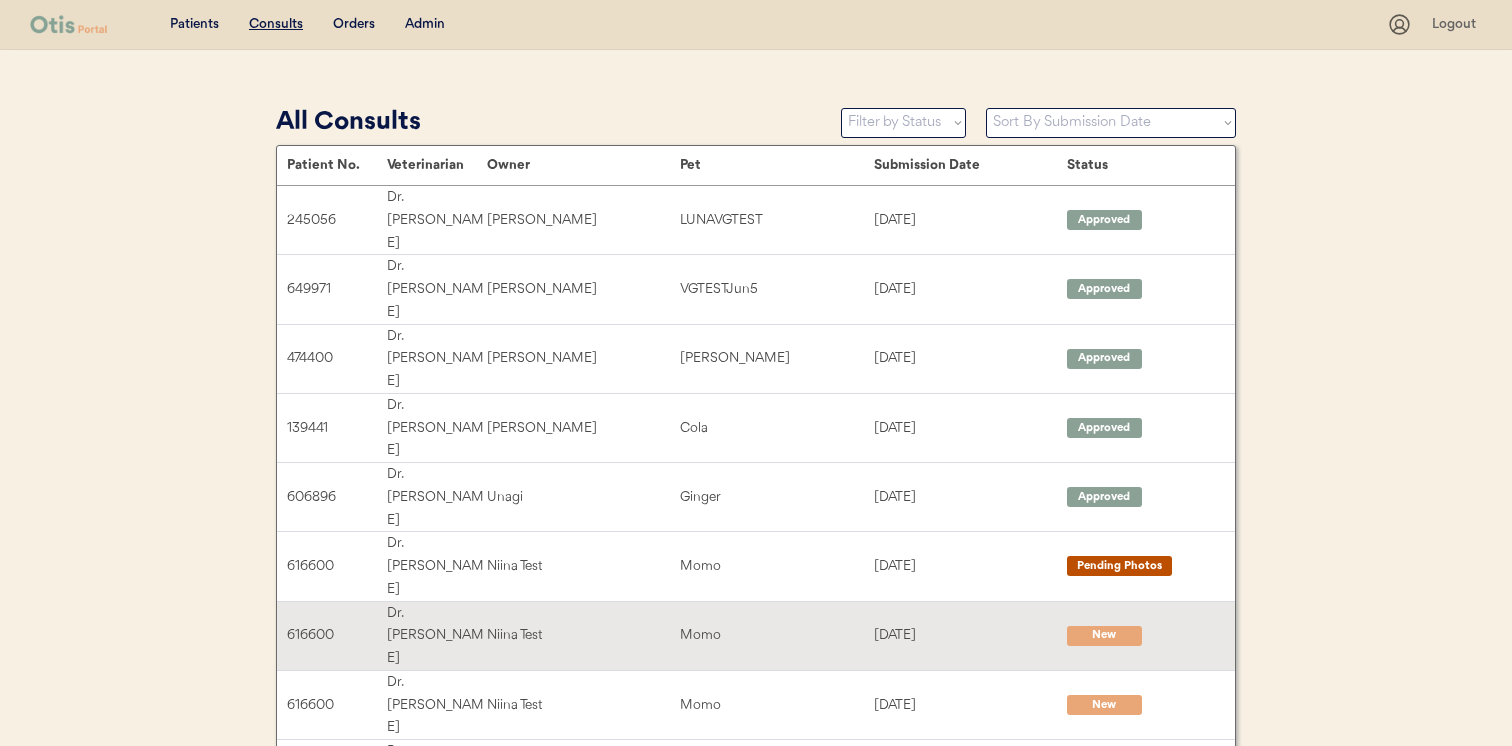 click on "Niina Test" at bounding box center (583, 635) 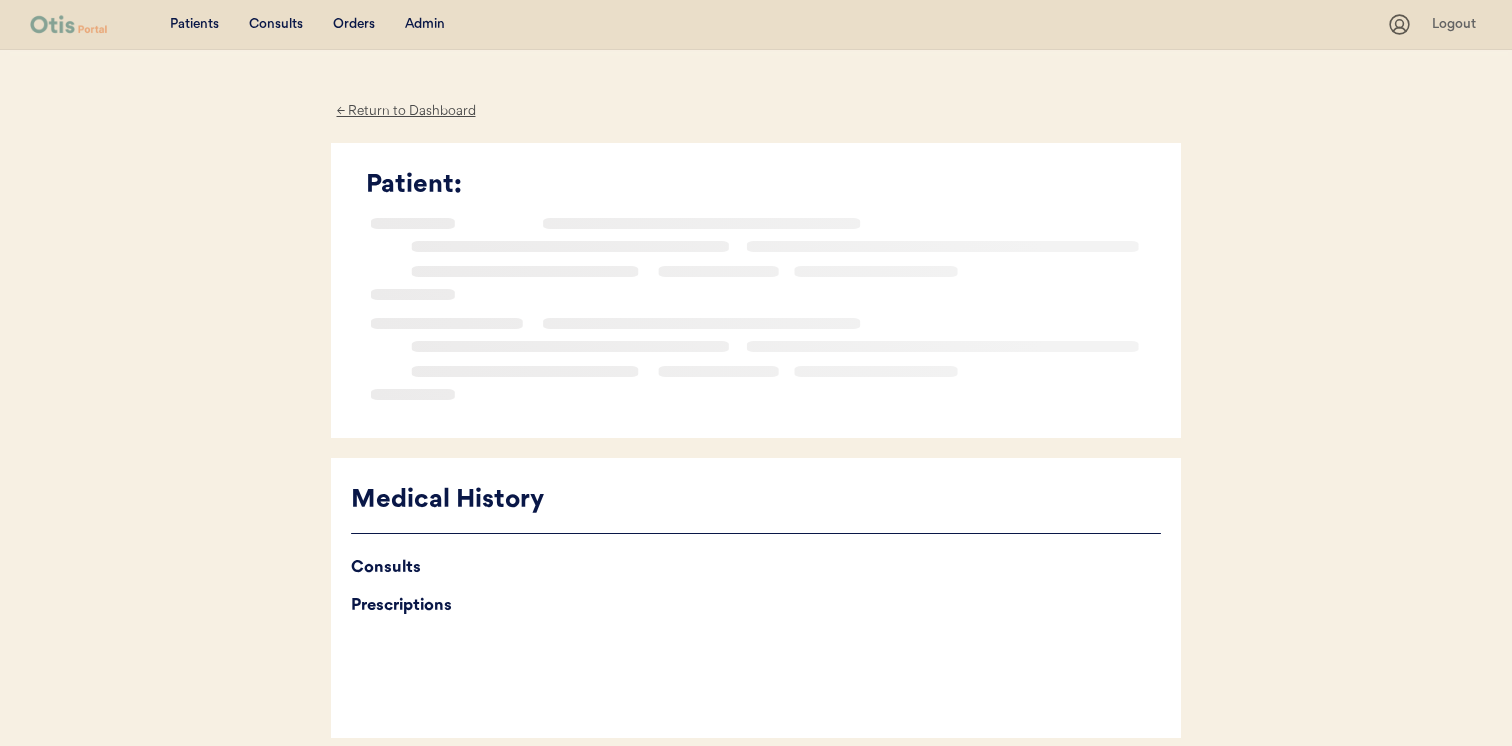 scroll, scrollTop: 0, scrollLeft: 0, axis: both 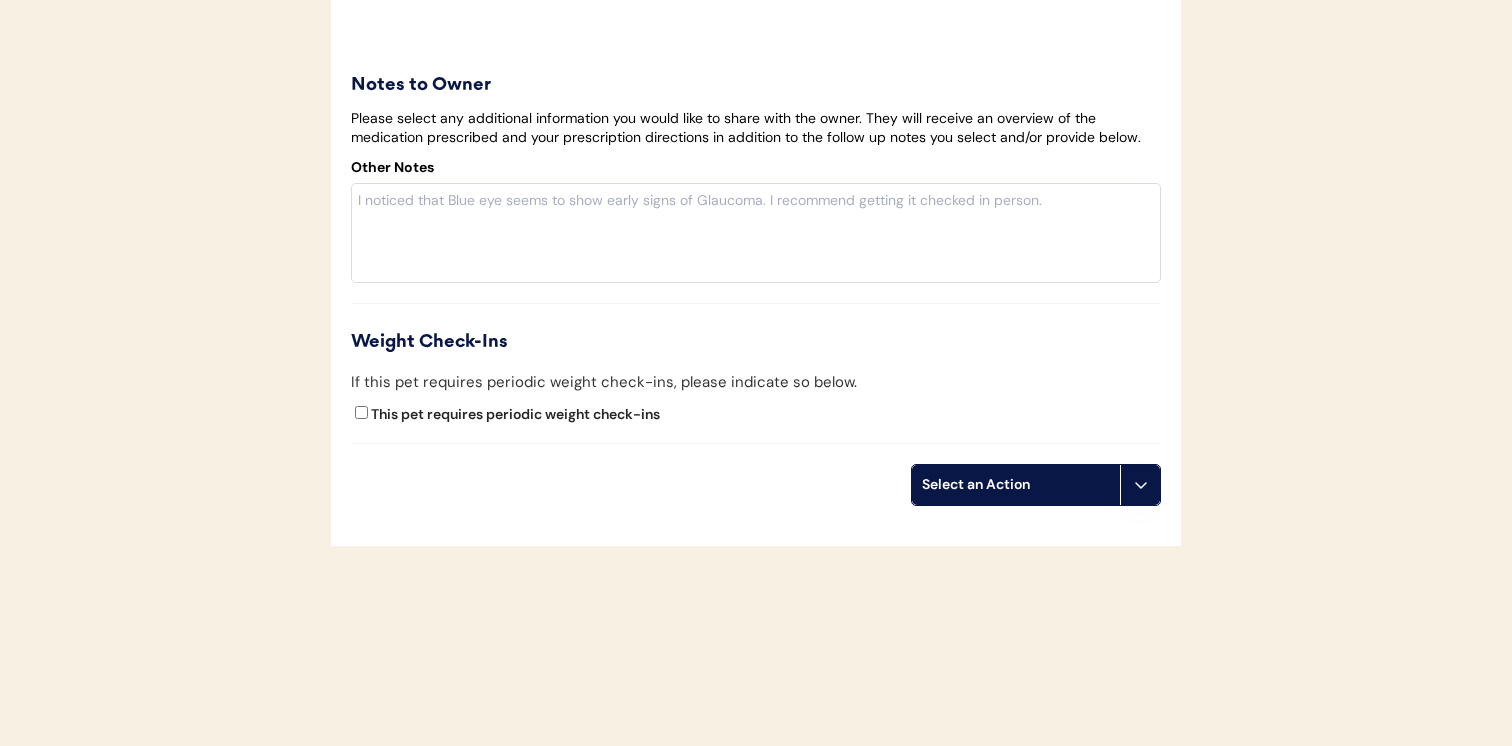 click on "Select an Action" at bounding box center (1016, 485) 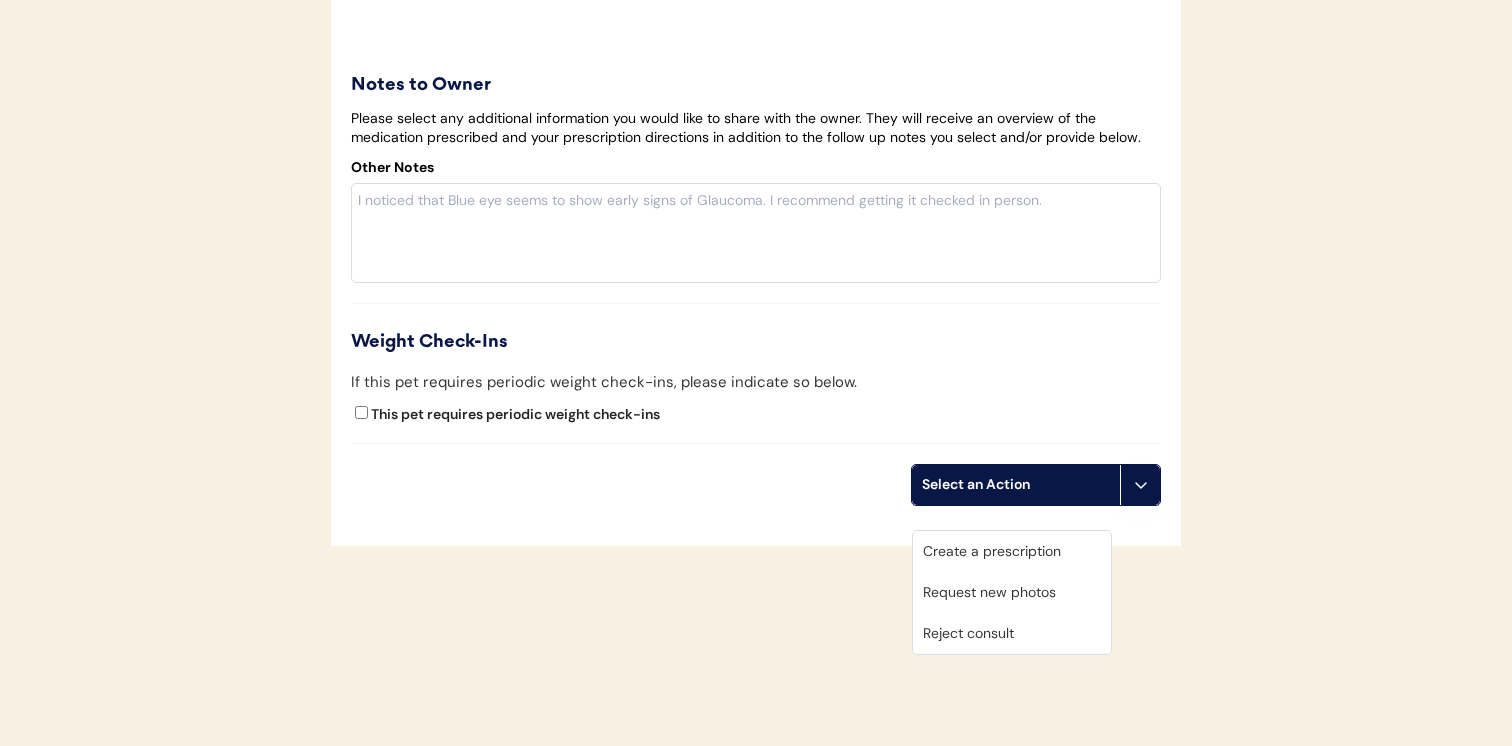 click on "Create a prescription" at bounding box center [1012, 551] 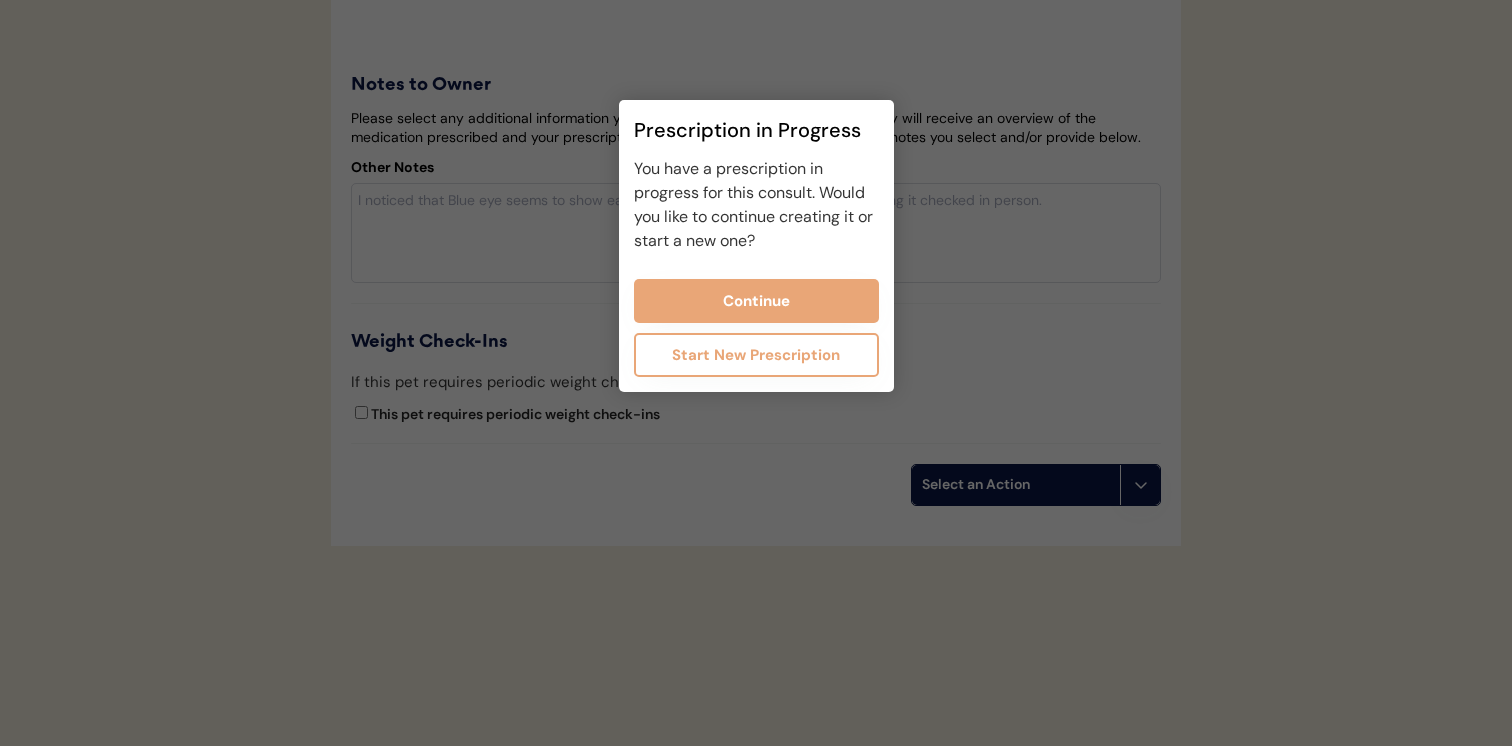 click at bounding box center [756, 373] 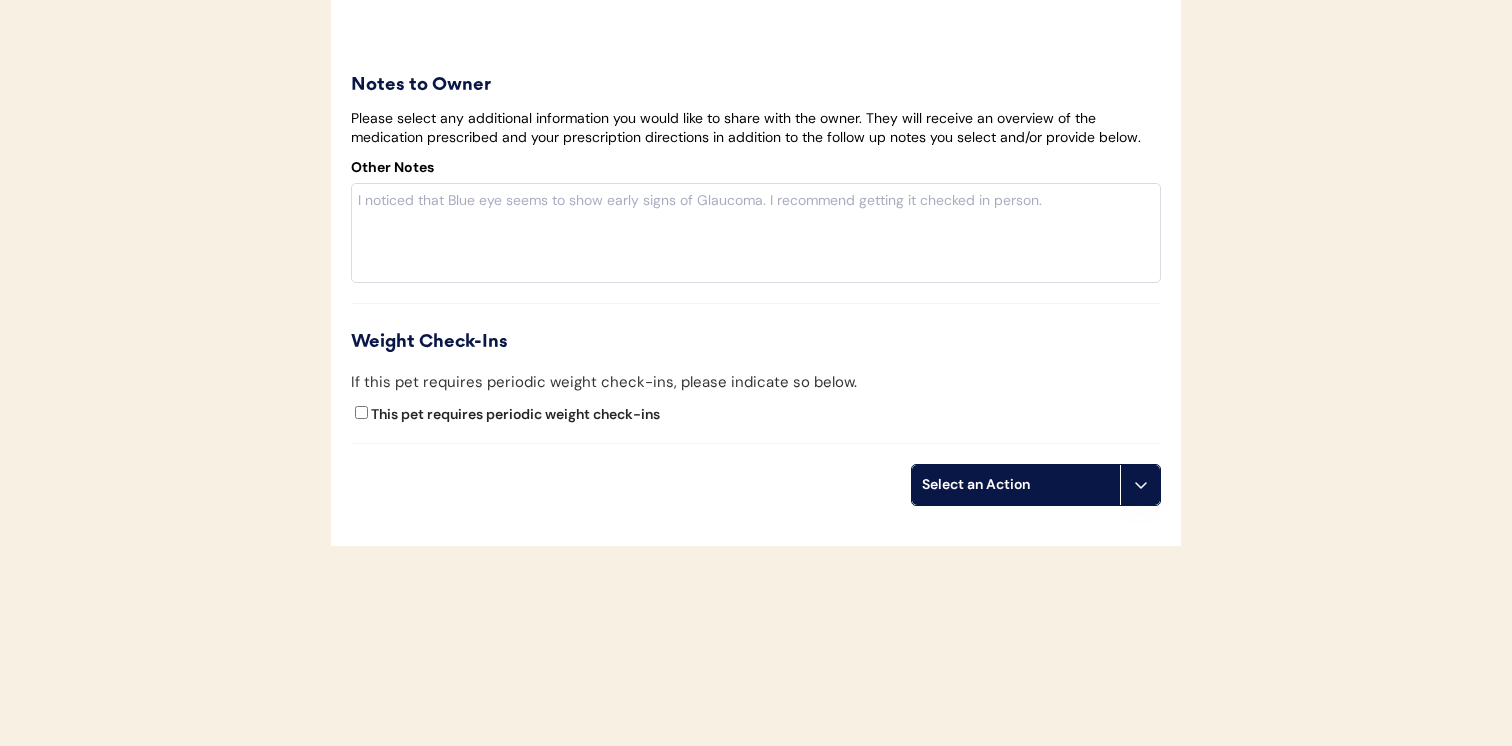 click on "Select an Action" at bounding box center (1016, 485) 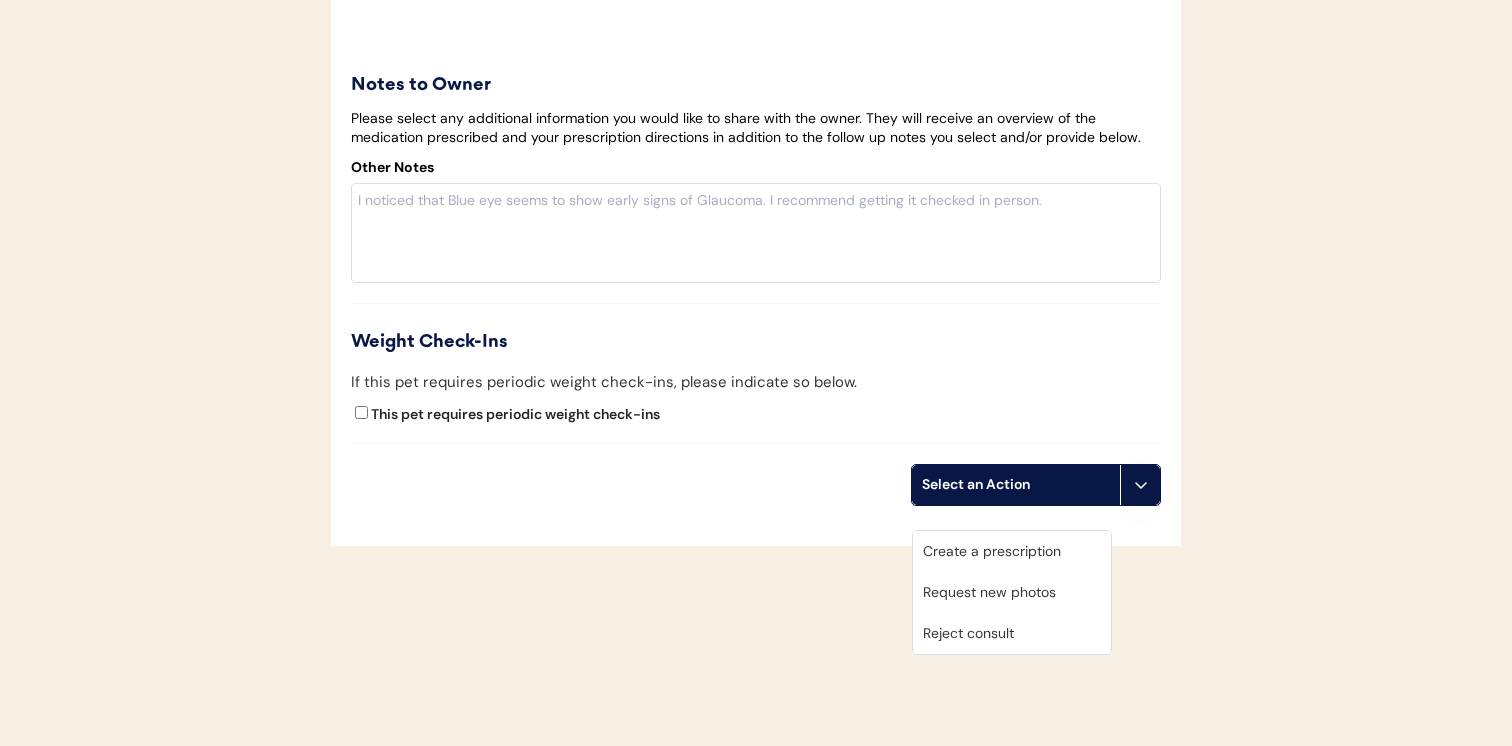 click on "Create a prescription" at bounding box center [1012, 551] 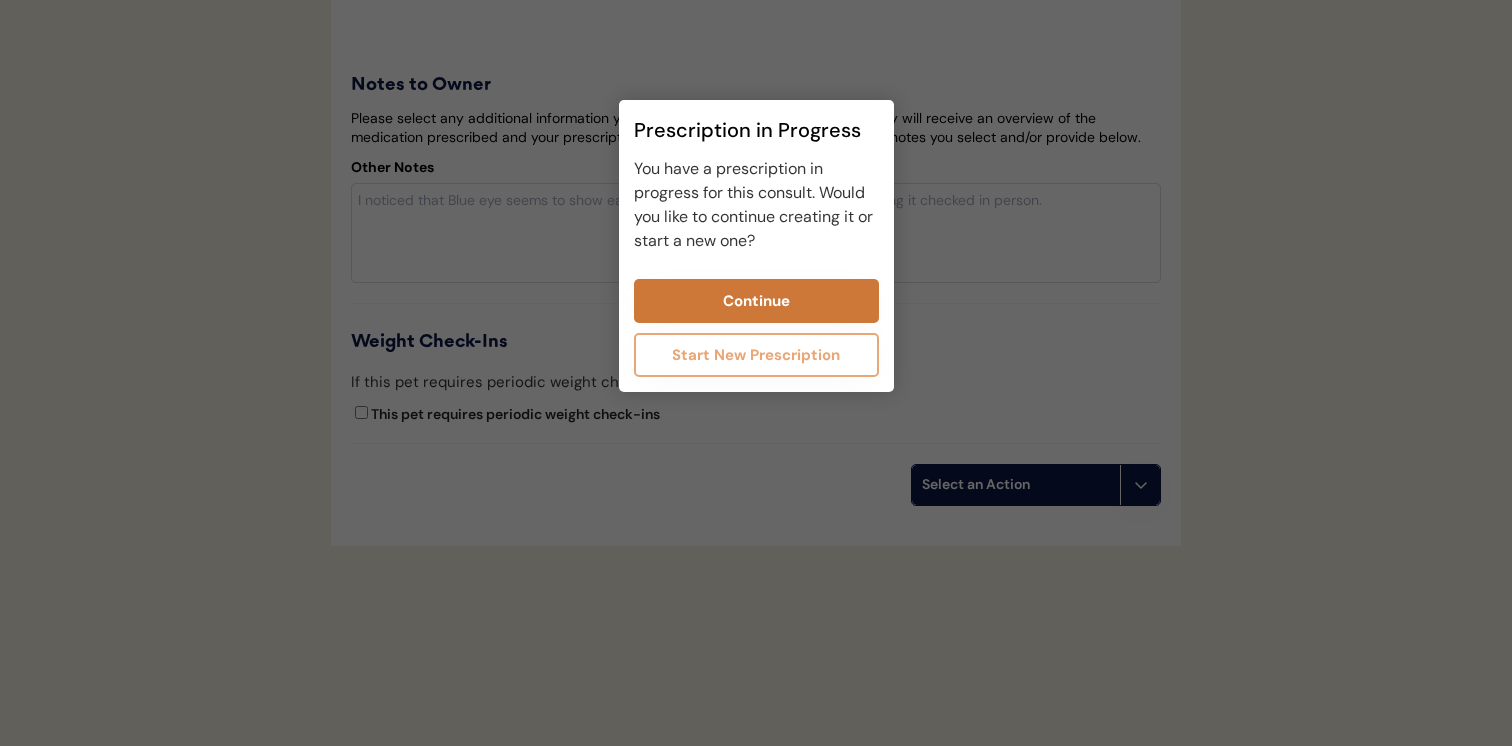click on "Continue" at bounding box center (756, 301) 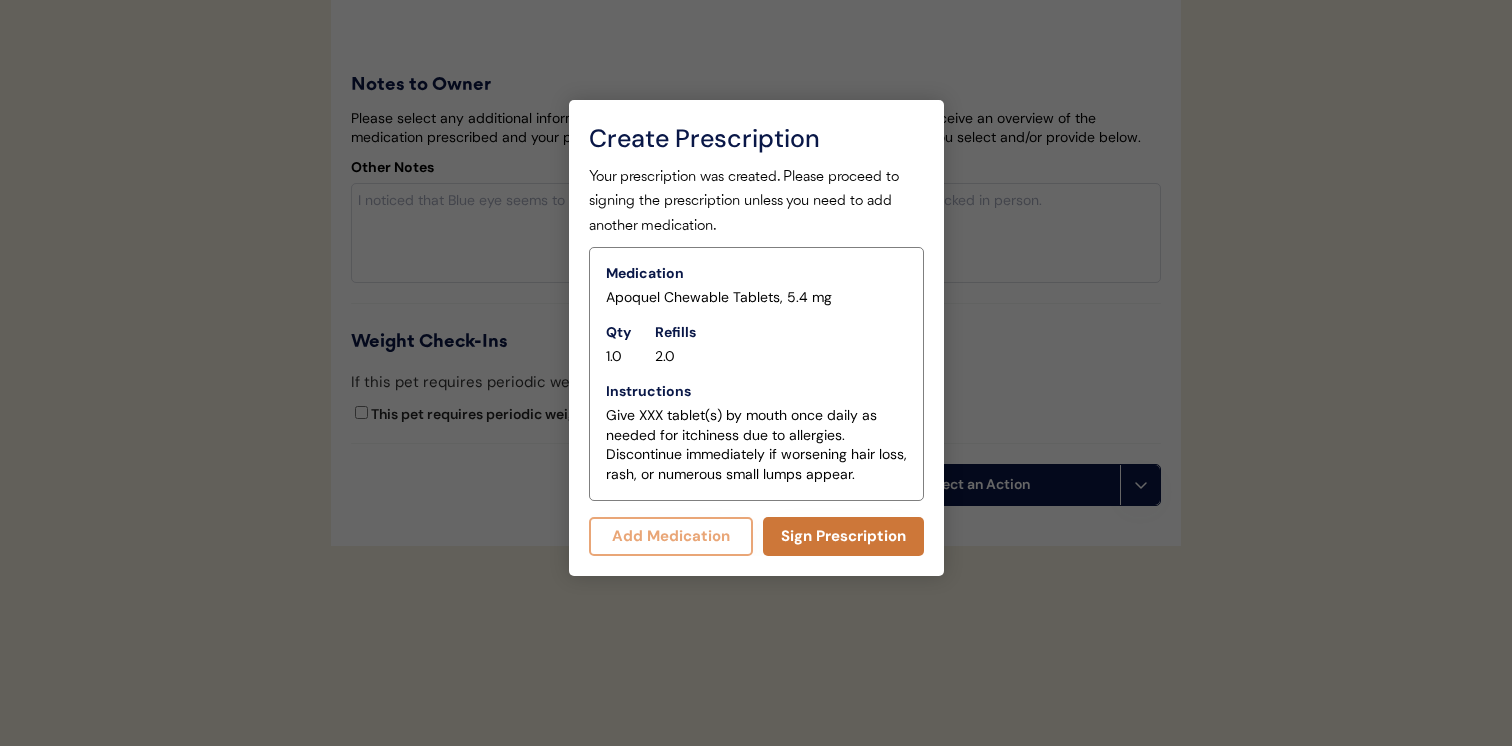 click on "Sign Prescription" at bounding box center [843, 536] 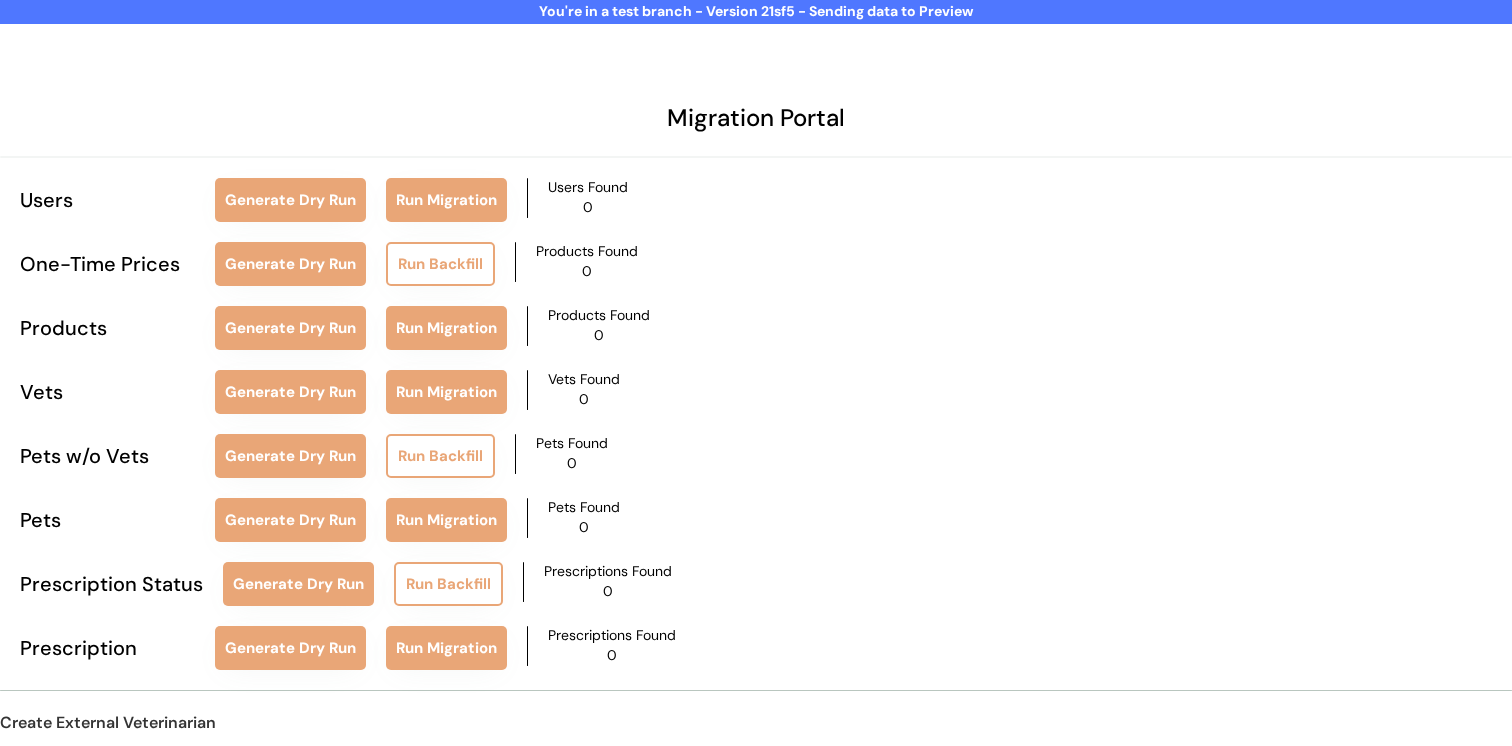 scroll, scrollTop: 79, scrollLeft: 0, axis: vertical 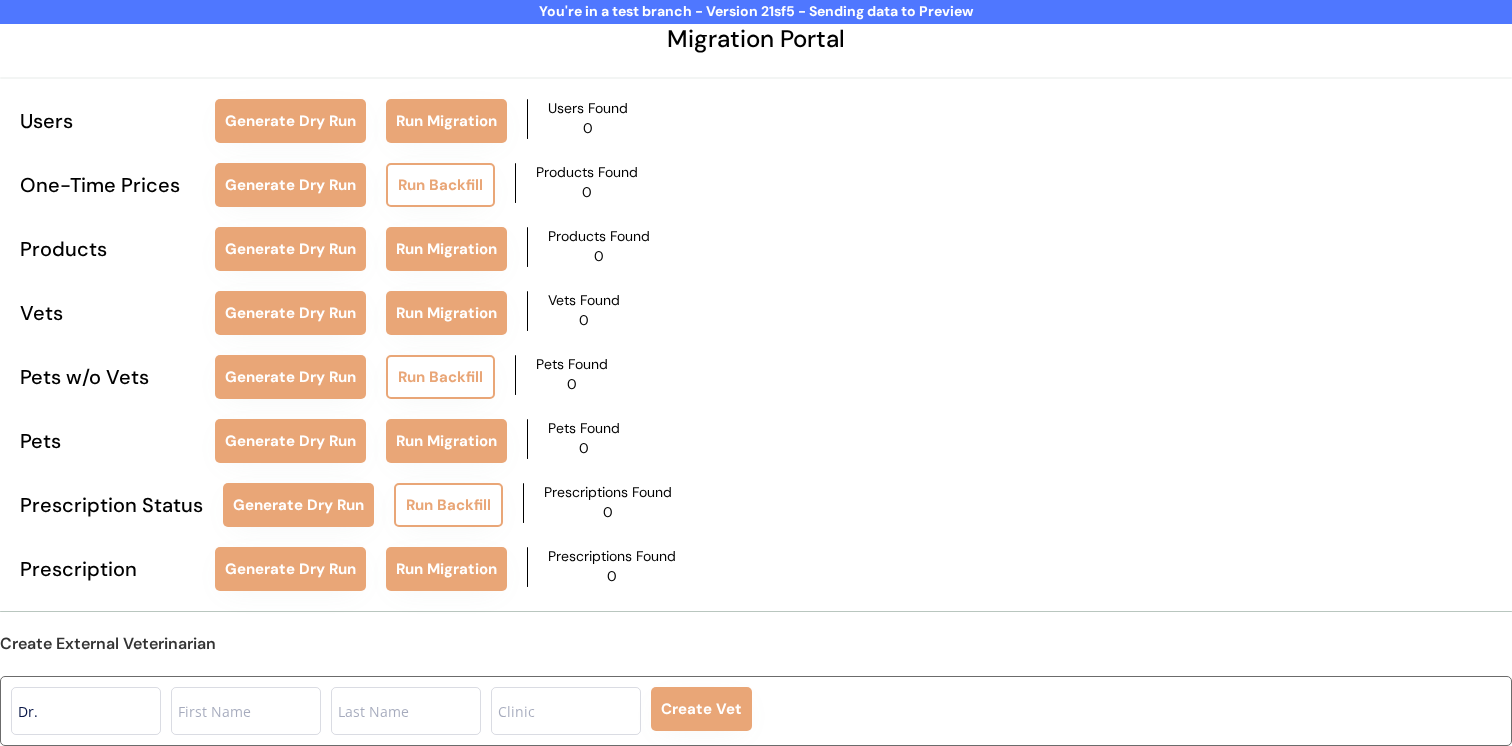 click on "Generate Dry Run" at bounding box center (290, 121) 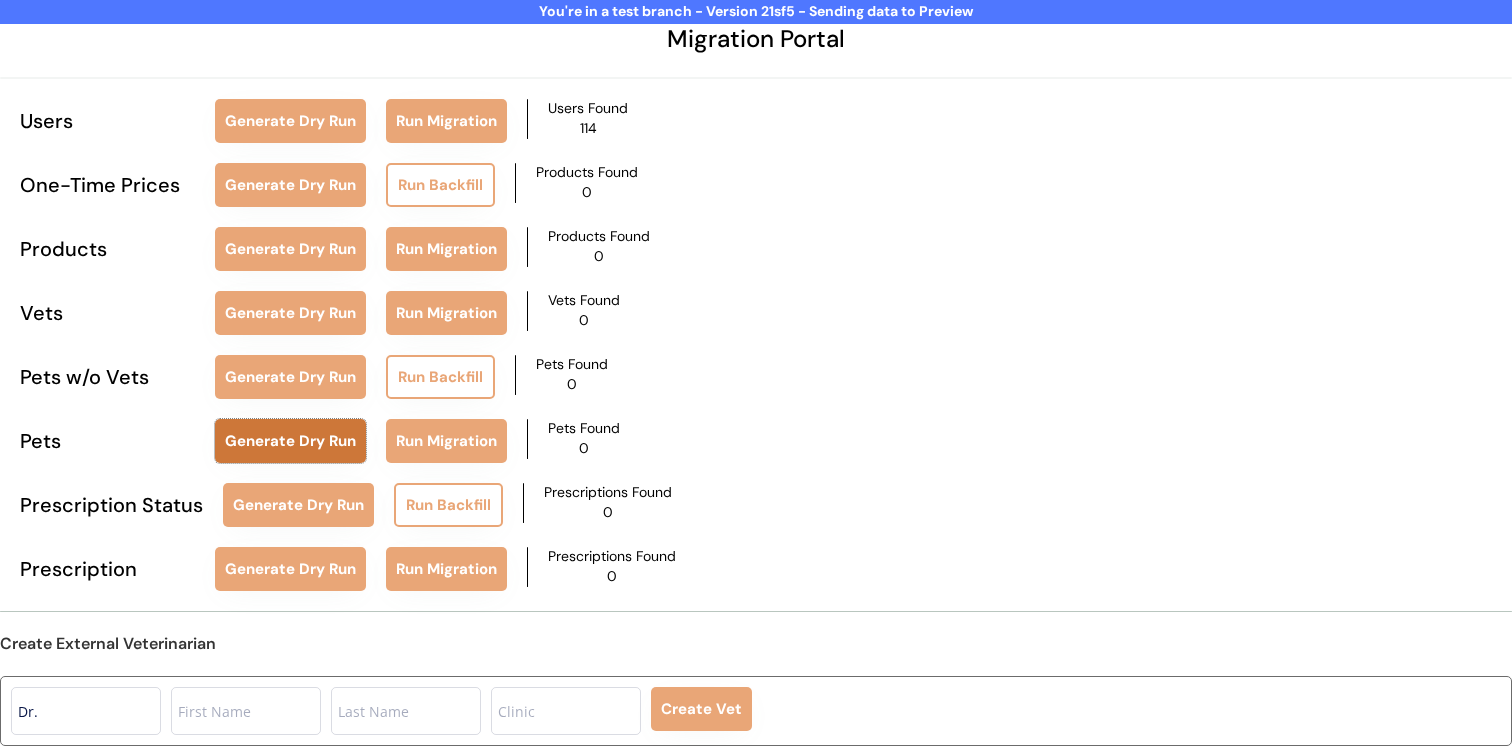 click on "Generate Dry Run" at bounding box center (290, 441) 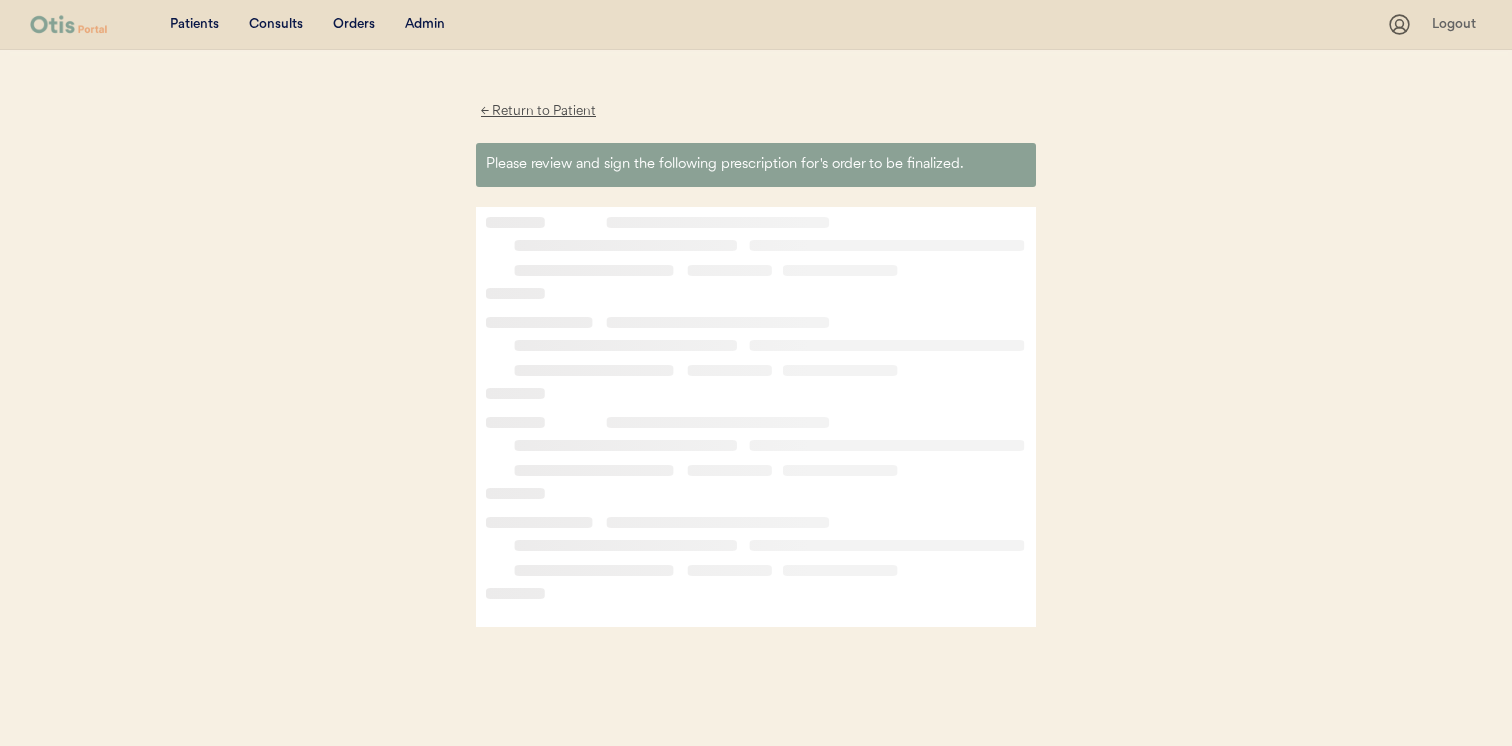 scroll, scrollTop: 0, scrollLeft: 0, axis: both 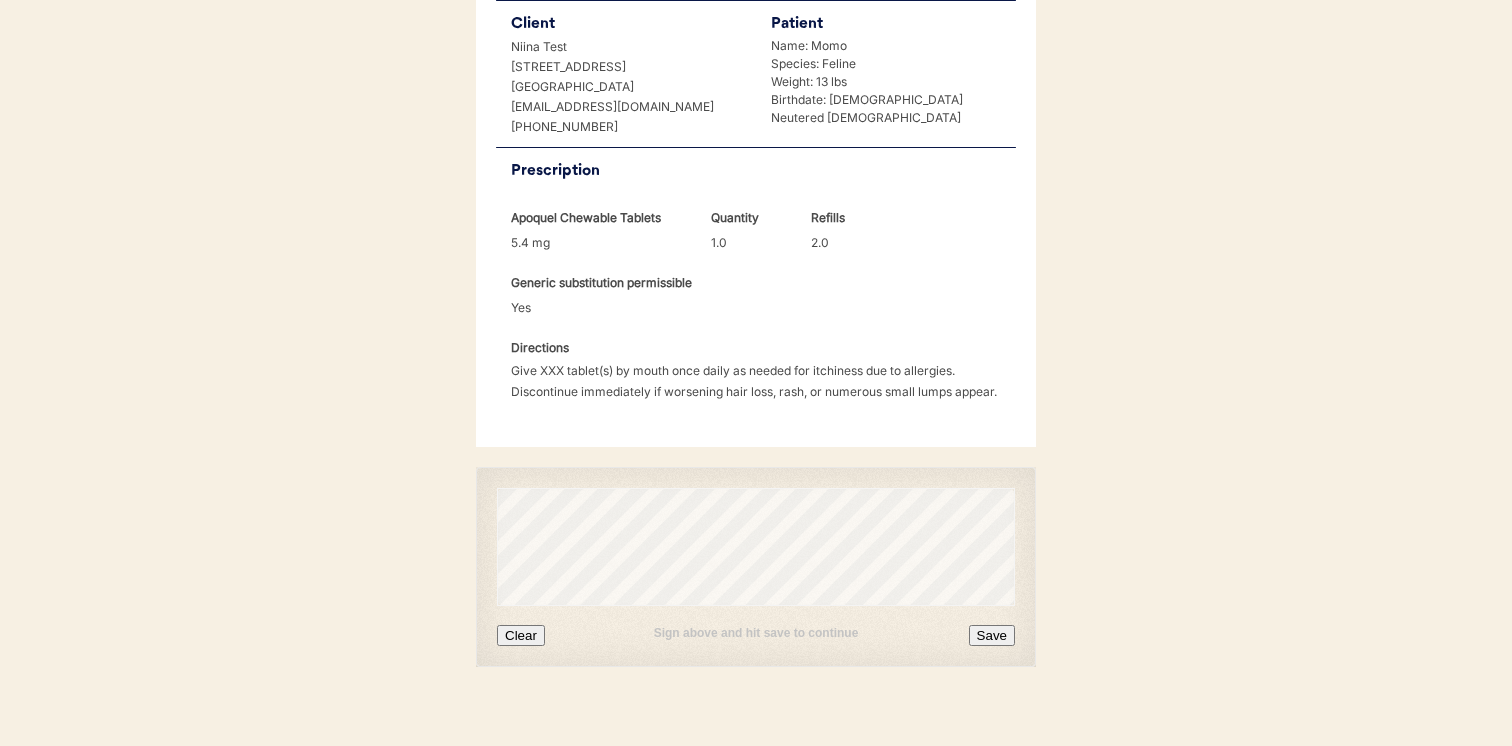 click on "Clear" at bounding box center (521, 635) 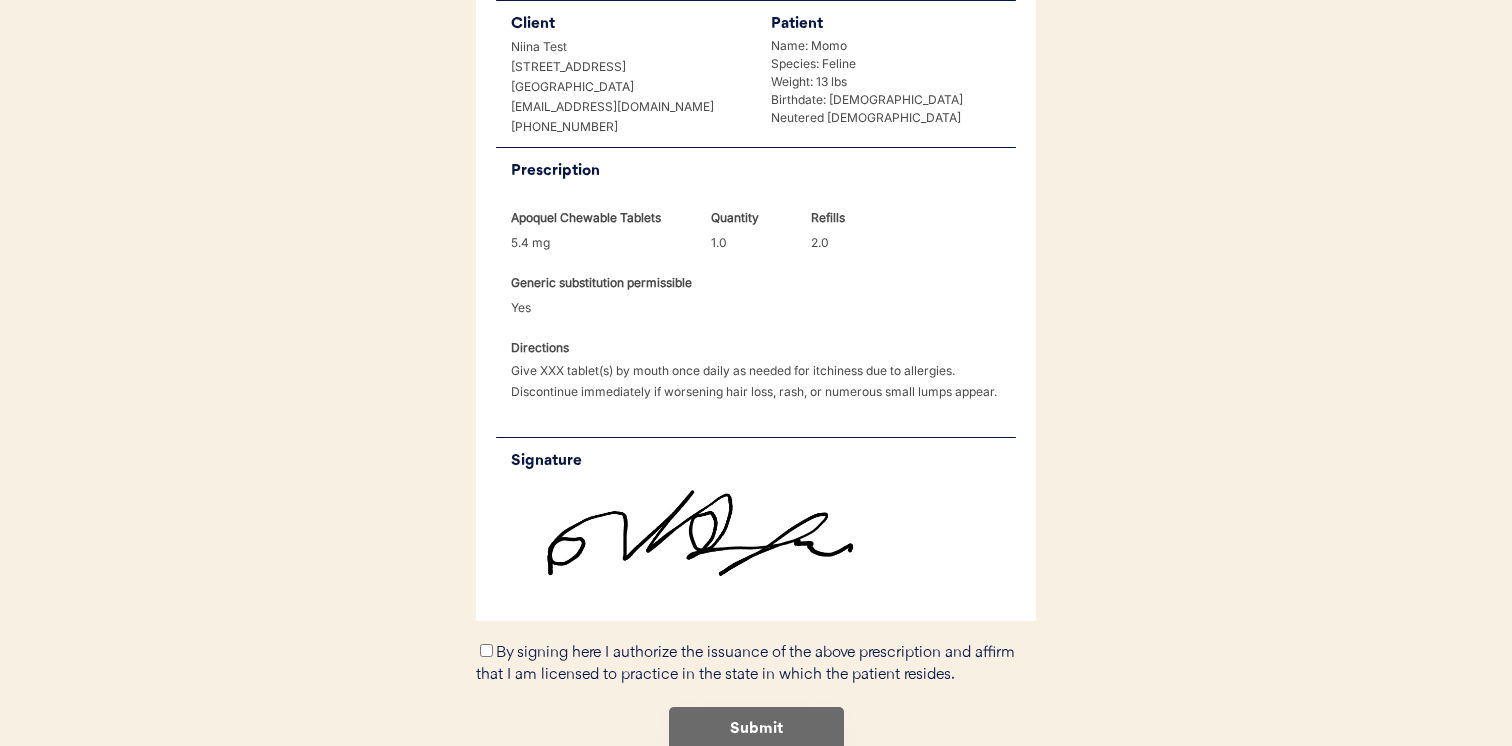 scroll, scrollTop: 563, scrollLeft: 0, axis: vertical 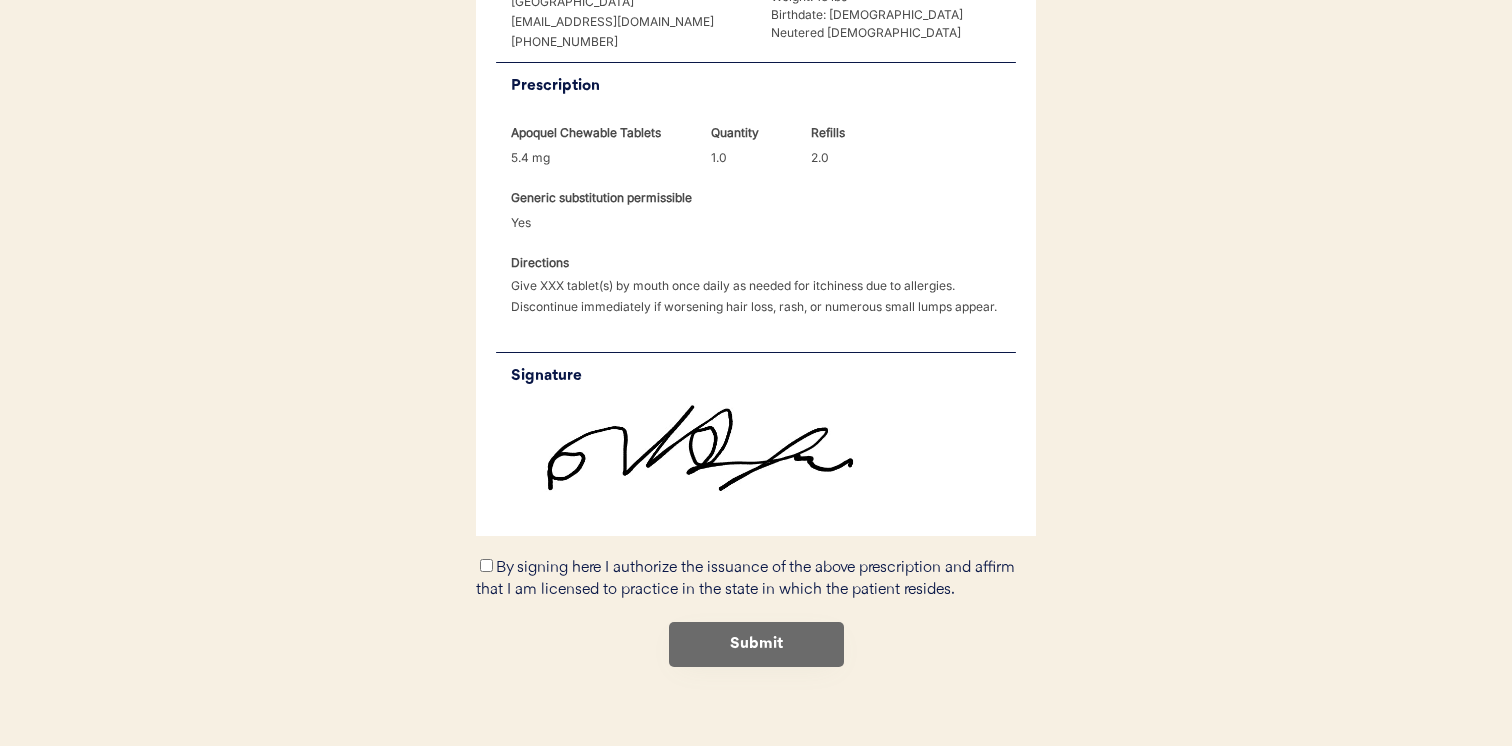 click on "By signing here I authorize the issuance of the above prescription and affirm that I am licensed to practice in the state in which the patient resides." at bounding box center [745, 579] 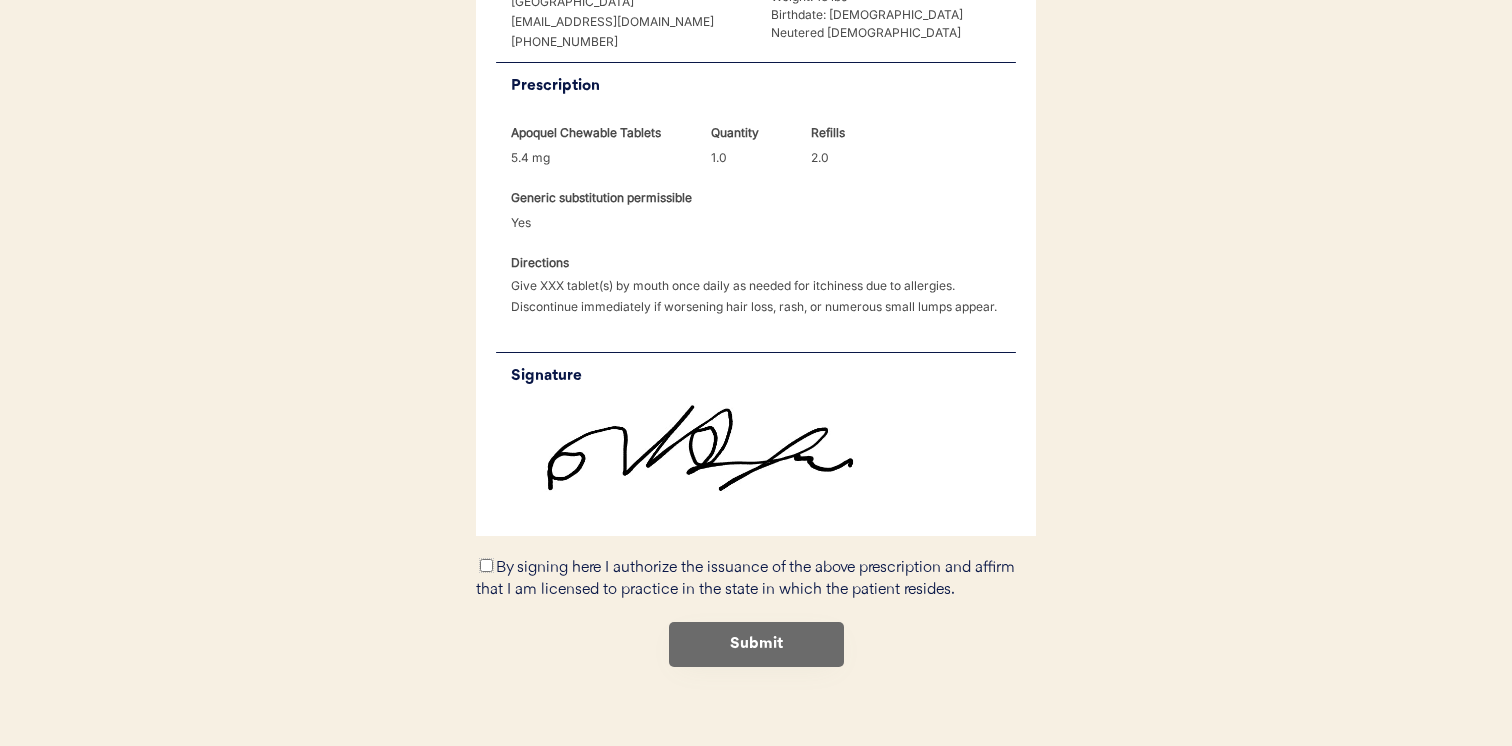 click on "By signing here I authorize the issuance of the above prescription and affirm that I am licensed to practice in the state in which the patient resides." at bounding box center [486, 565] 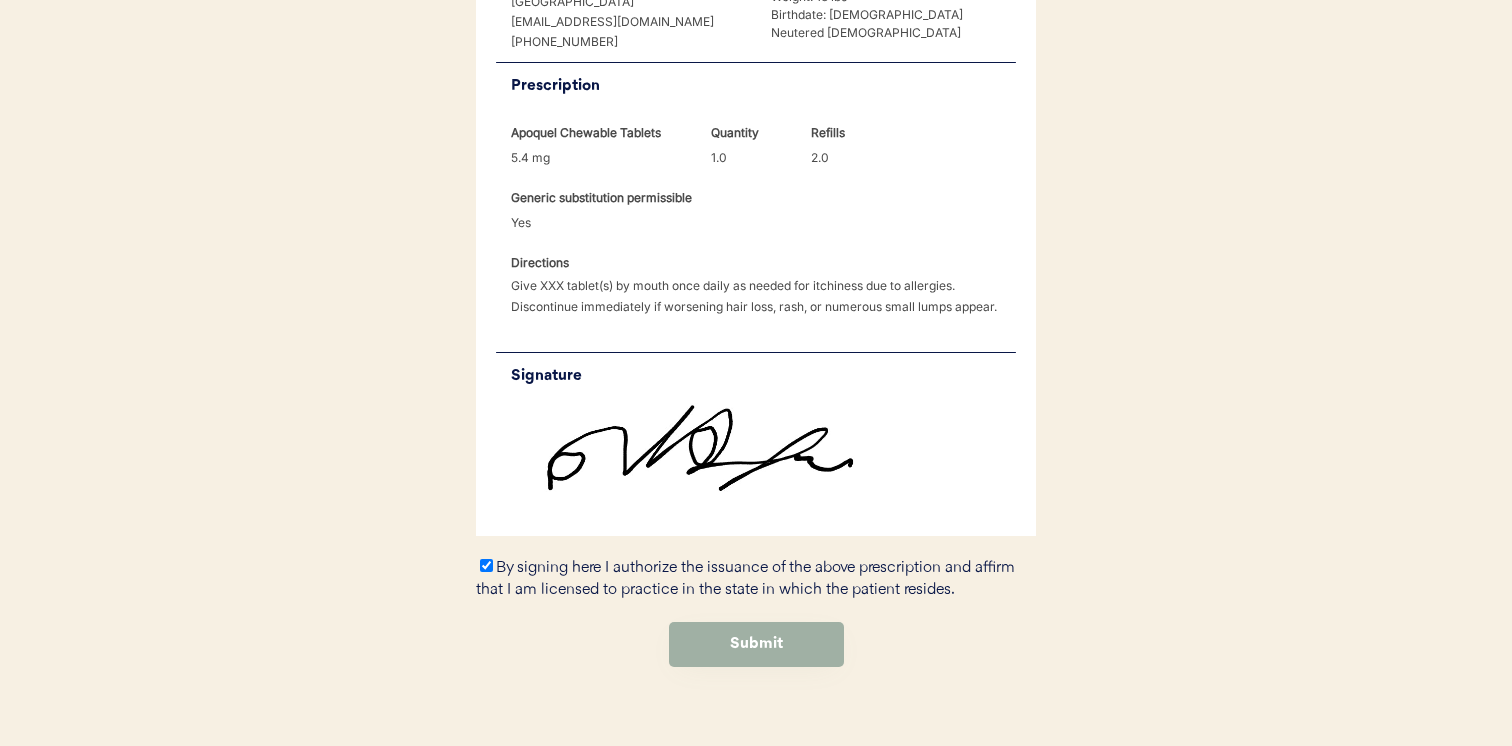 click on "Submit" at bounding box center [756, 644] 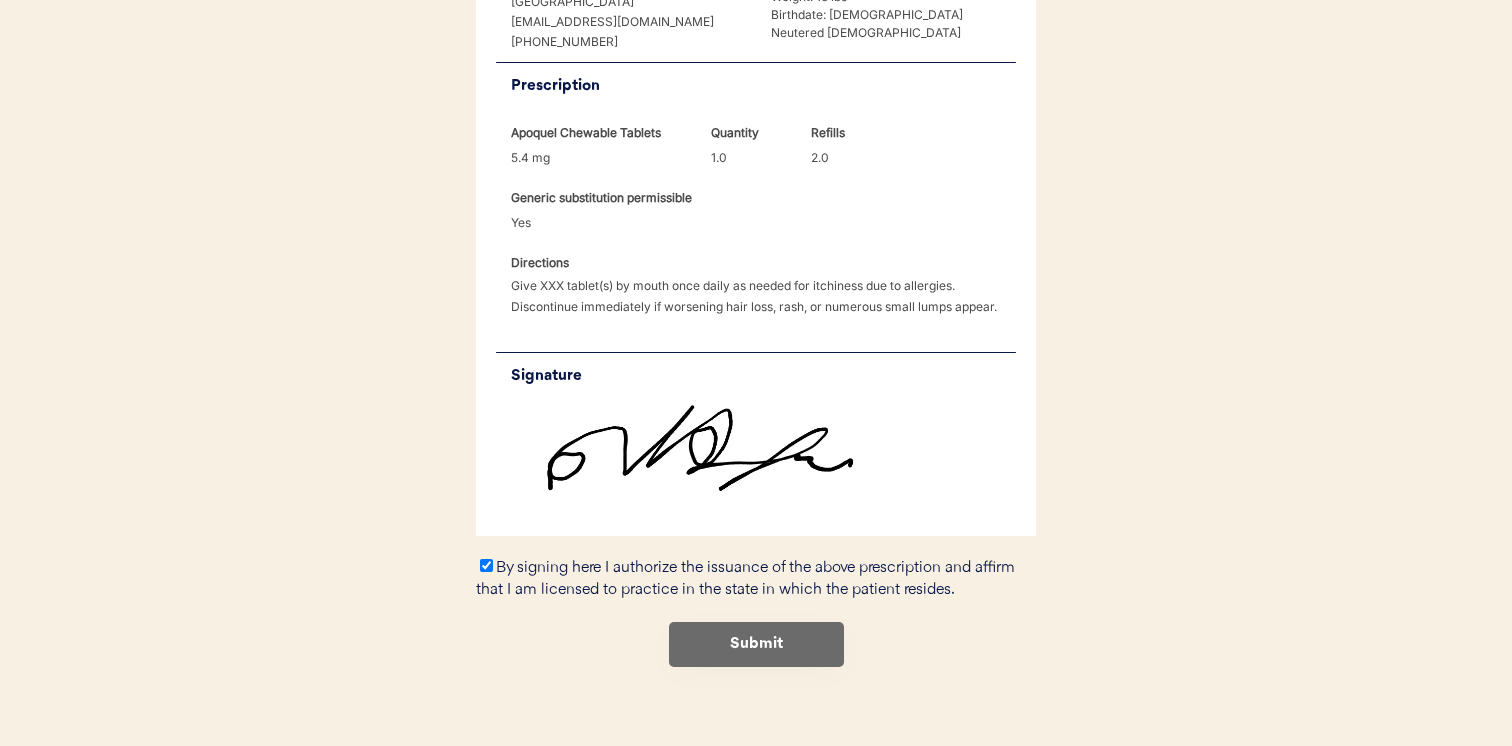 scroll, scrollTop: 0, scrollLeft: 0, axis: both 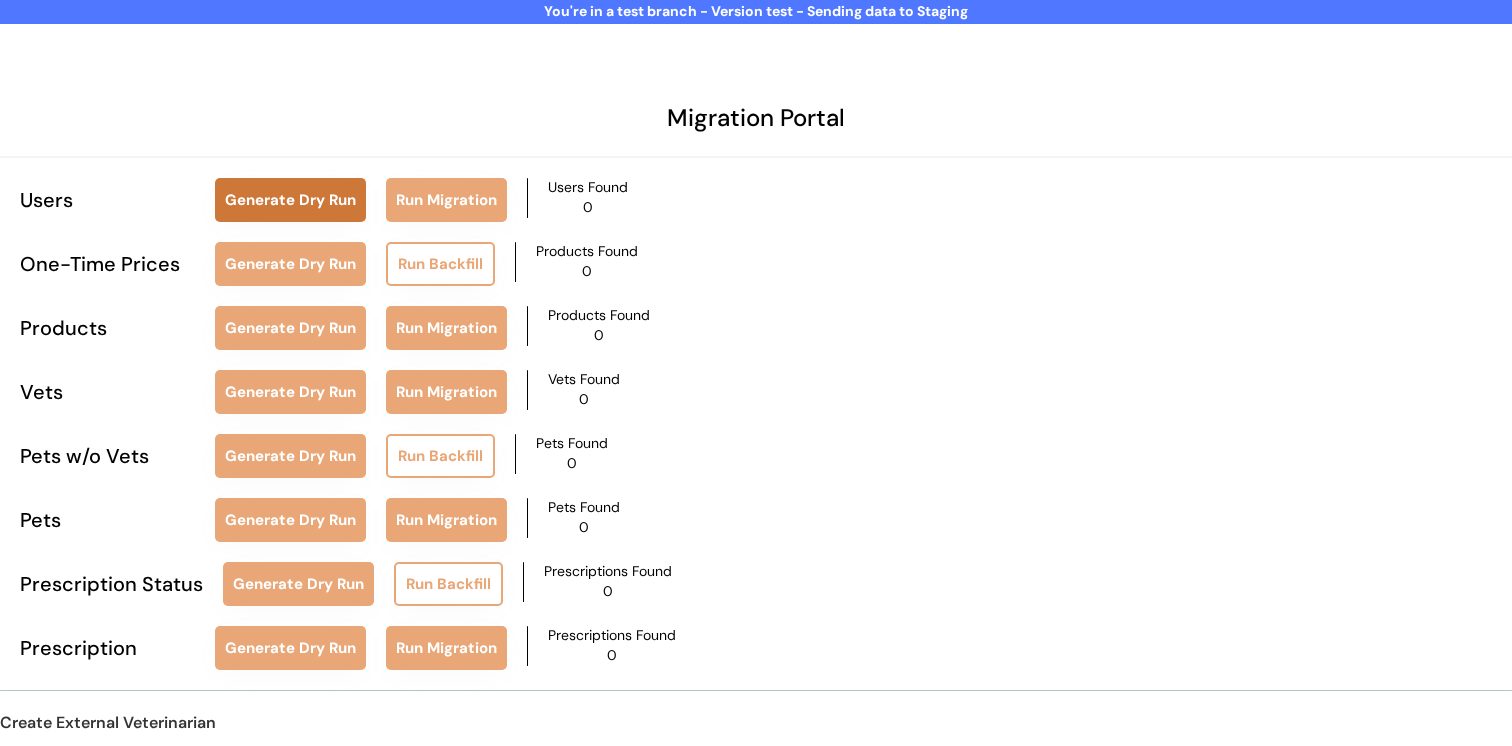 click on "Generate Dry Run" at bounding box center (290, 200) 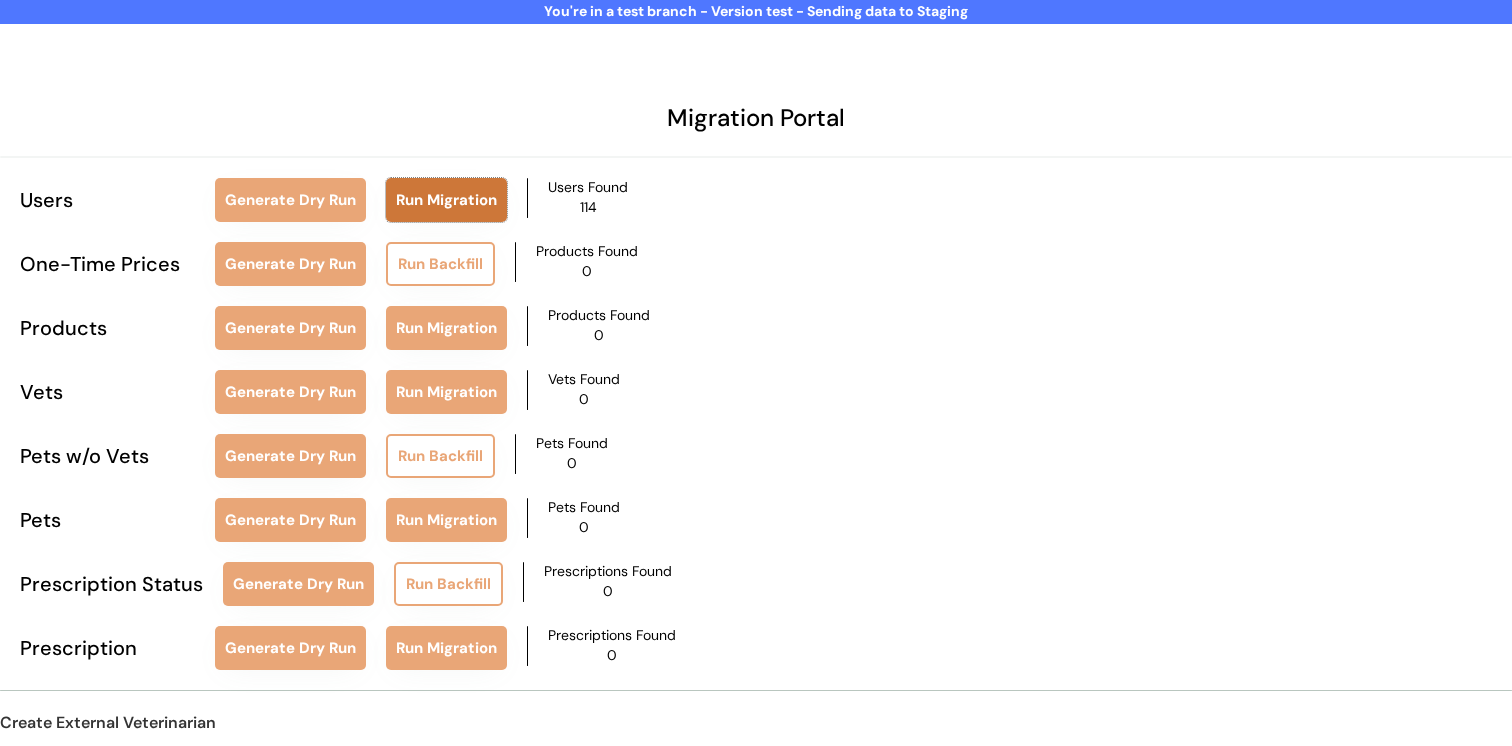 click on "Run Migration" at bounding box center (446, 200) 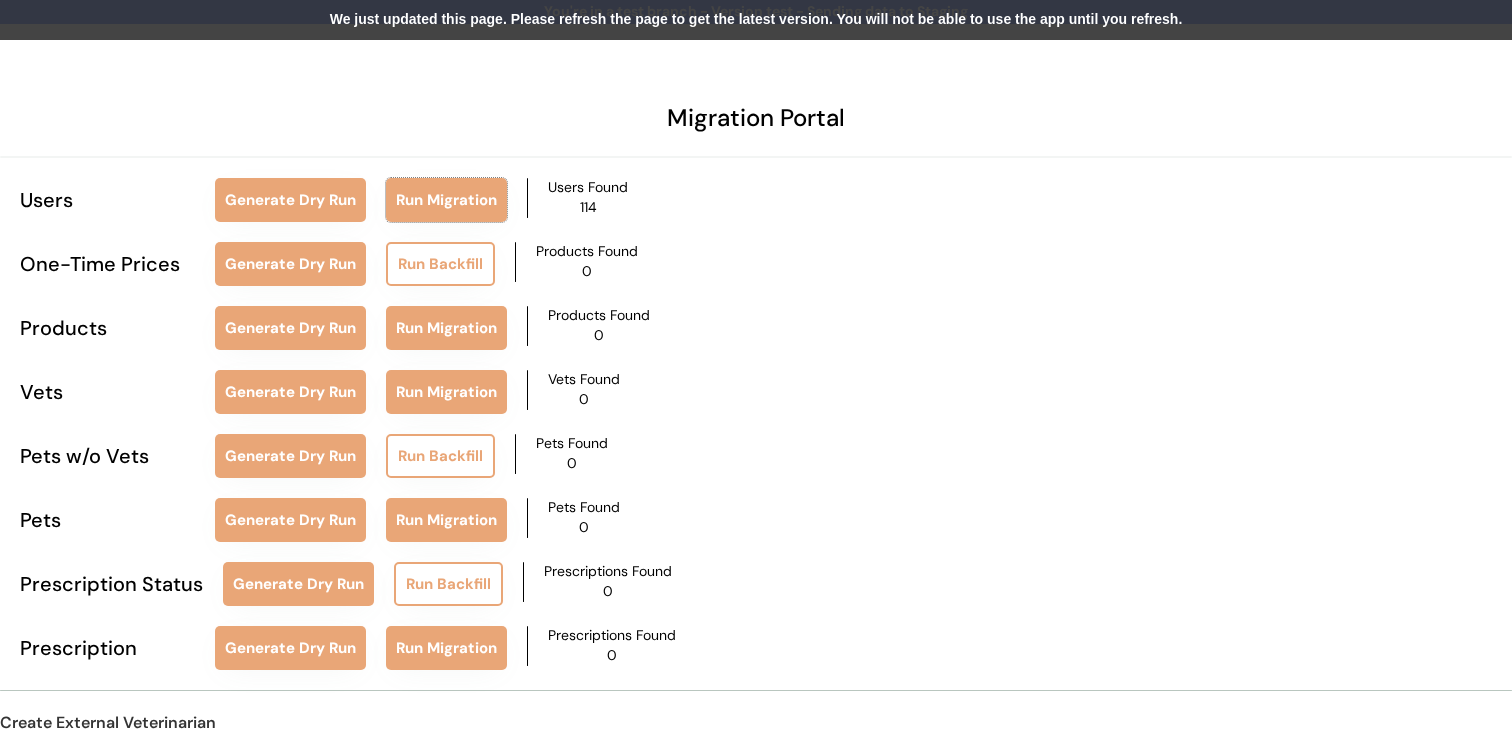 click on "We just updated this page.  Please refresh the page to get the latest version. You will not be able to use the app until you refresh." at bounding box center [756, 20] 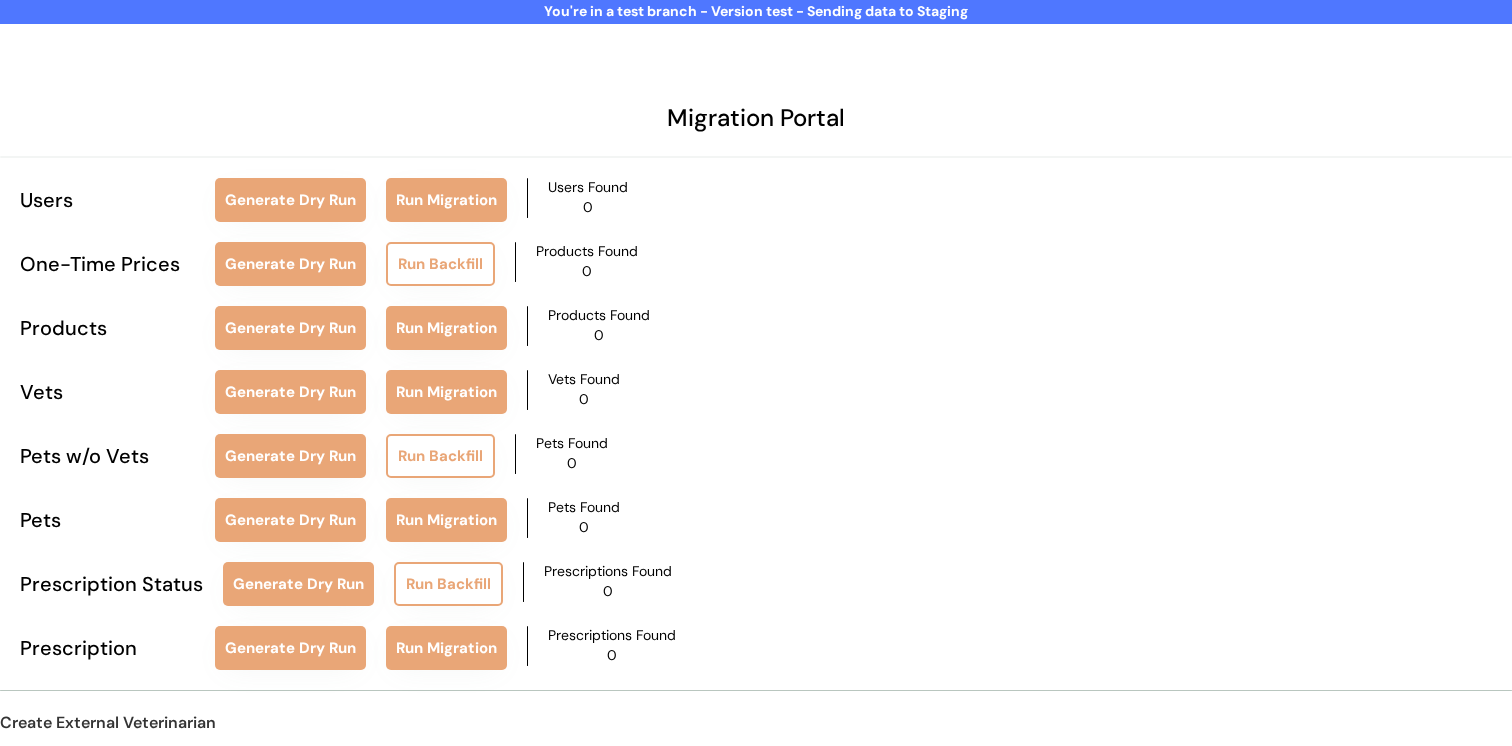 scroll, scrollTop: 0, scrollLeft: 0, axis: both 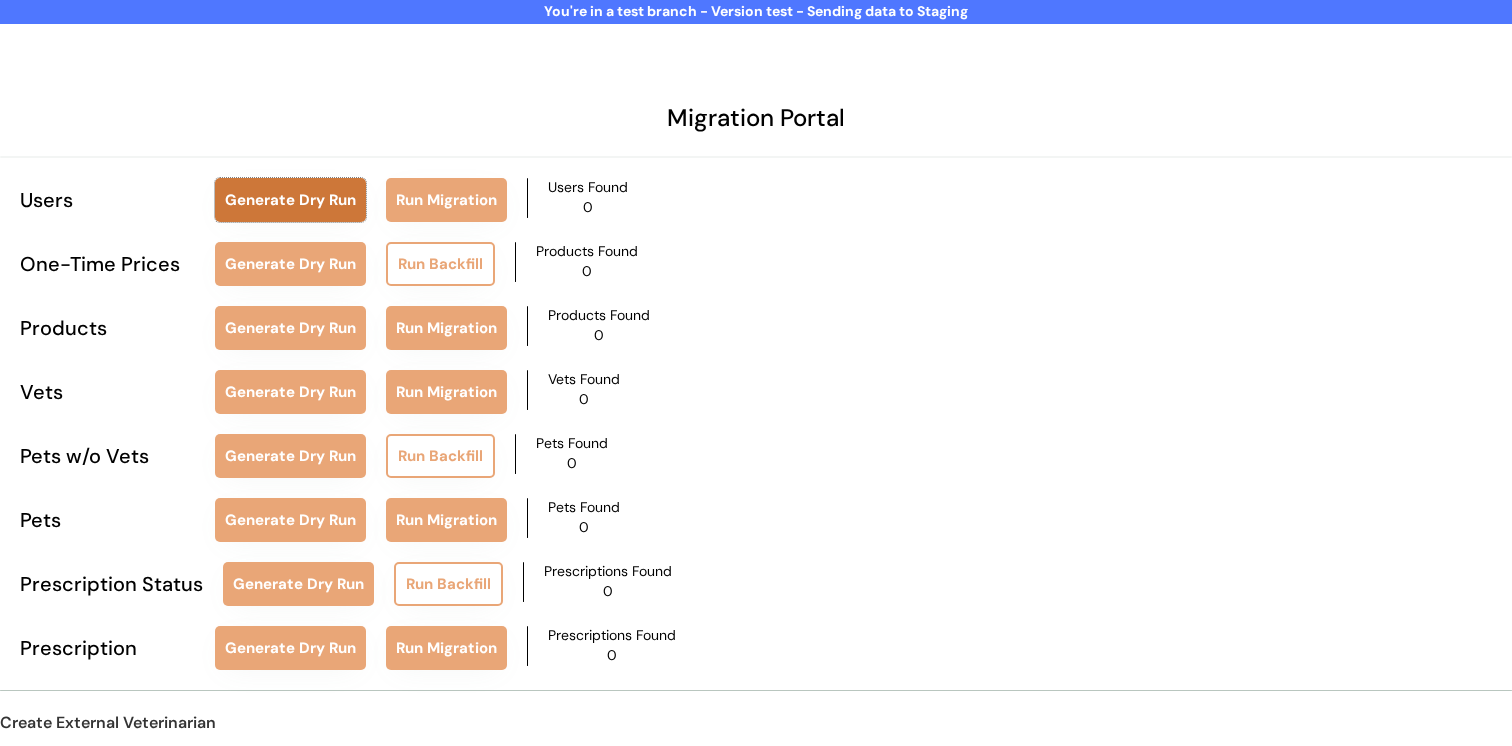click on "Generate Dry Run" at bounding box center (290, 200) 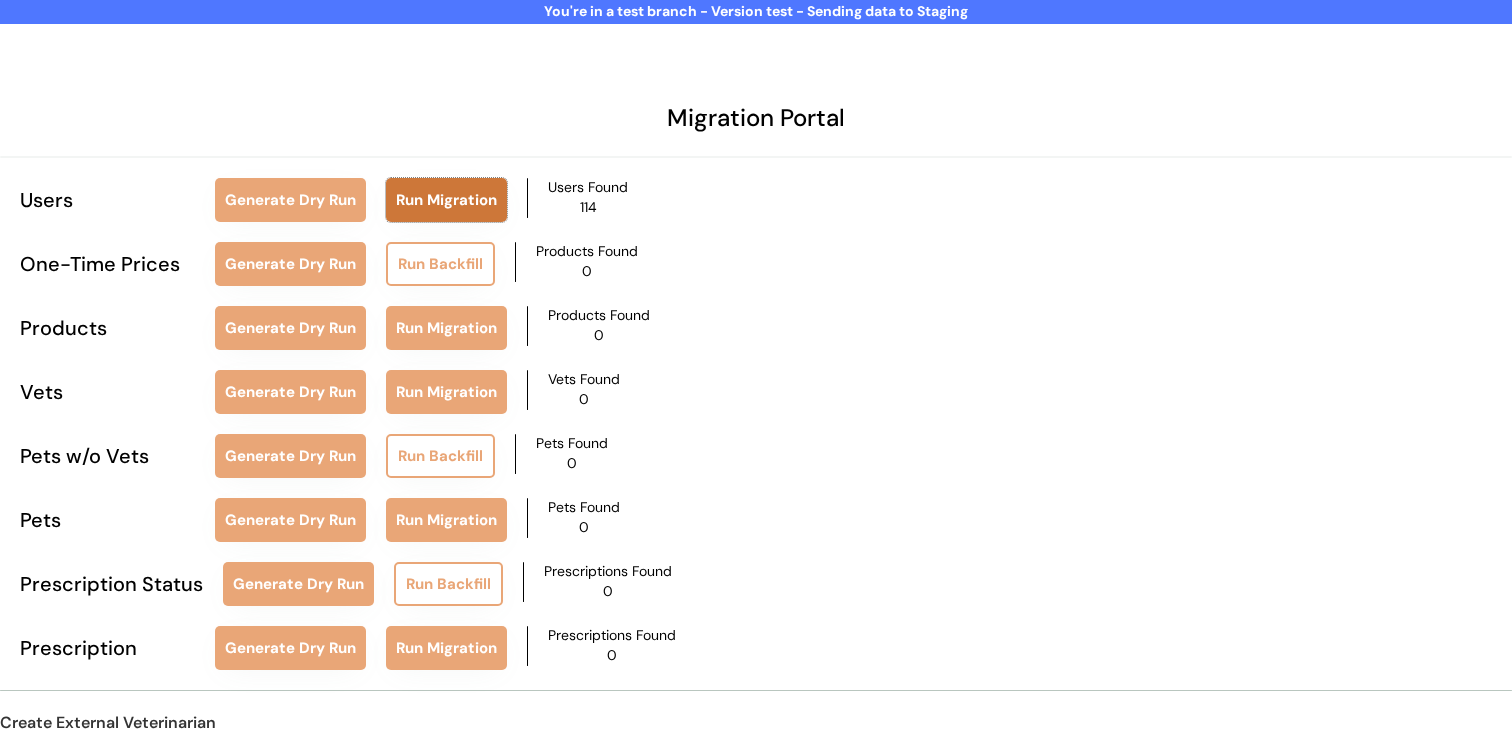 click on "Run Migration" at bounding box center [446, 200] 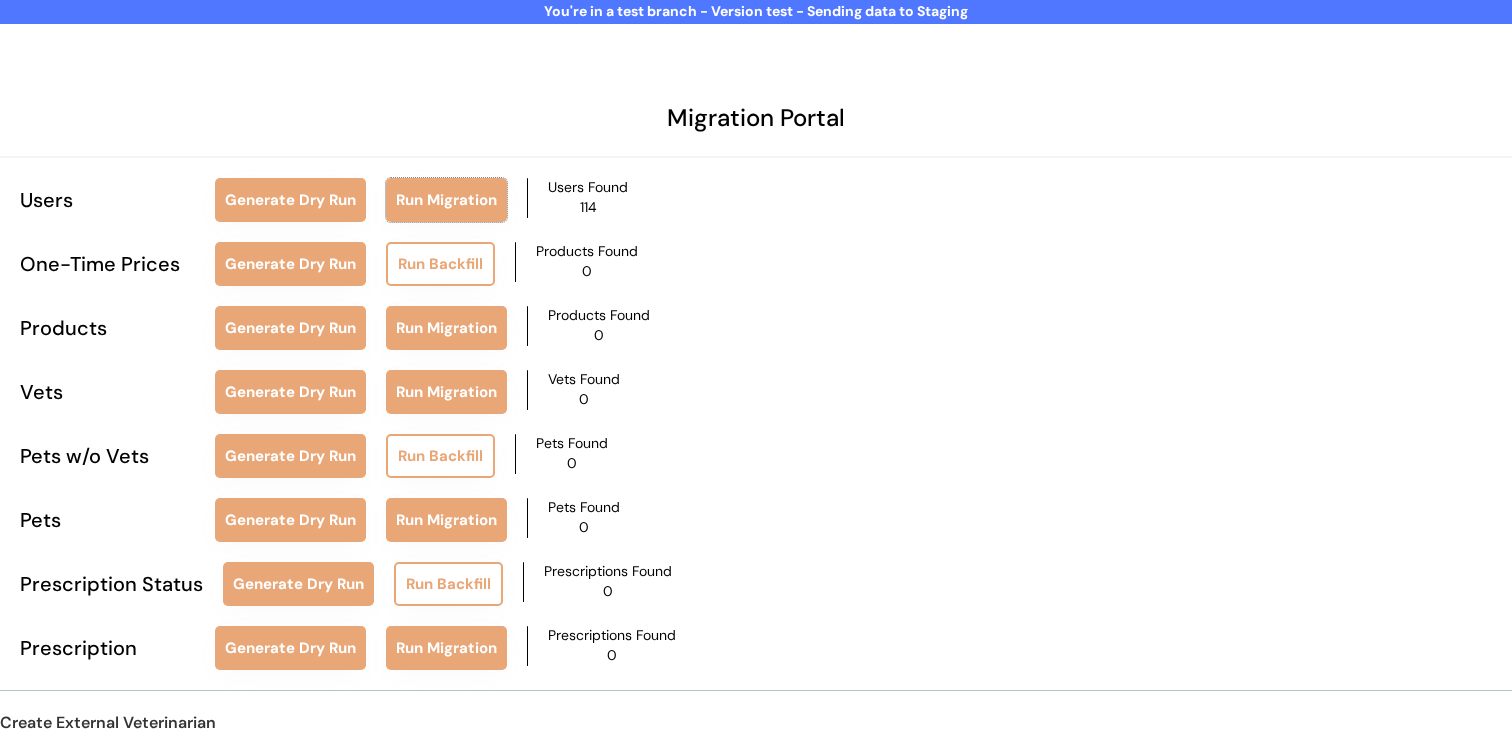 type 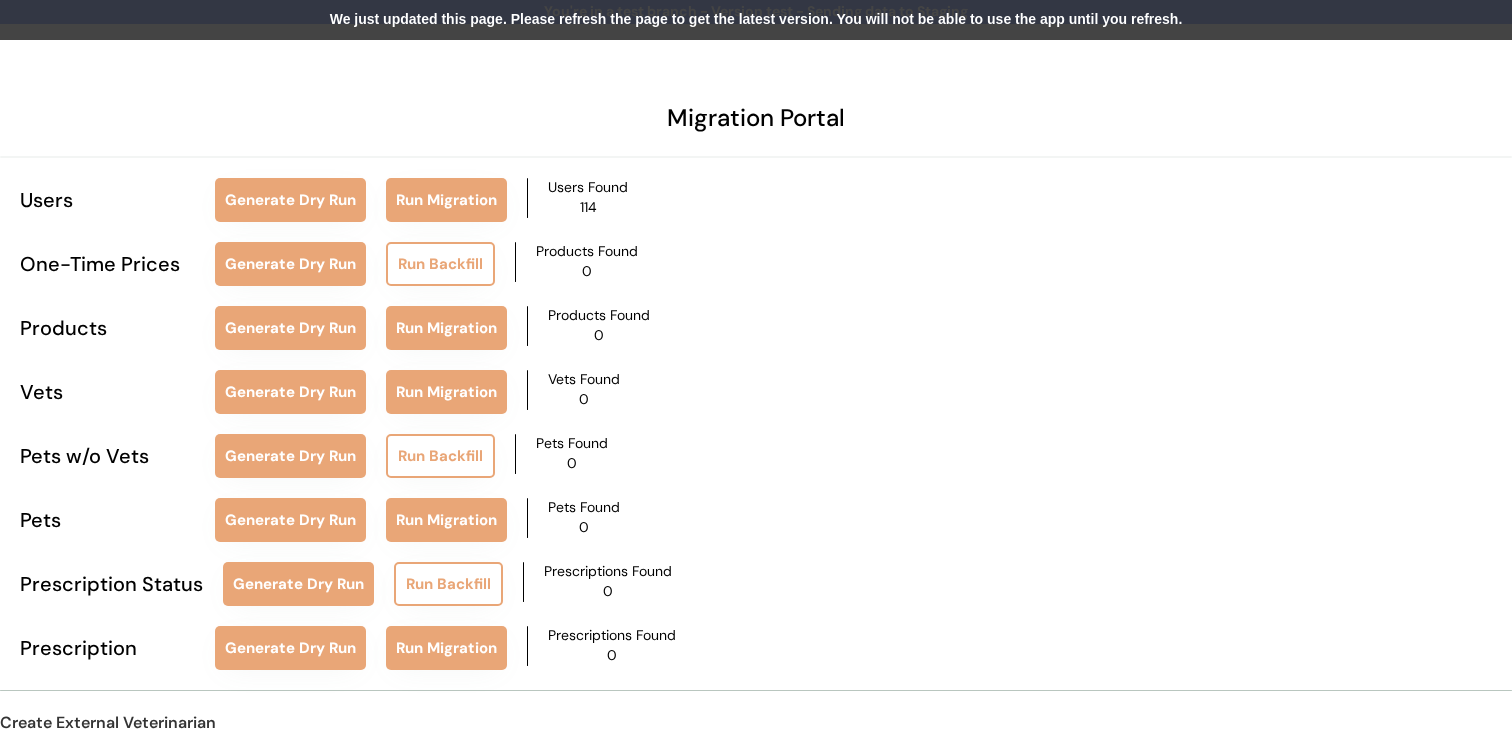 click on "We just updated this page.  Please refresh the page to get the latest version. You will not be able to use the app until you refresh." at bounding box center [756, 20] 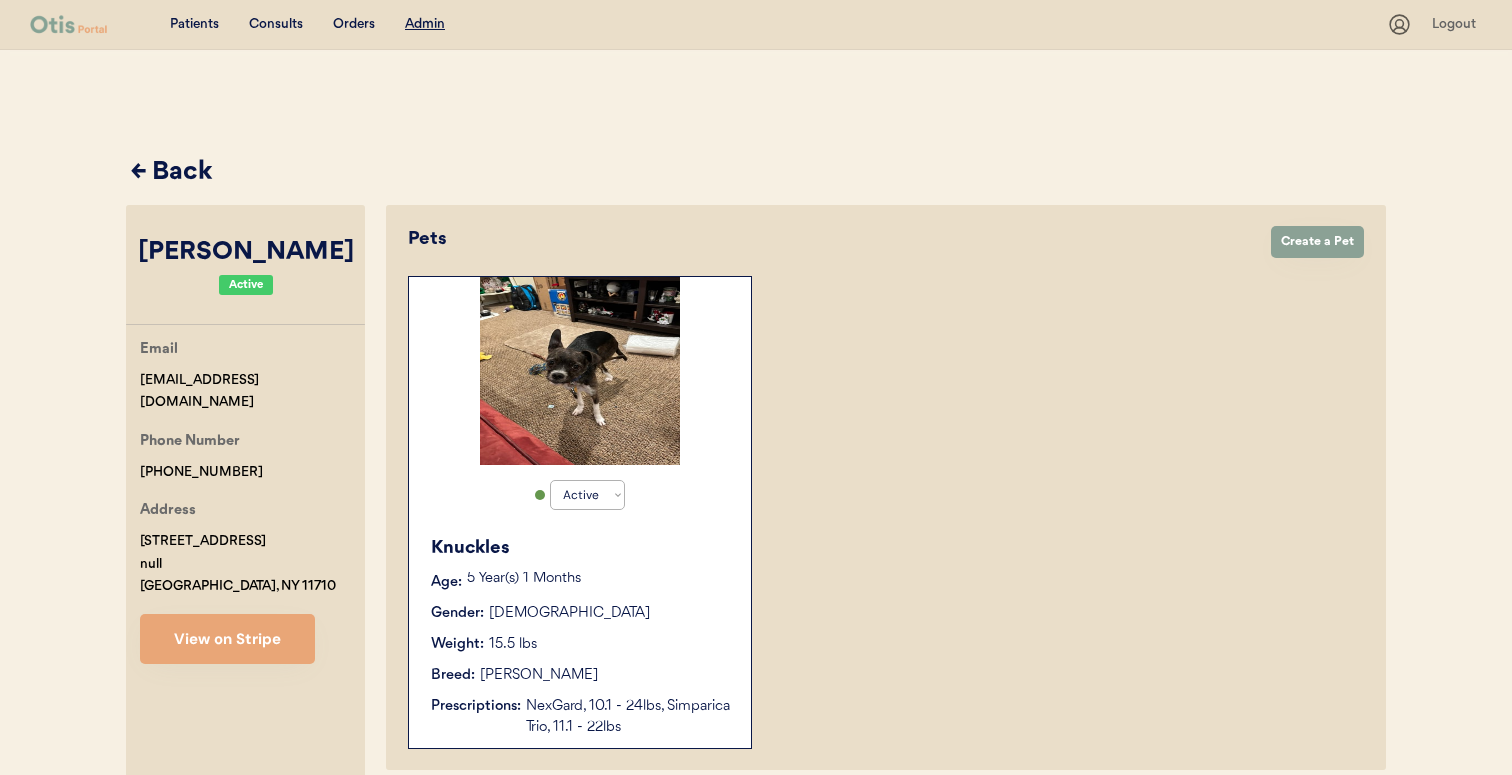 select on "true" 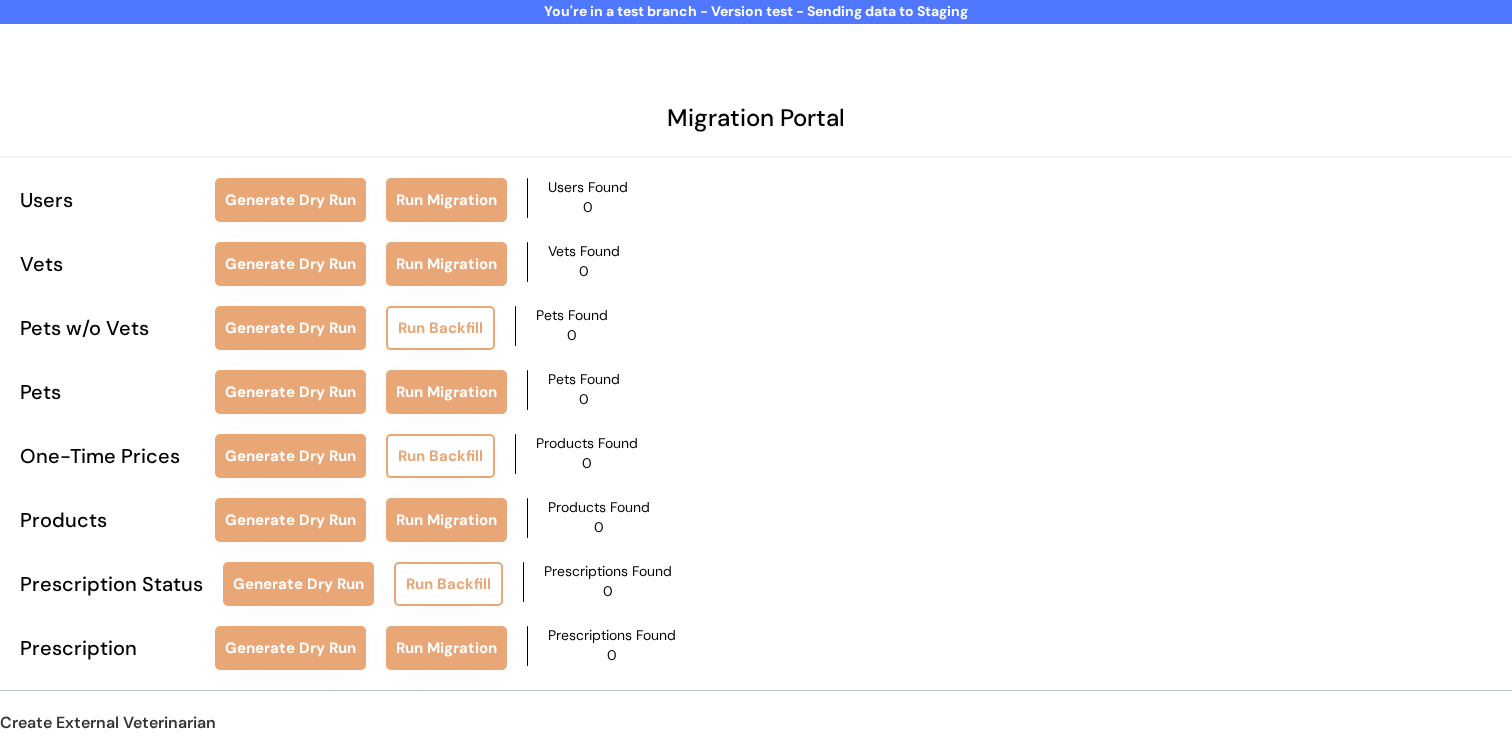 scroll, scrollTop: 0, scrollLeft: 0, axis: both 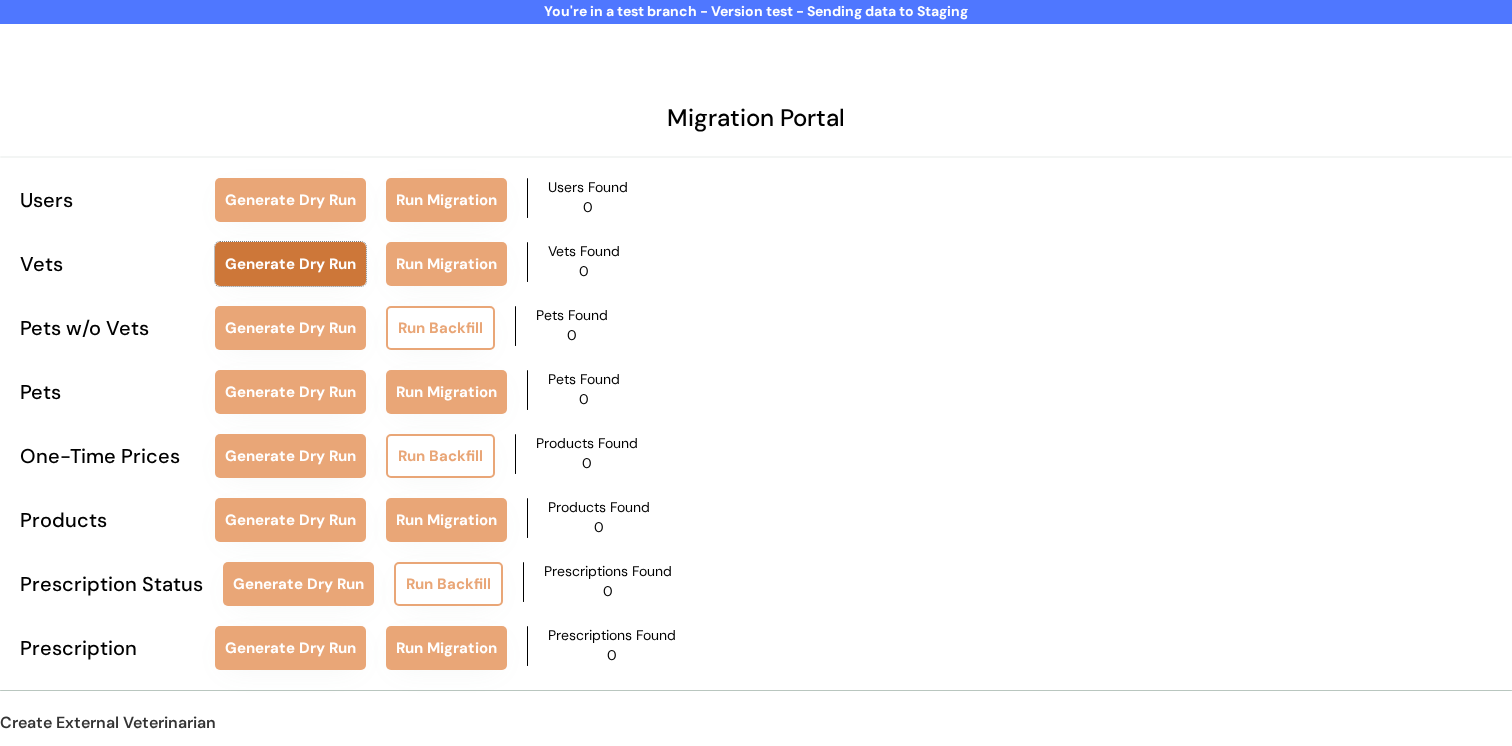 click on "Generate Dry Run" at bounding box center (290, 264) 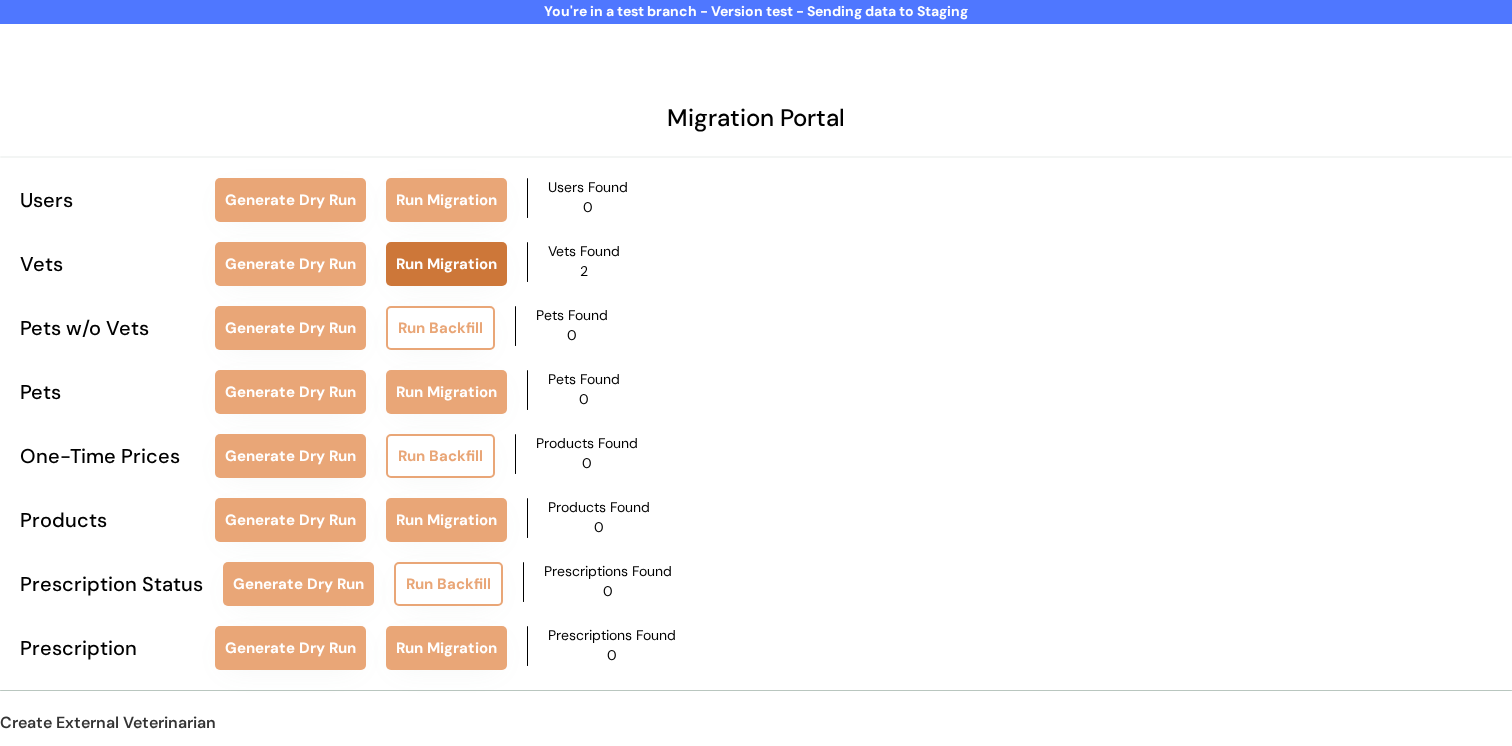 click on "Run Migration" at bounding box center (446, 264) 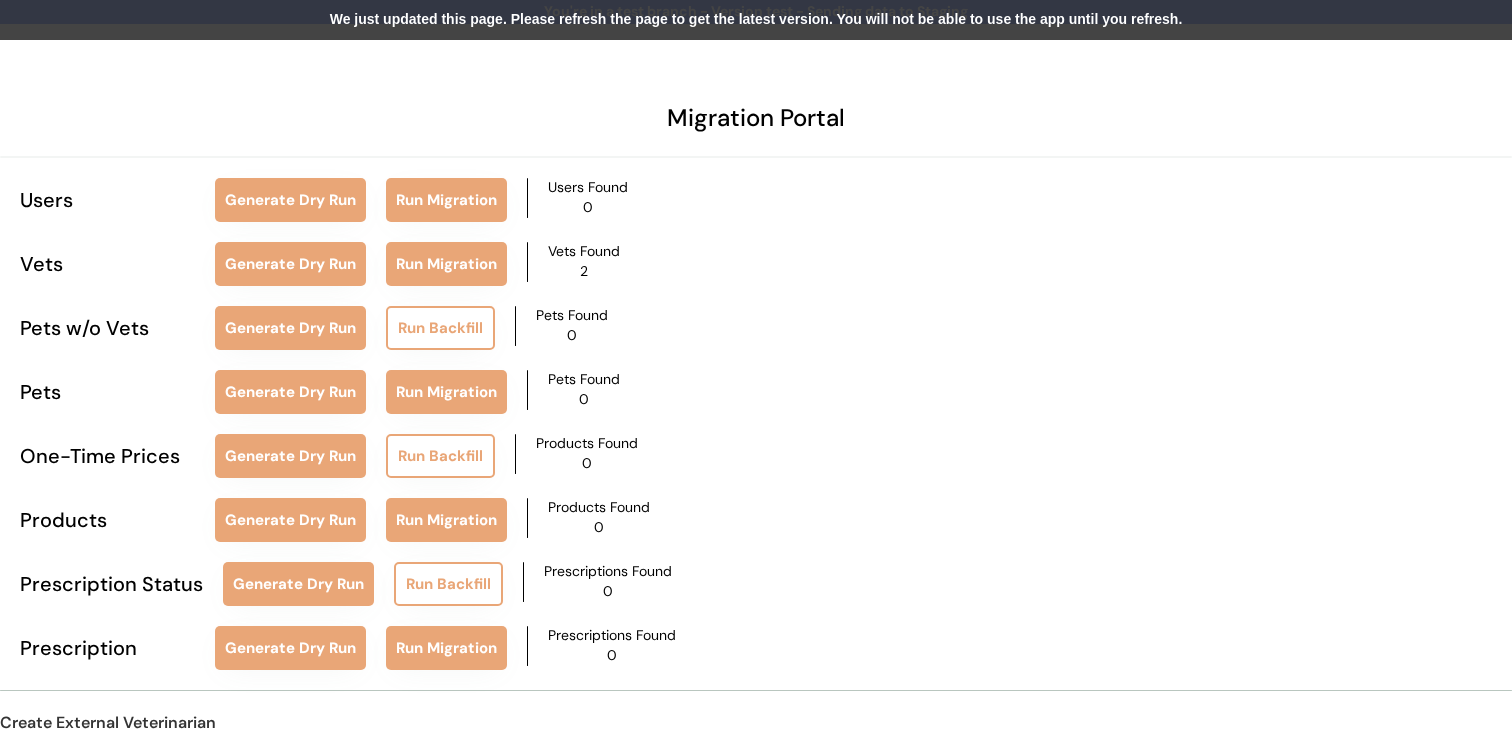 click on "We just updated this page.  Please refresh the page to get the latest version. You will not be able to use the app until you refresh." at bounding box center (756, 20) 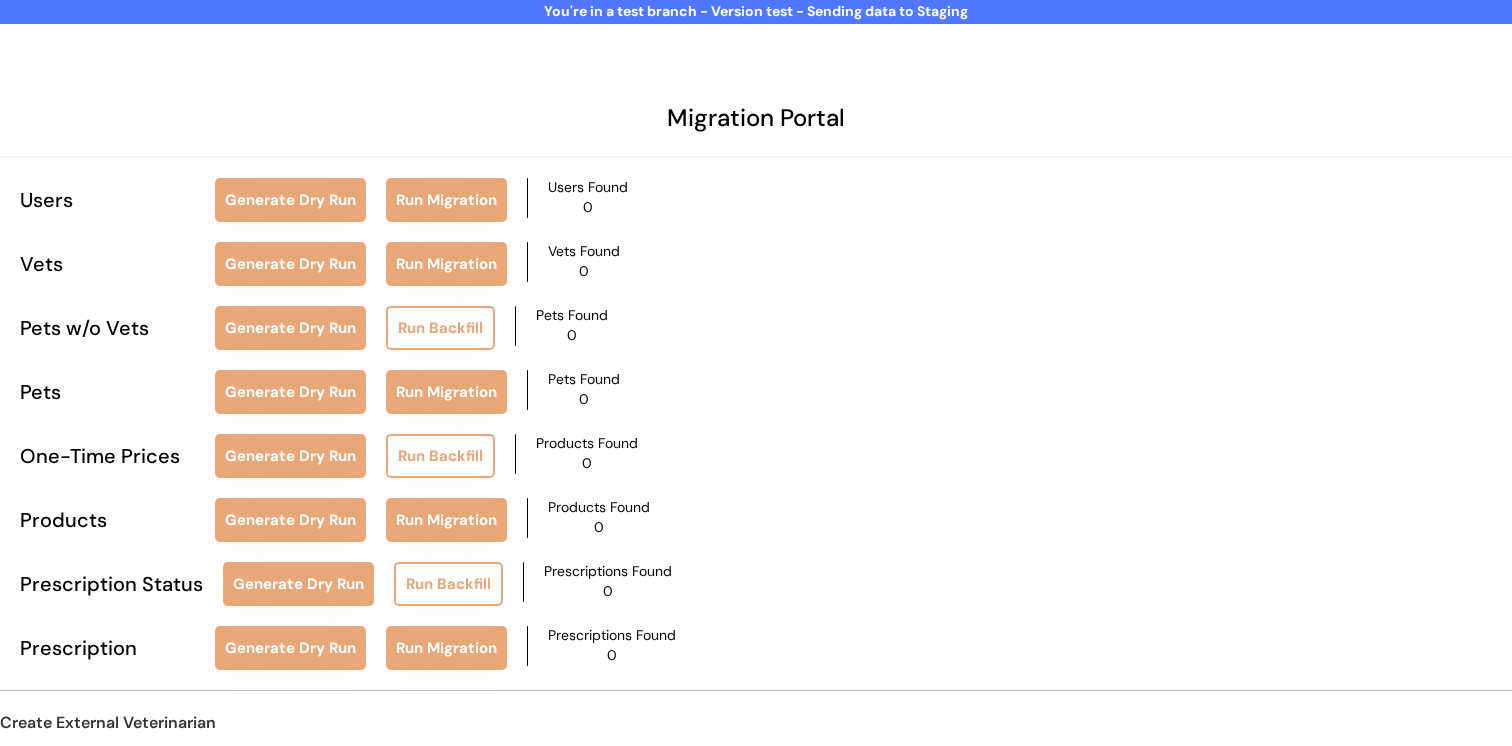 scroll, scrollTop: 0, scrollLeft: 0, axis: both 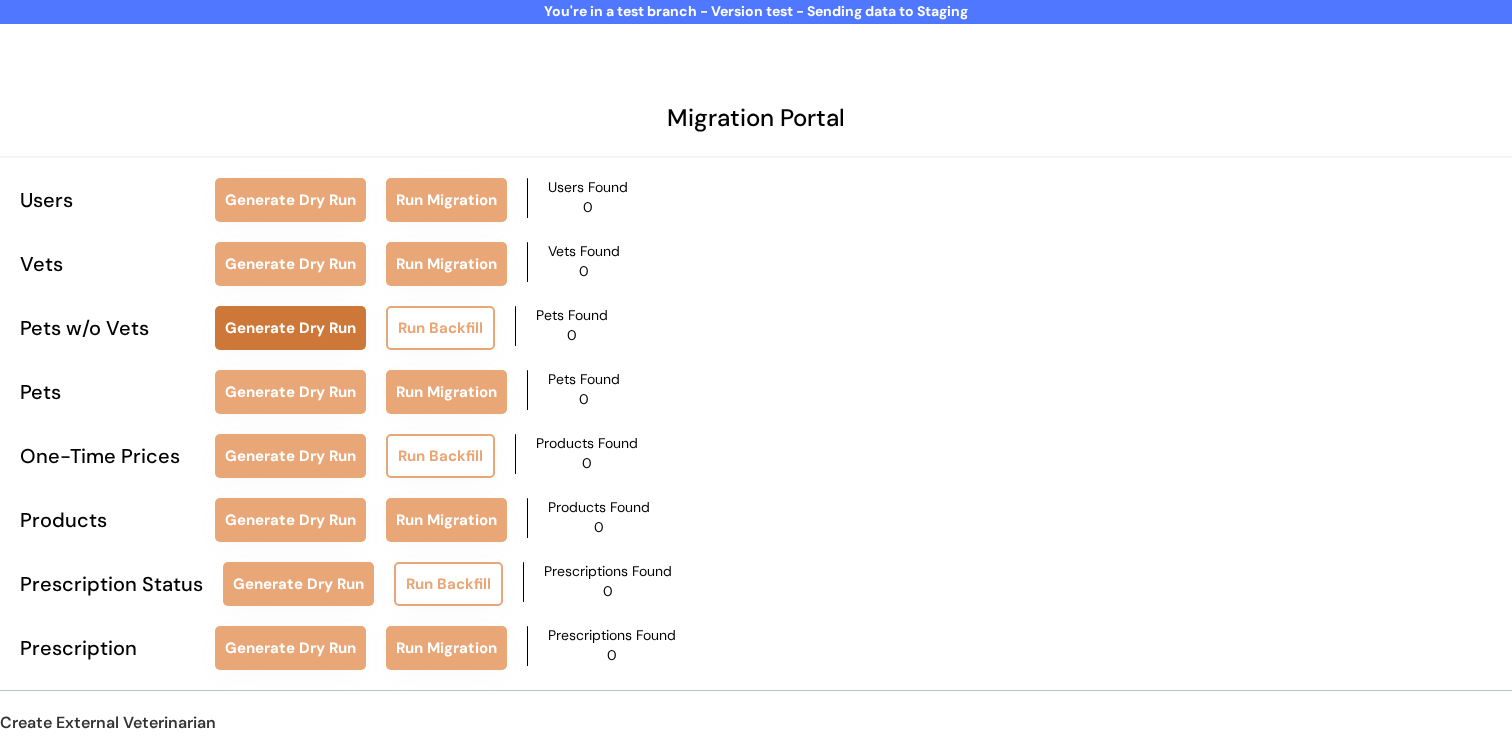 click on "Generate Dry Run" at bounding box center (290, 328) 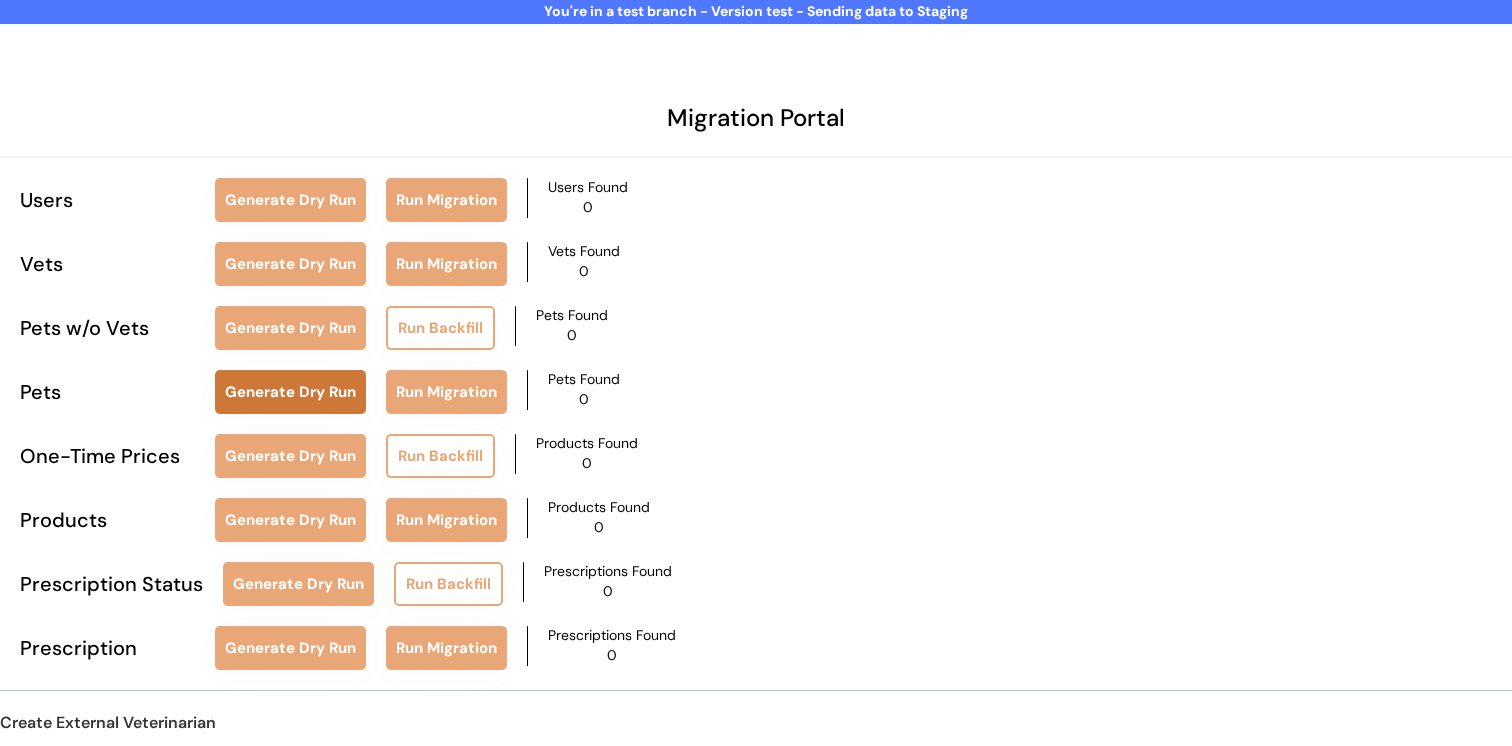 click on "Generate Dry Run" at bounding box center (290, 392) 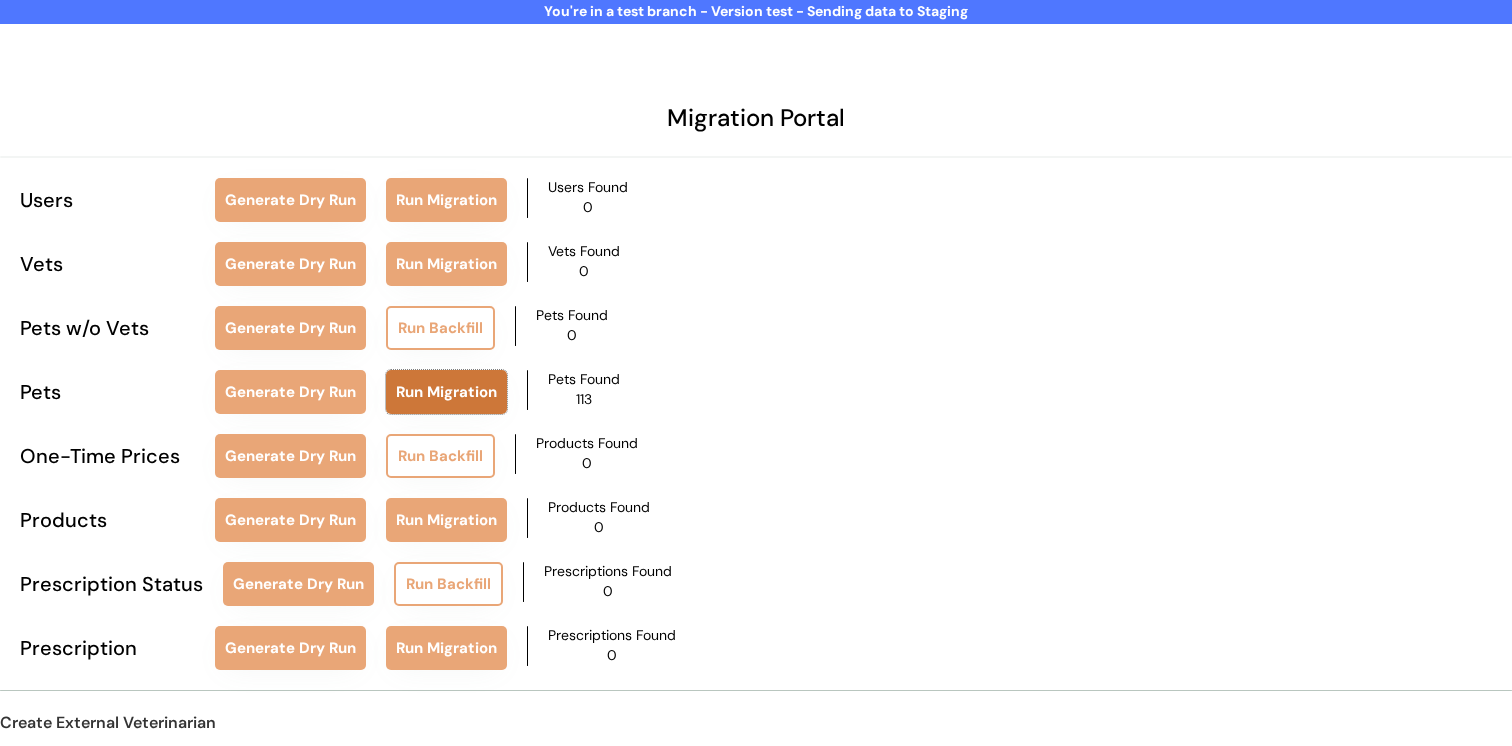 click on "Run Migration" at bounding box center (446, 392) 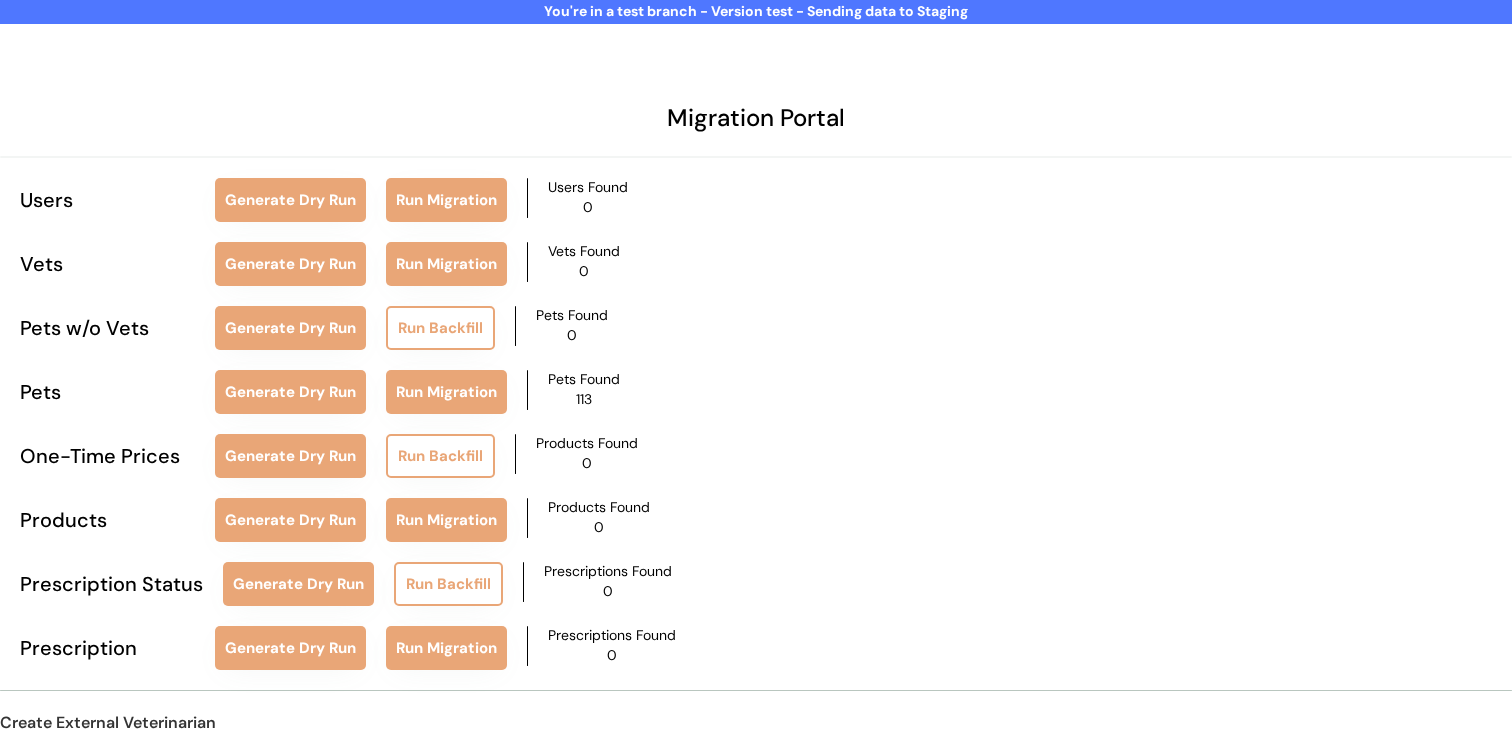 scroll, scrollTop: 79, scrollLeft: 0, axis: vertical 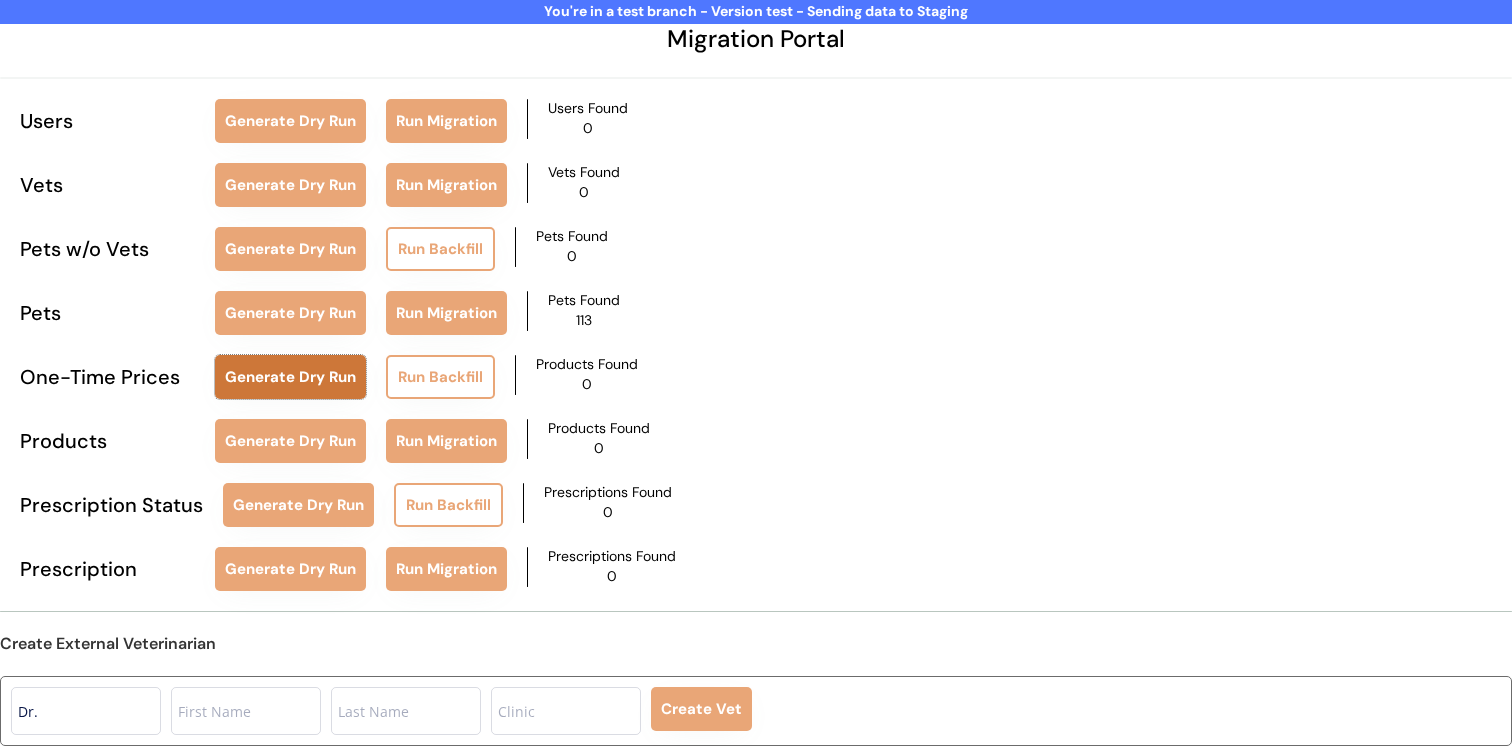 click on "Generate Dry Run" at bounding box center [290, 377] 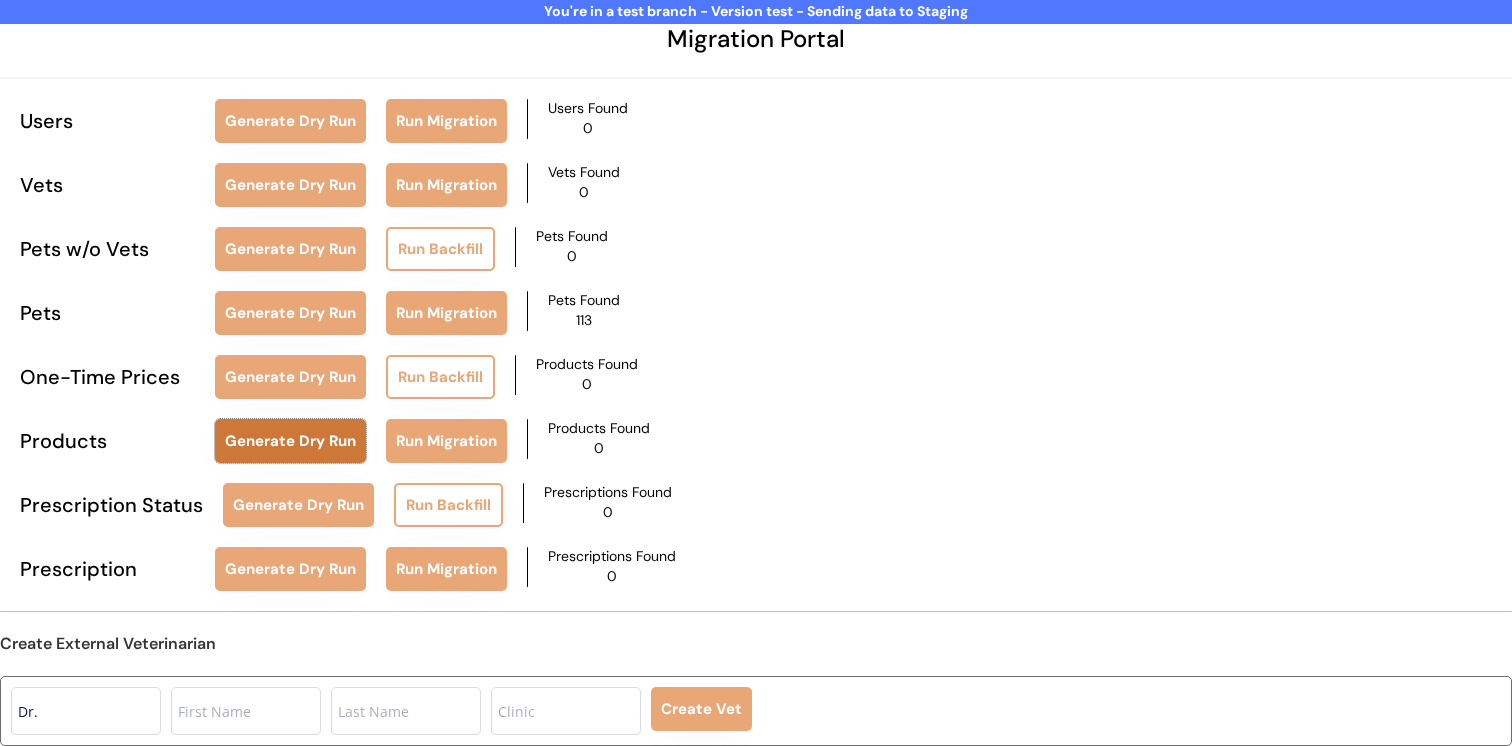 click on "Generate Dry Run" at bounding box center [290, 441] 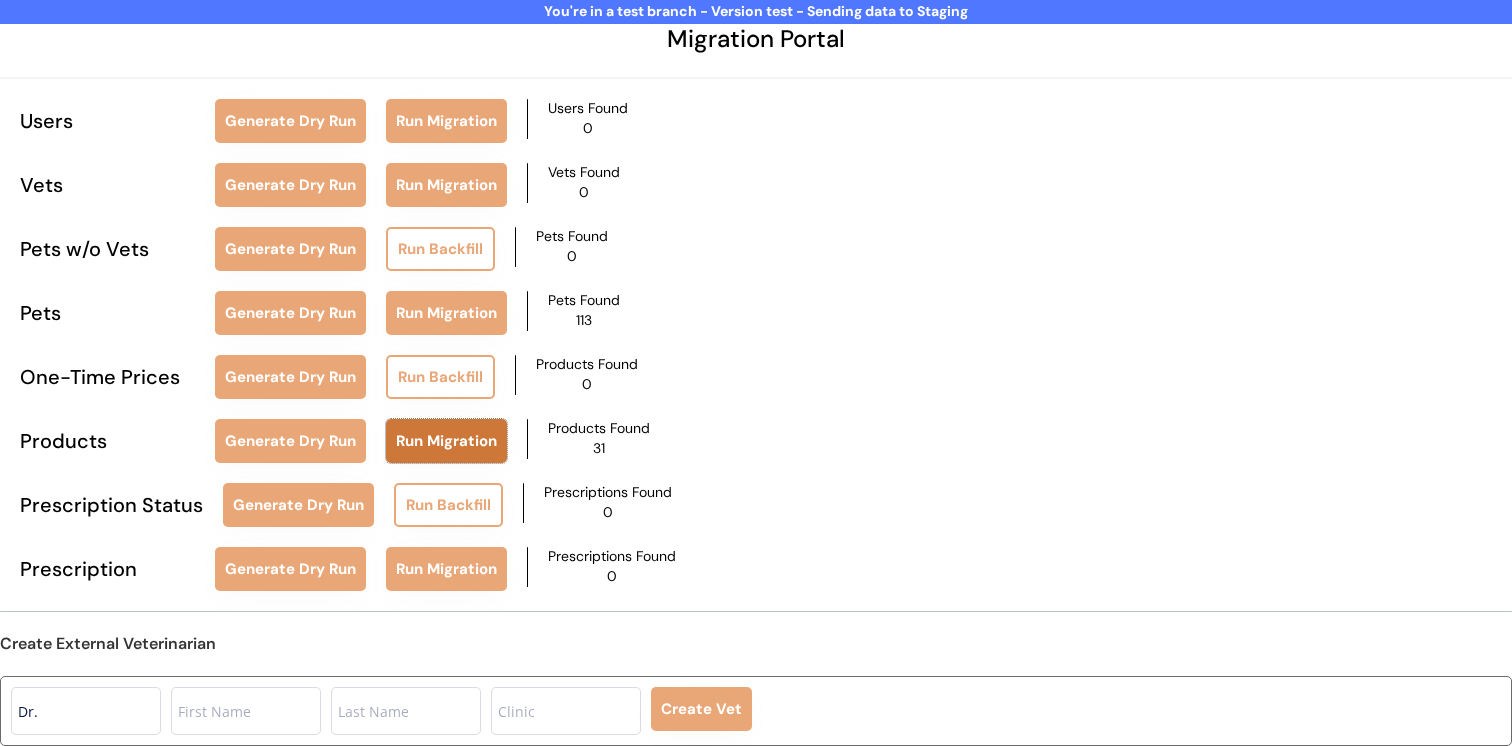 click on "Run Migration" at bounding box center [446, 441] 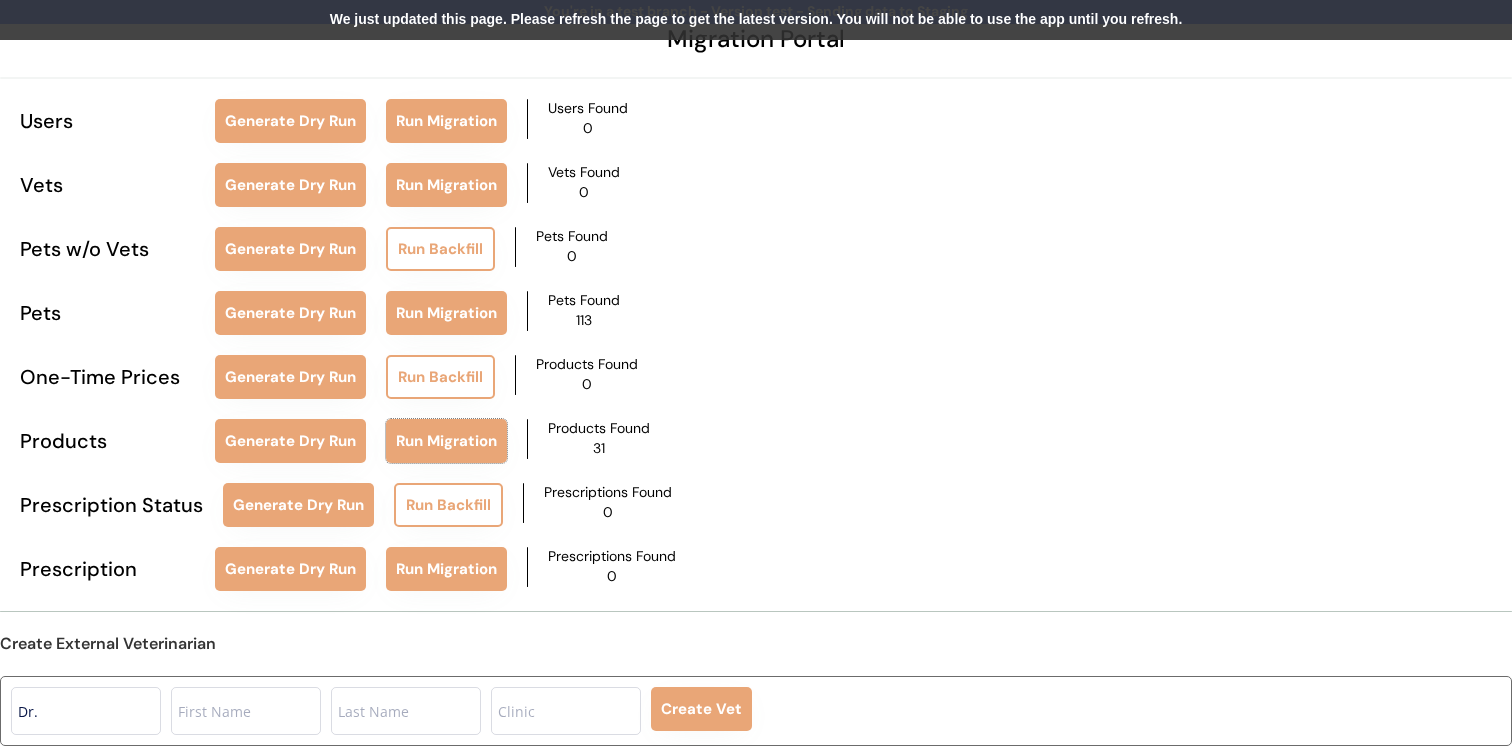 click on "We just updated this page.  Please refresh the page to get the latest version. You will not be able to use the app until you refresh." at bounding box center [756, 20] 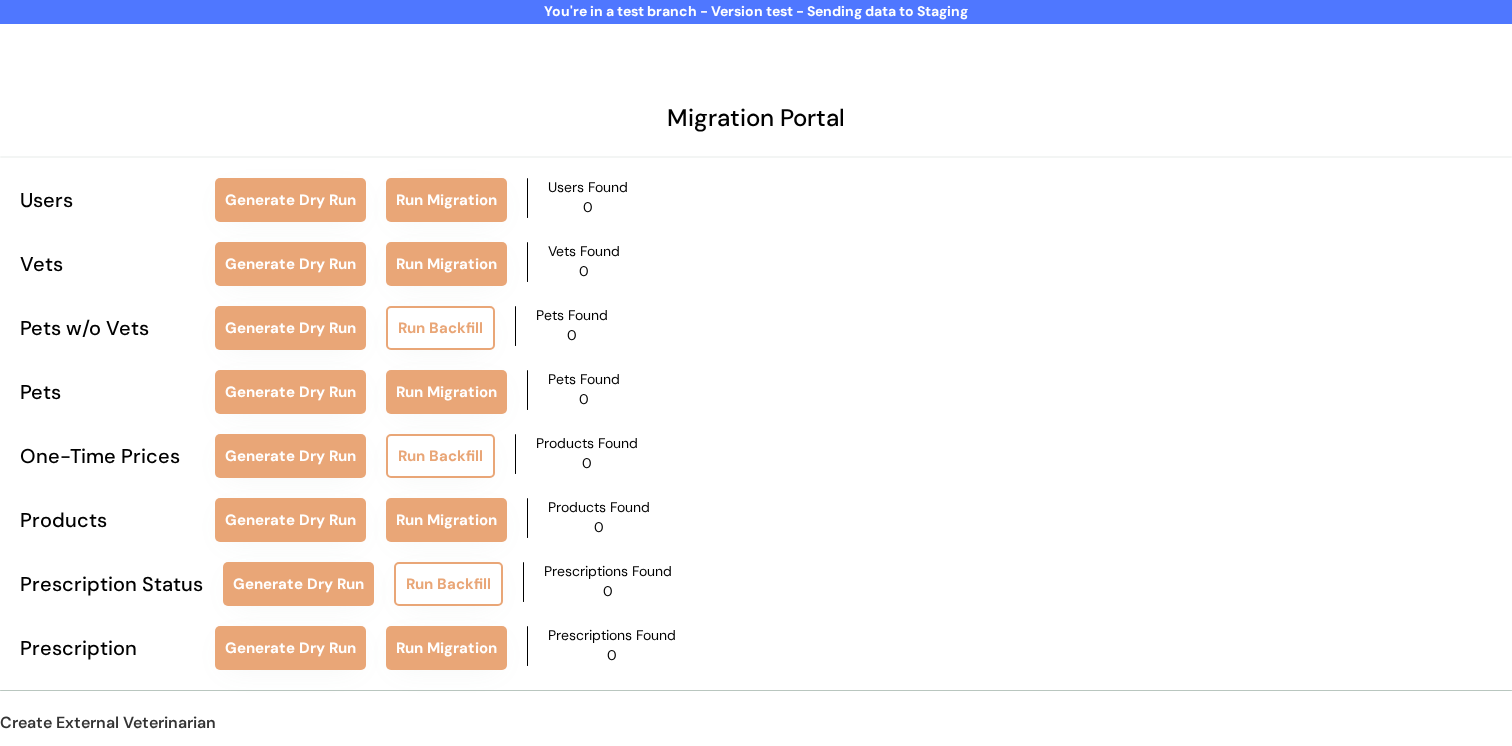 scroll, scrollTop: 79, scrollLeft: 0, axis: vertical 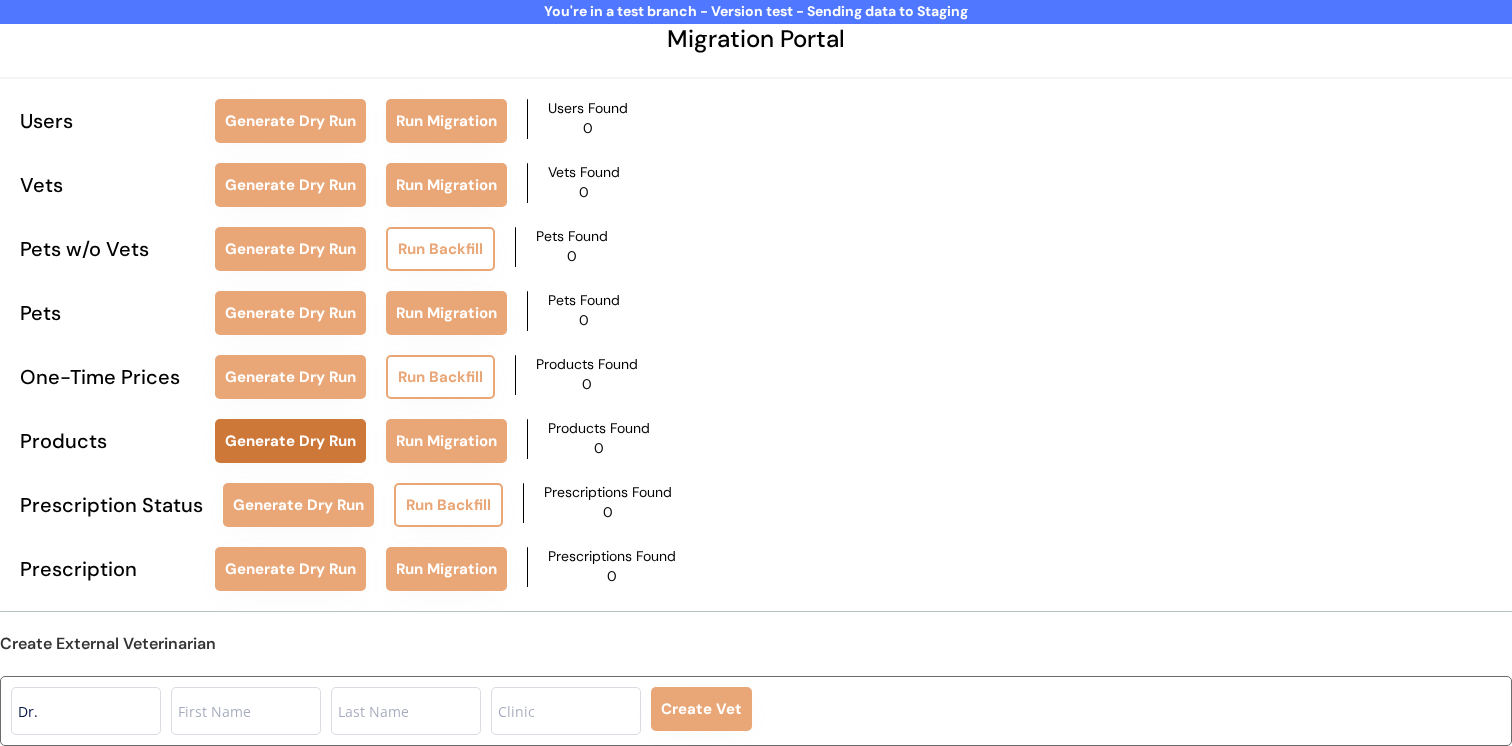 click on "Generate Dry Run" at bounding box center [290, 441] 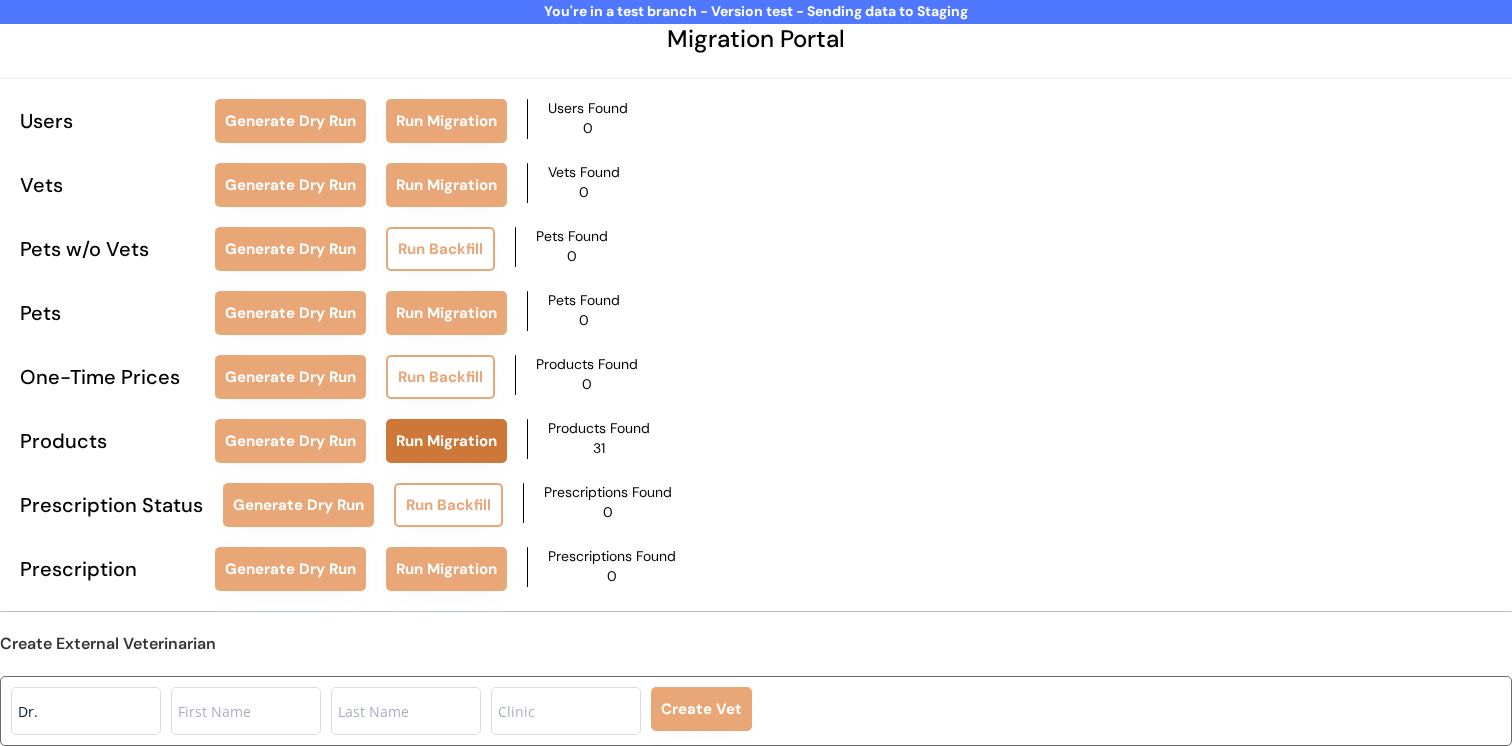 click on "Run Migration" at bounding box center (446, 441) 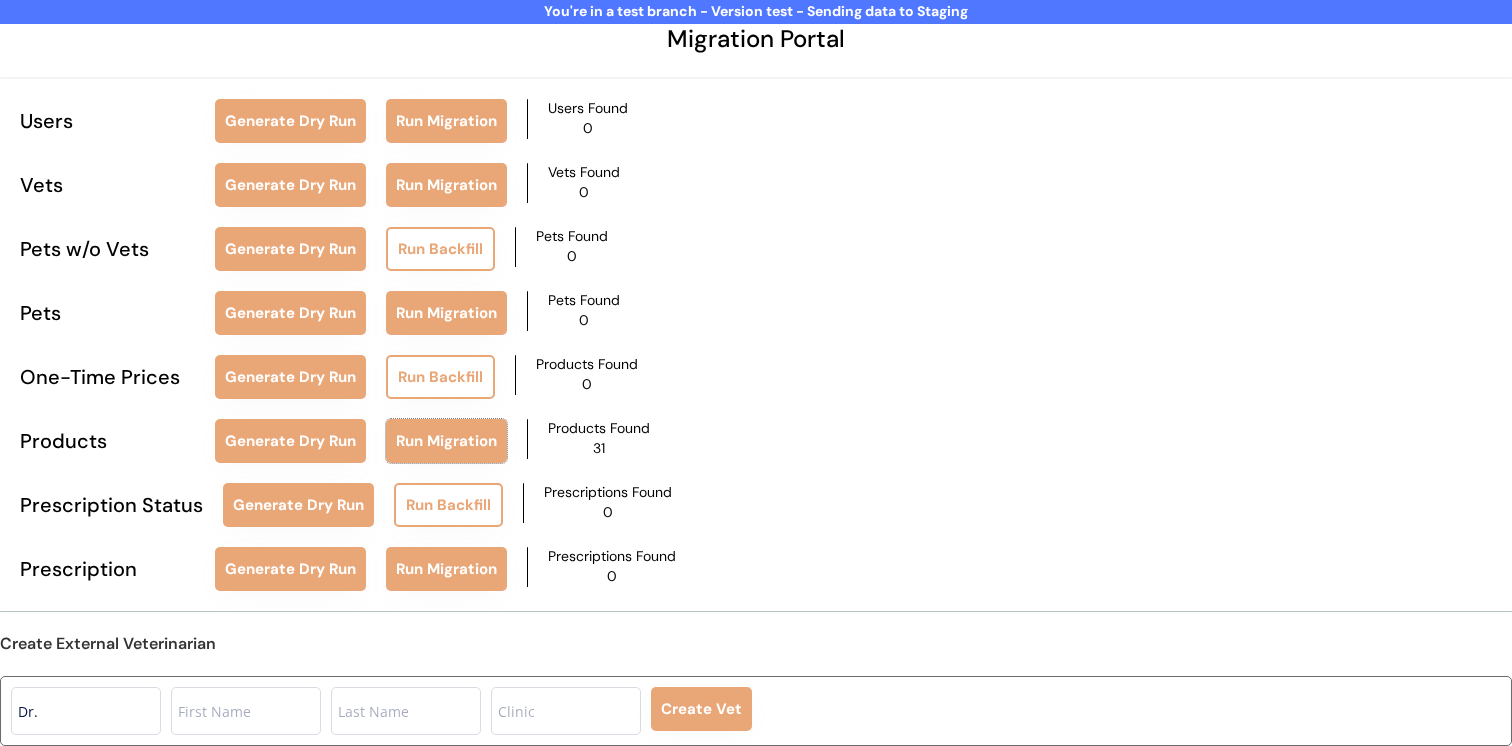 type 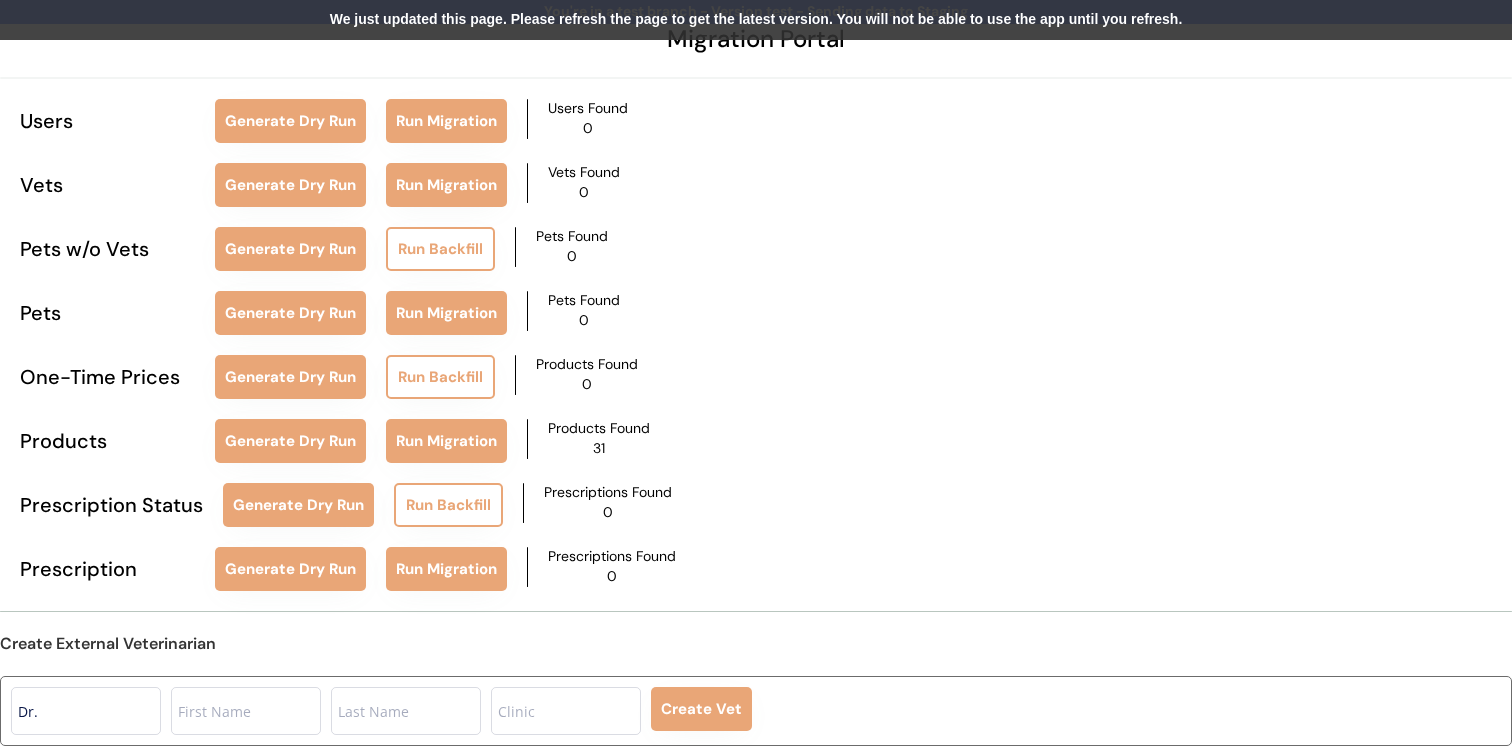 click on "We just updated this page.  Please refresh the page to get the latest version. You will not be able to use the app until you refresh." at bounding box center [756, 20] 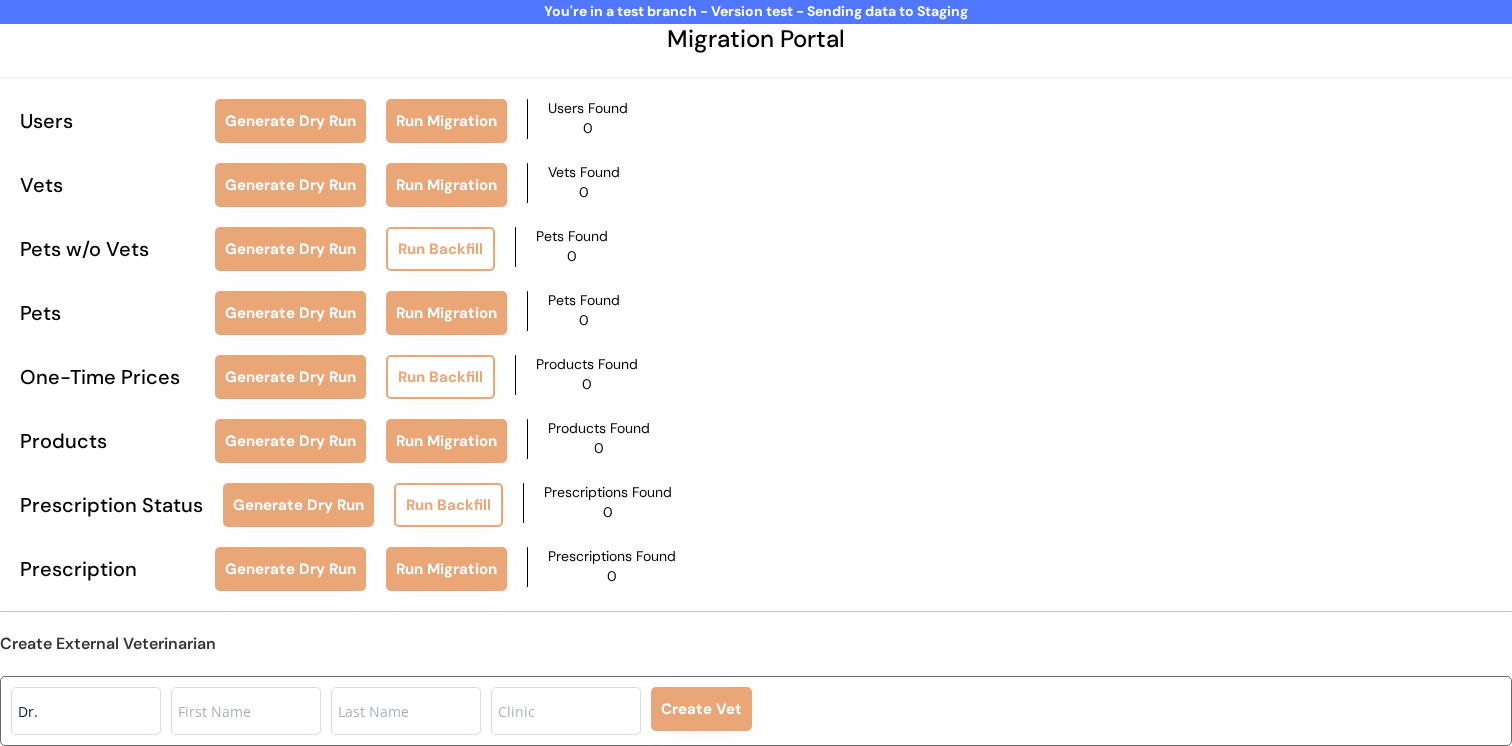 scroll, scrollTop: 79, scrollLeft: 0, axis: vertical 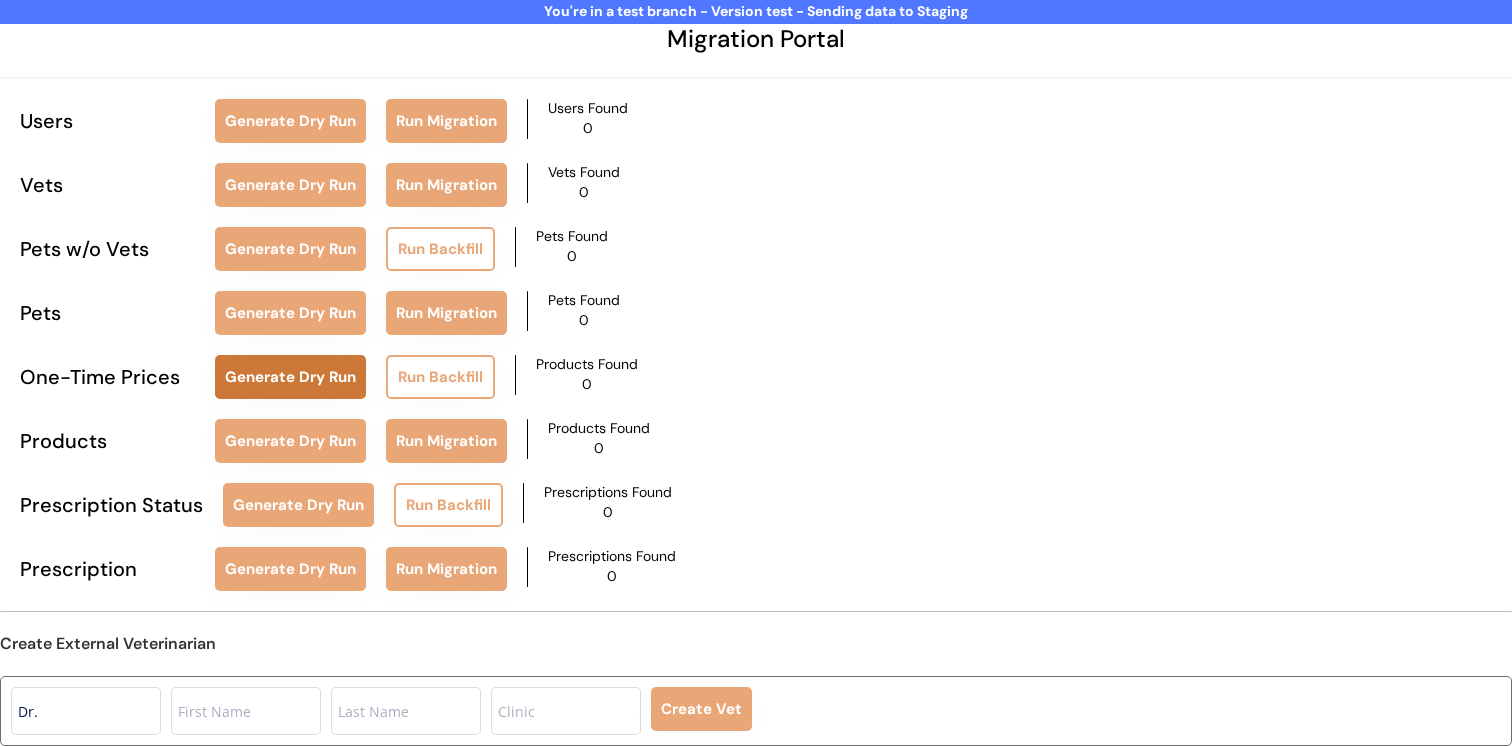 click on "Generate Dry Run" at bounding box center (290, 377) 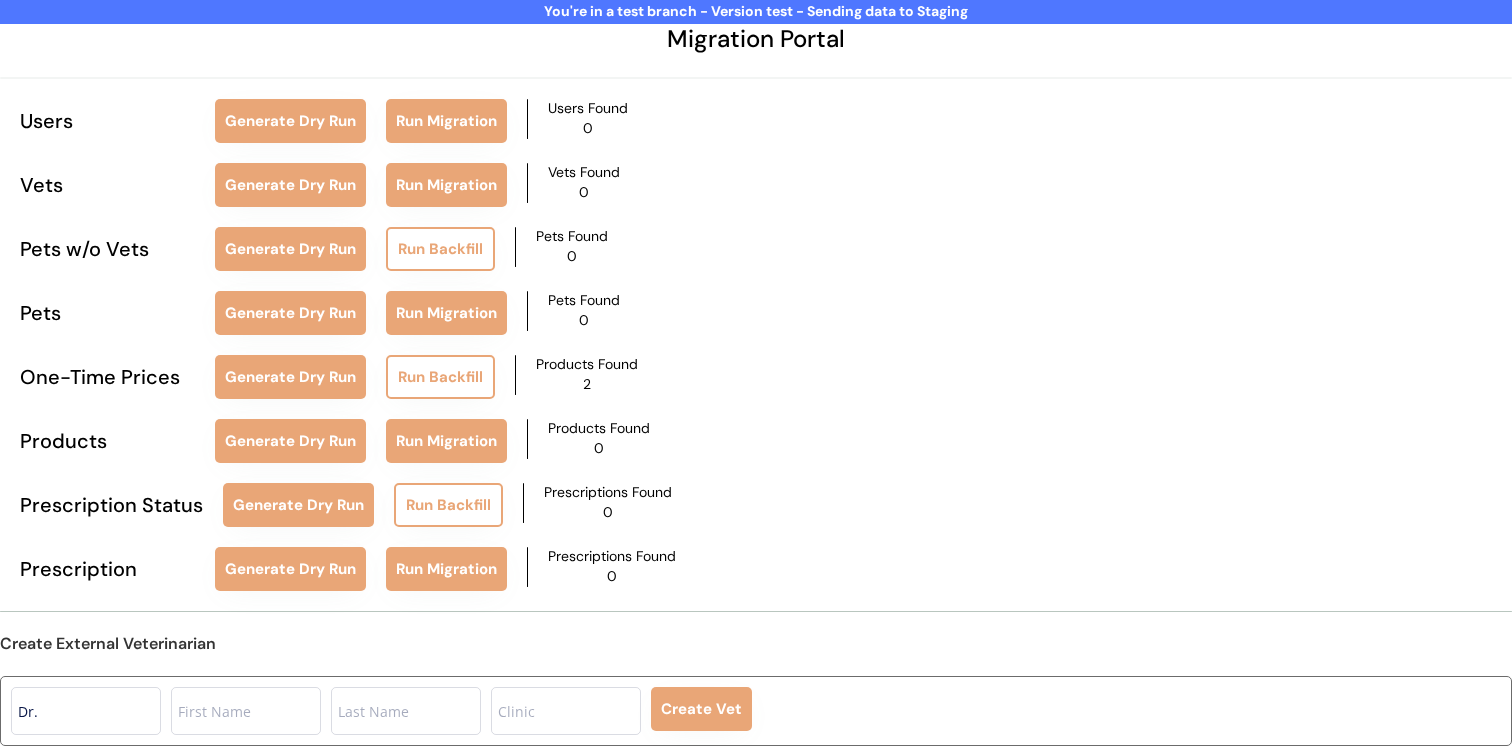 click on "Run Backfill" at bounding box center (440, 377) 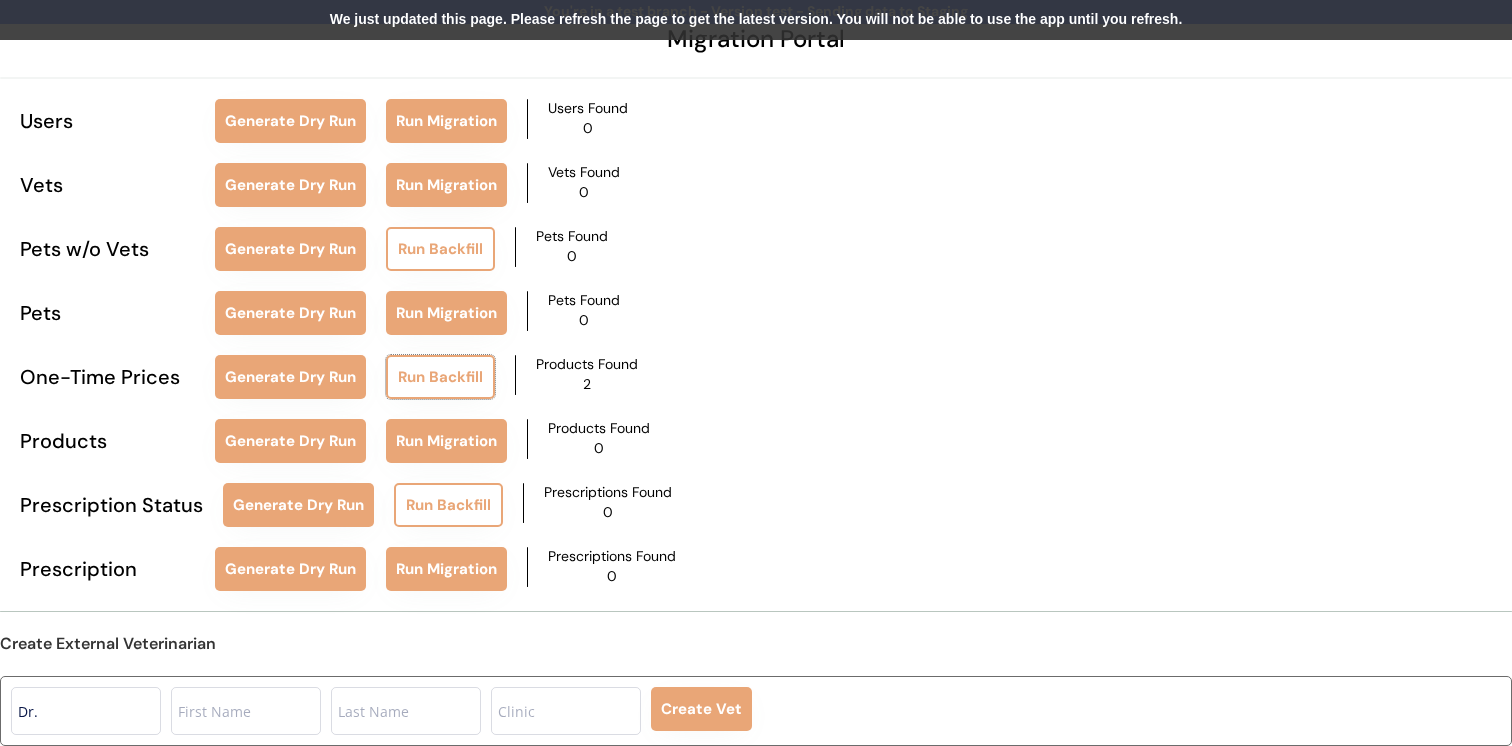 click on "We just updated this page.  Please refresh the page to get the latest version. You will not be able to use the app until you refresh." at bounding box center [756, 20] 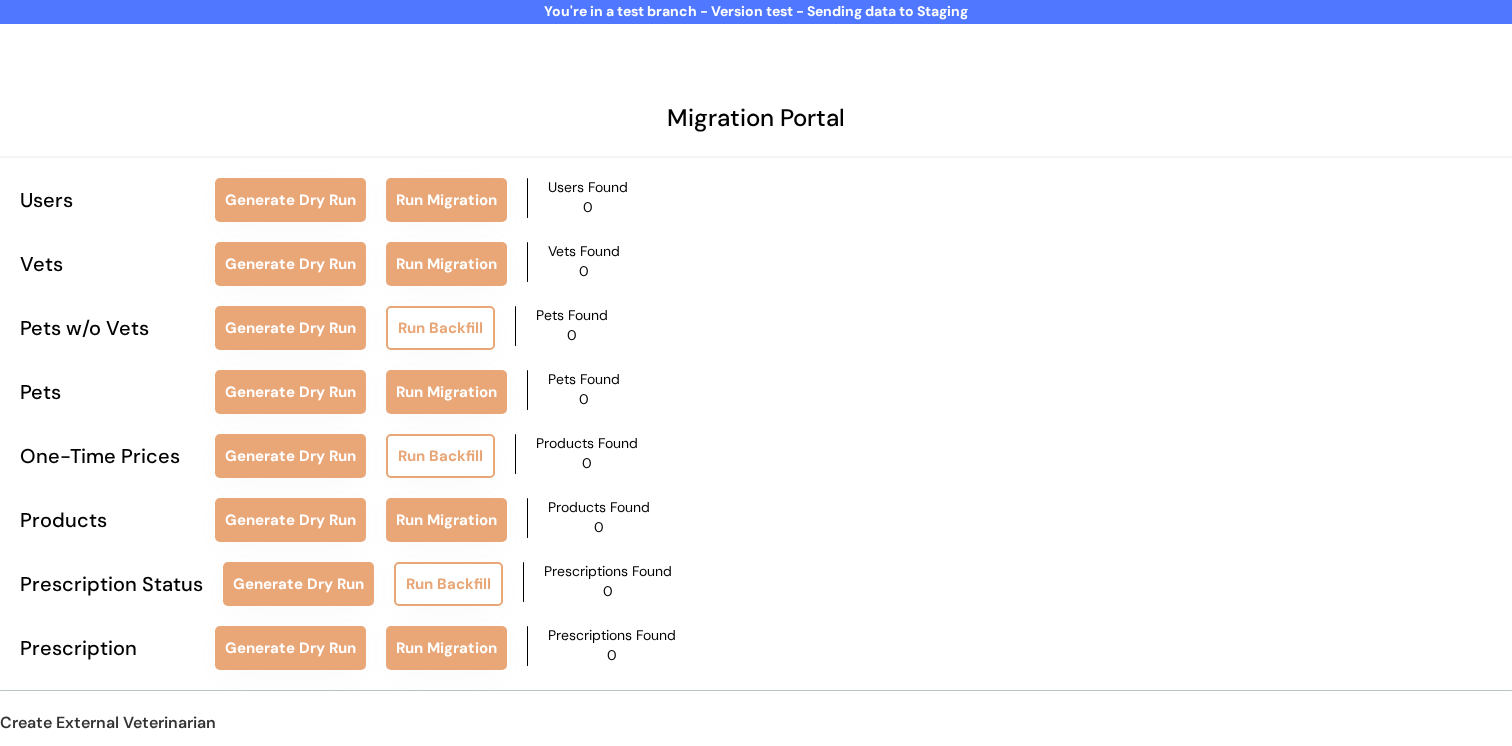 scroll, scrollTop: 79, scrollLeft: 0, axis: vertical 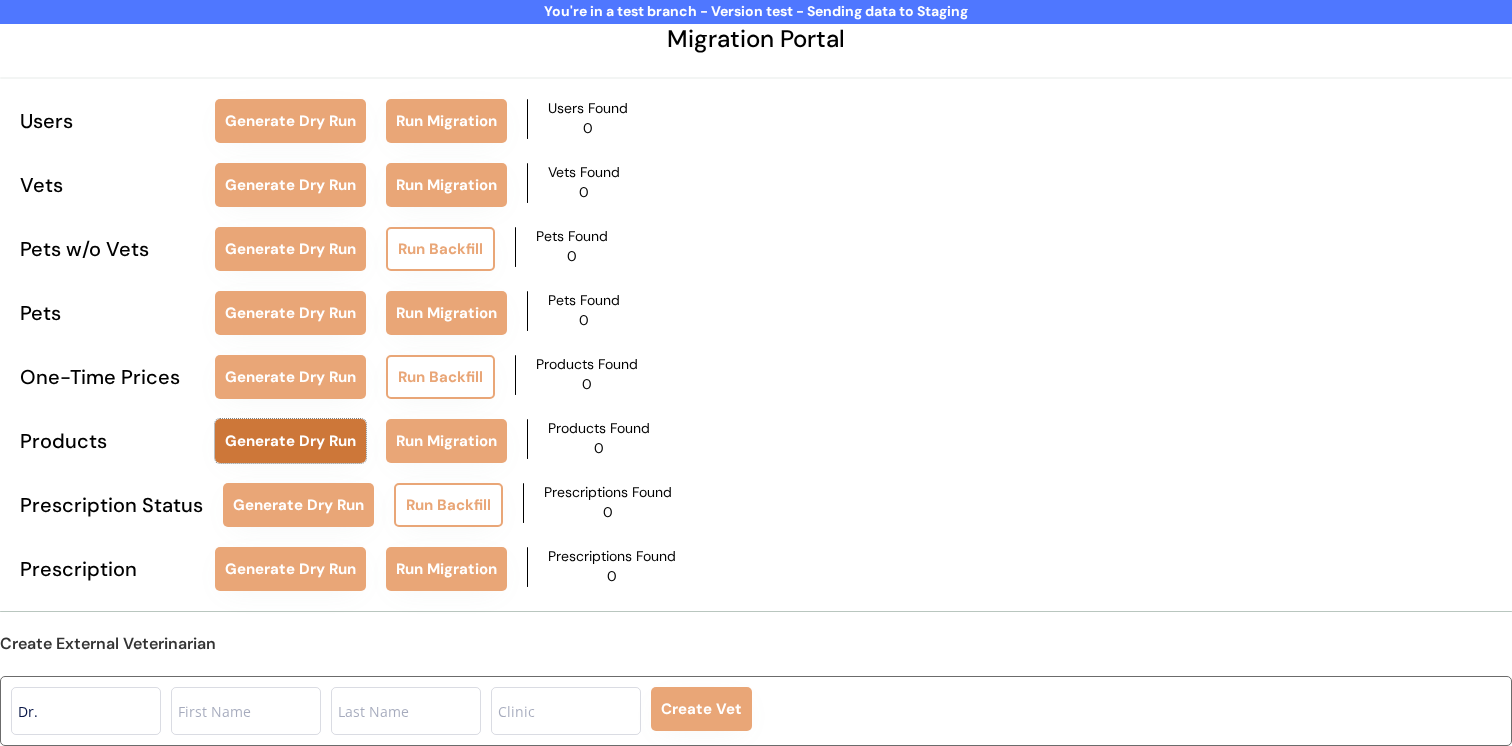 click on "Generate Dry Run" at bounding box center (290, 441) 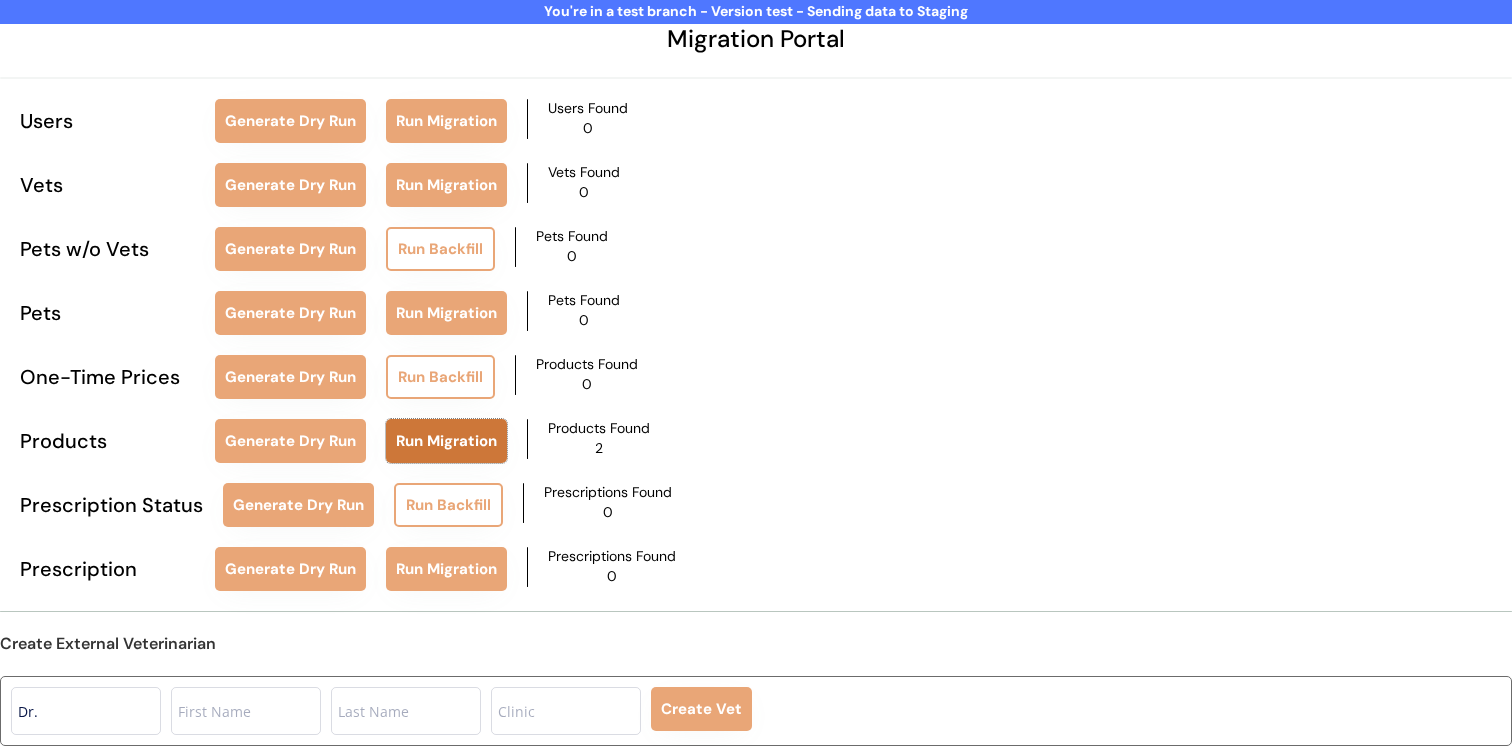 click on "Run Migration" at bounding box center (446, 441) 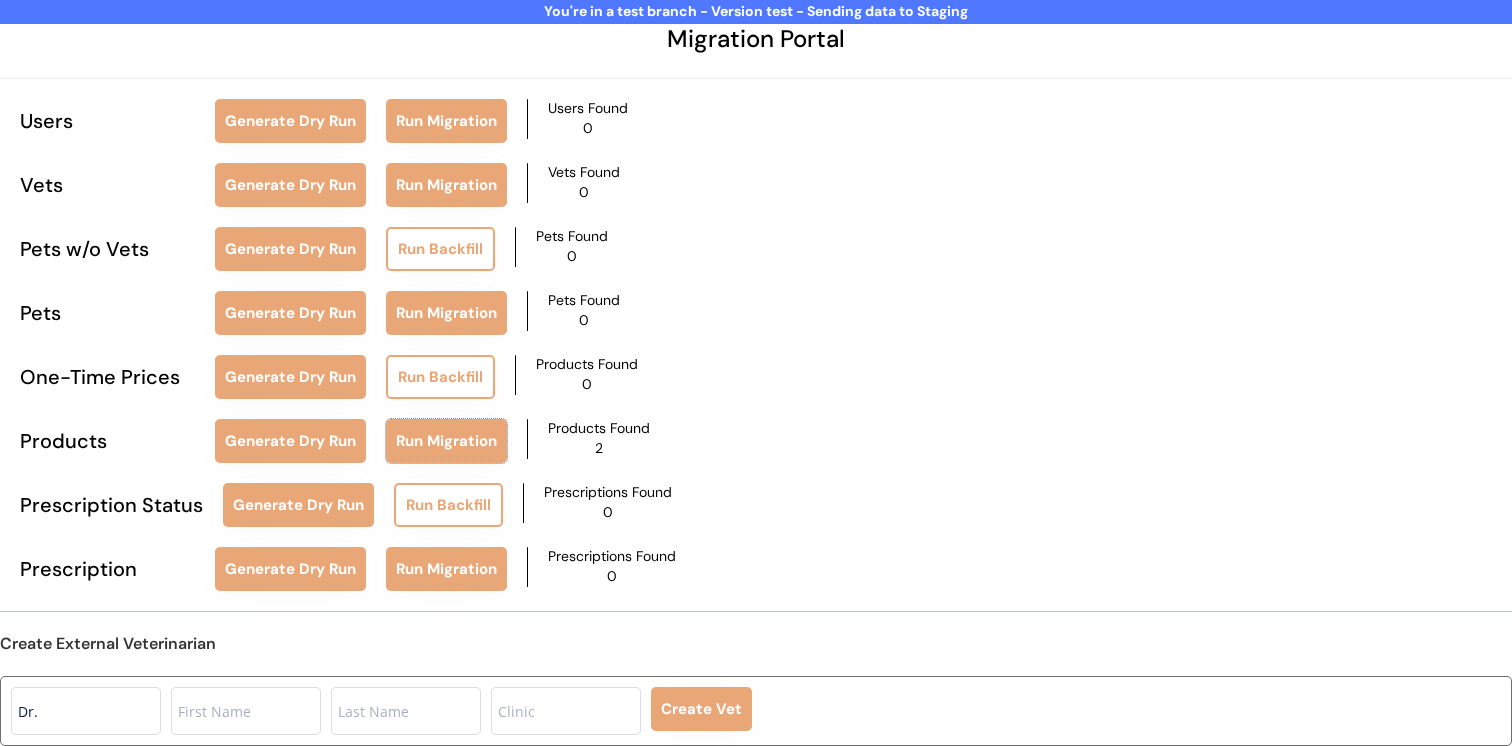 type 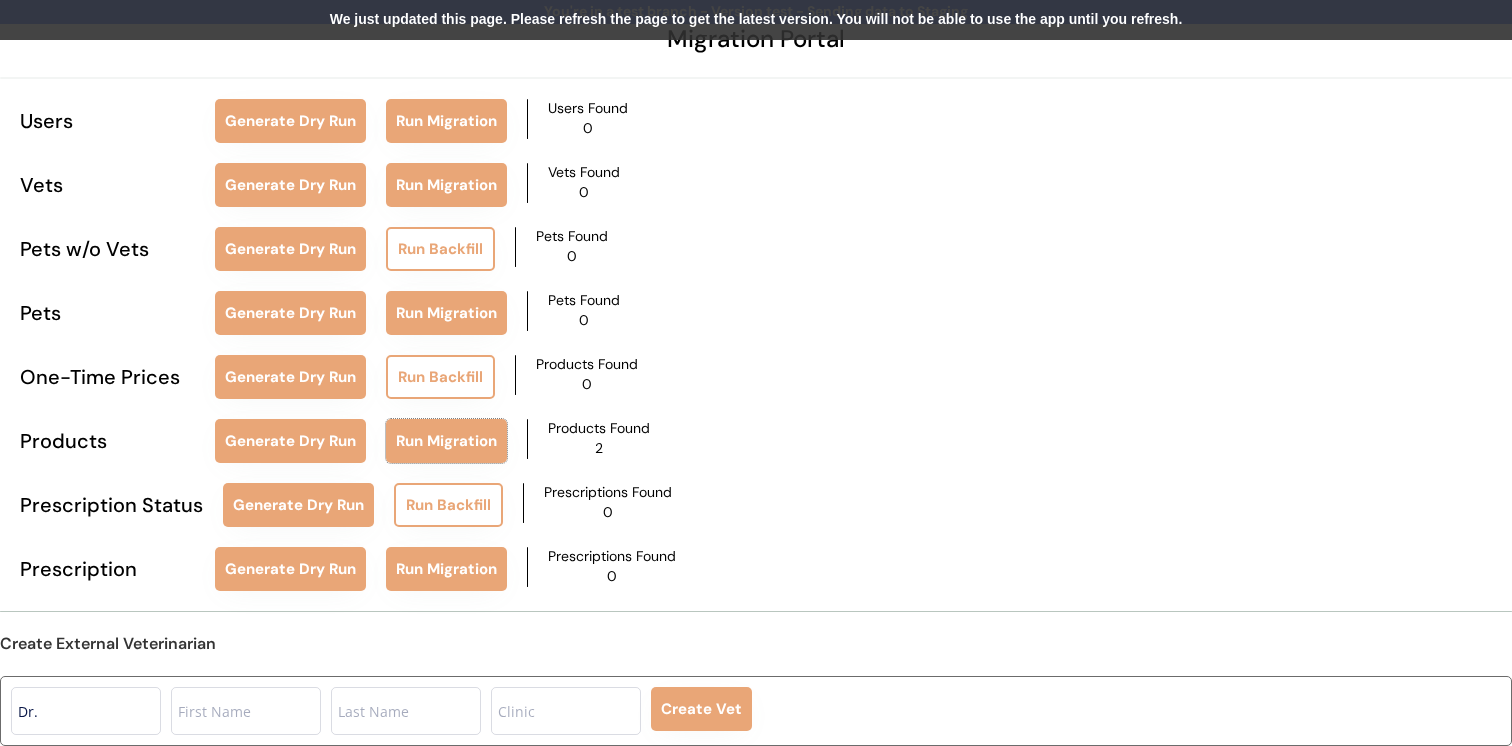 click on "We just updated this page.  Please refresh the page to get the latest version. You will not be able to use the app until you refresh." at bounding box center [756, 20] 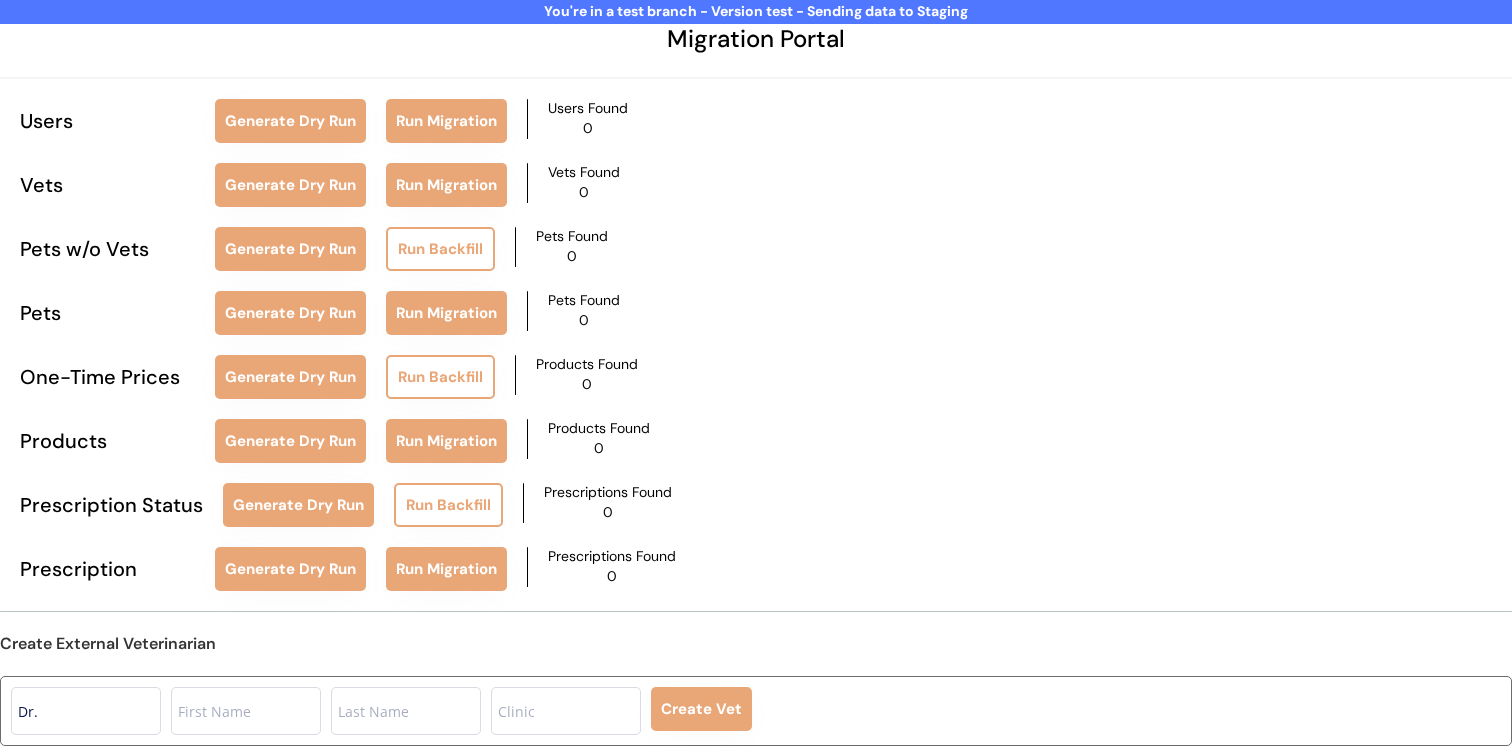 scroll, scrollTop: 0, scrollLeft: 0, axis: both 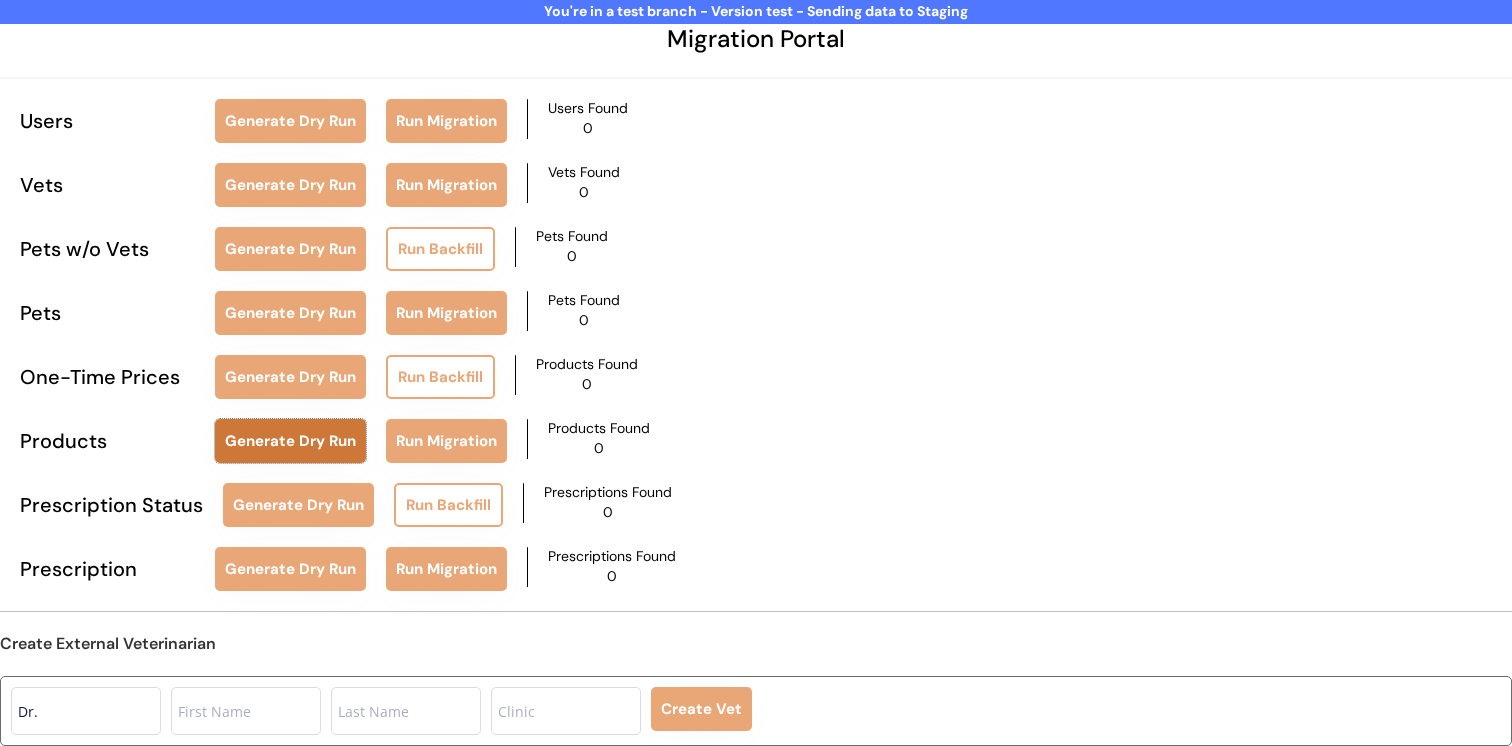 click on "Generate Dry Run" at bounding box center [290, 441] 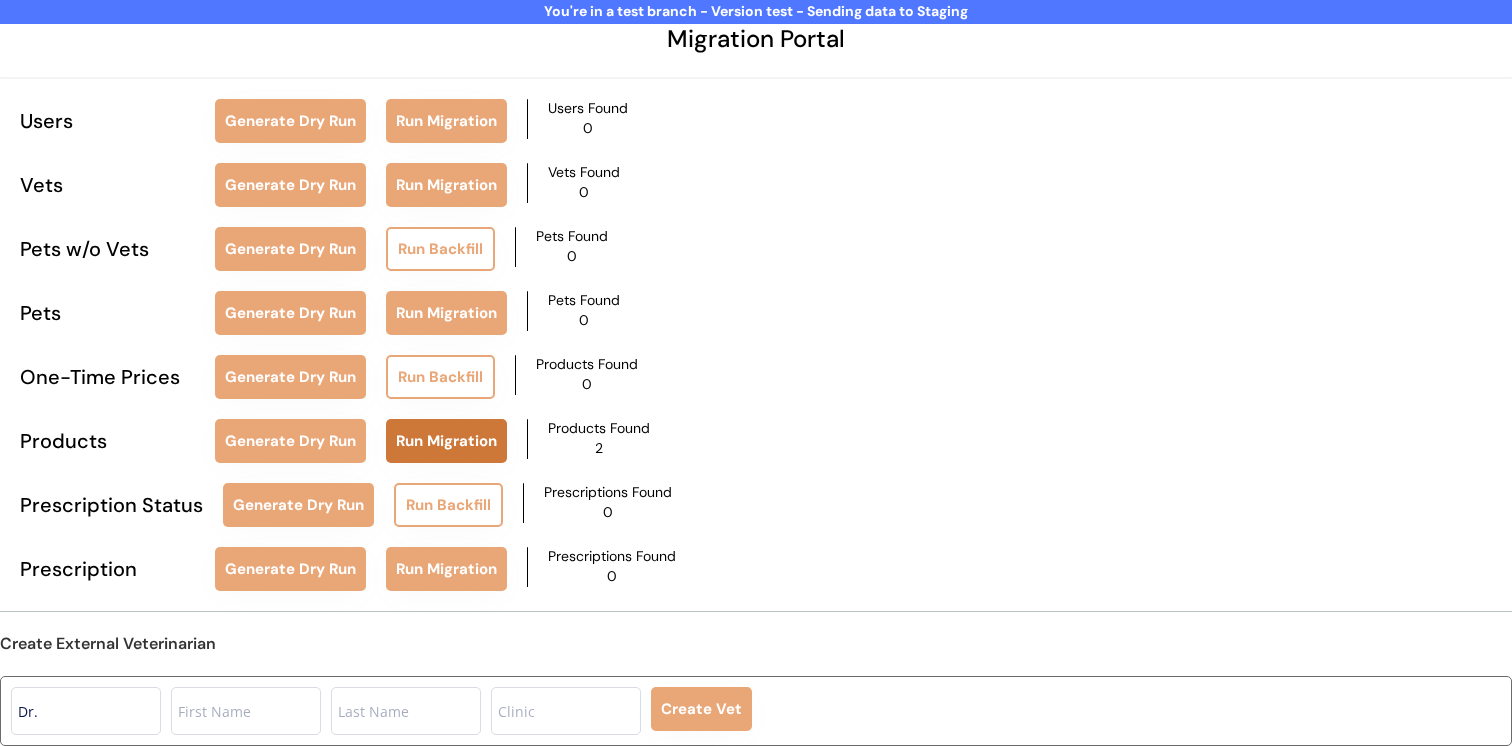click on "Run Migration" at bounding box center (446, 441) 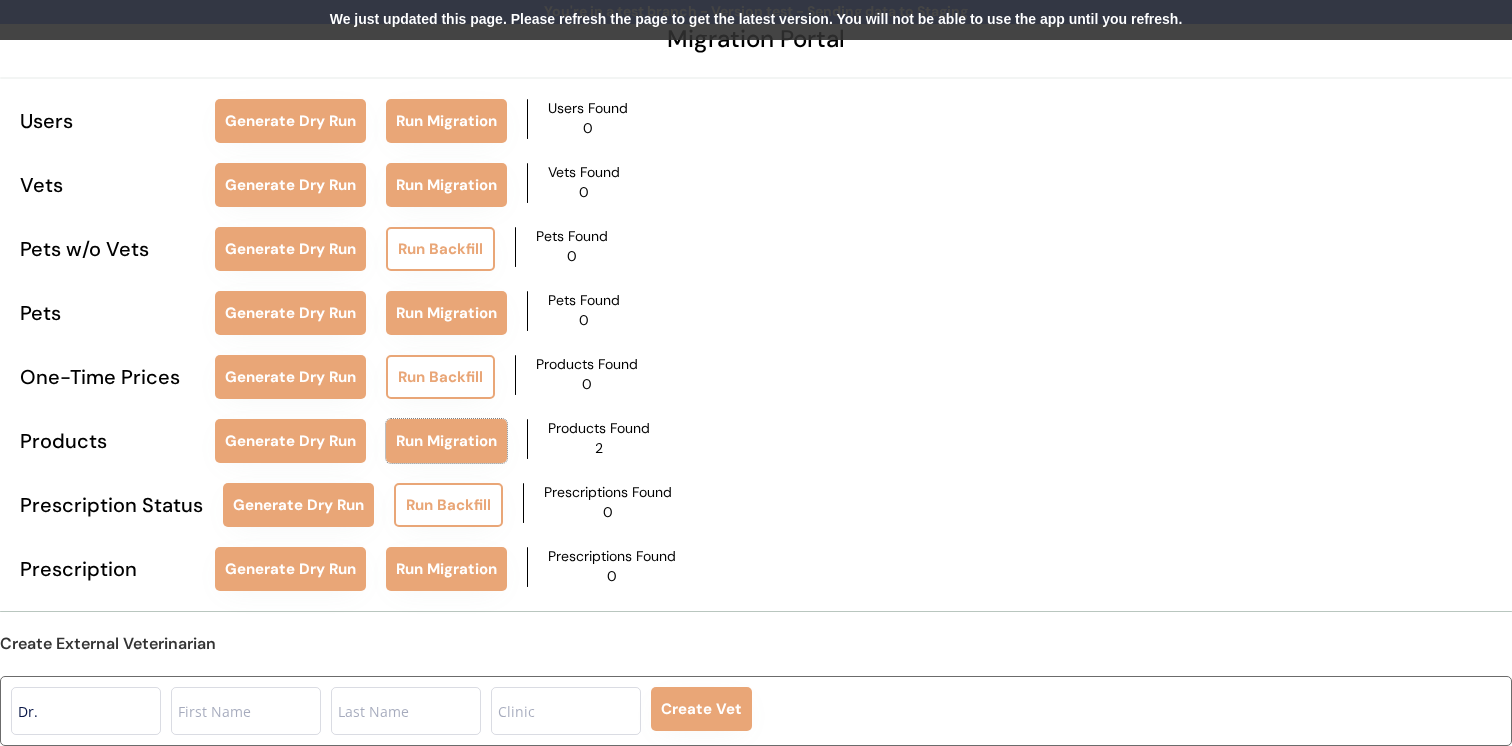 click on "We just updated this page.  Please refresh the page to get the latest version. You will not be able to use the app until you refresh." at bounding box center (756, 20) 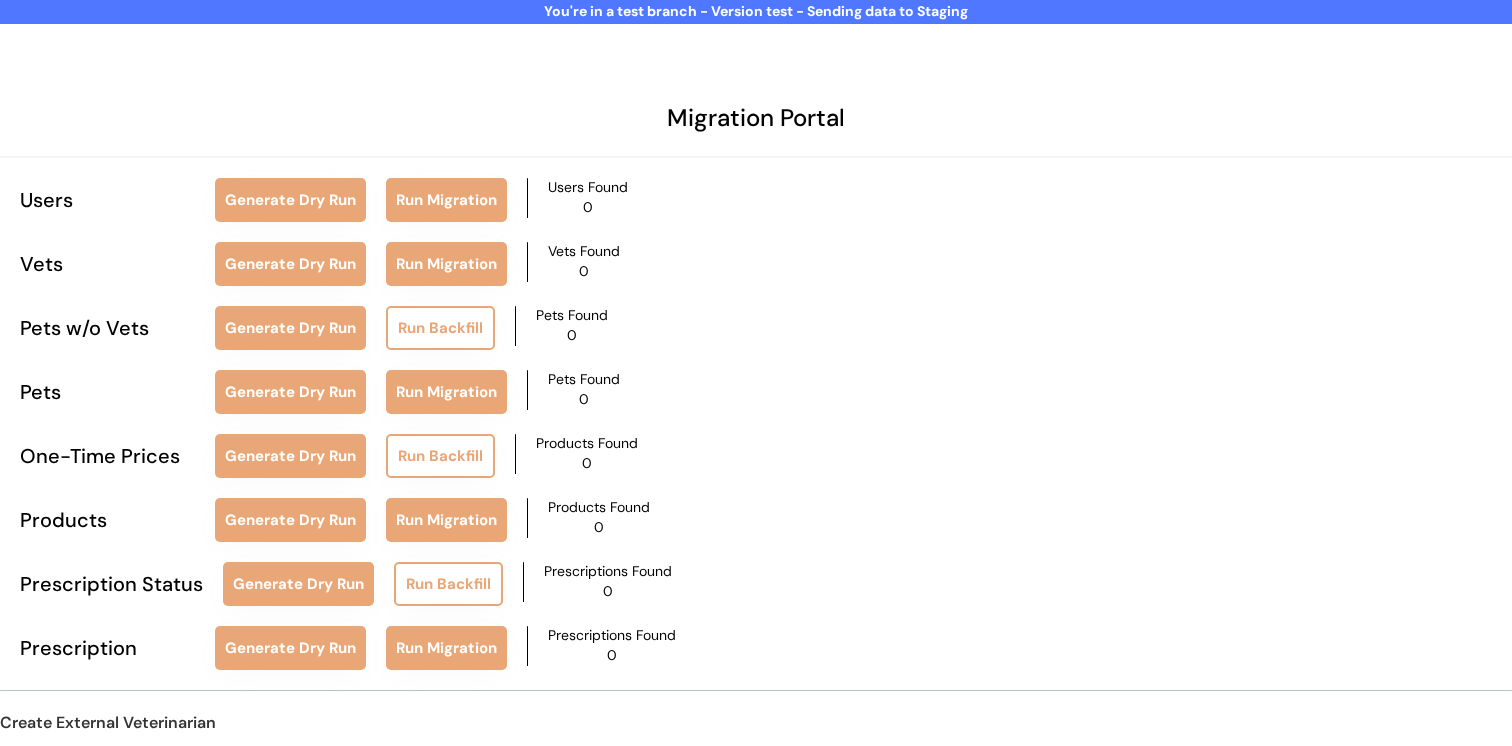 scroll, scrollTop: 79, scrollLeft: 0, axis: vertical 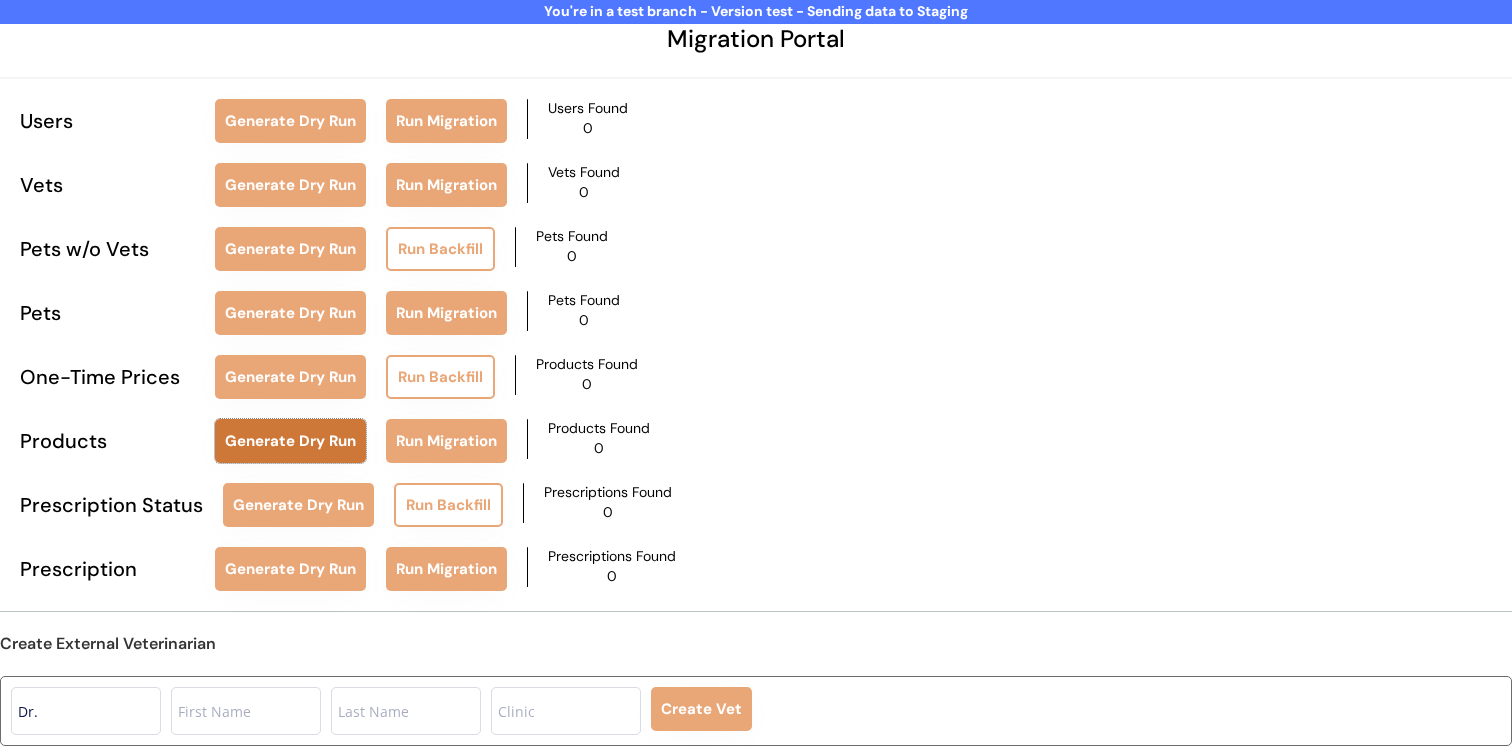 click on "Generate Dry Run" at bounding box center (290, 441) 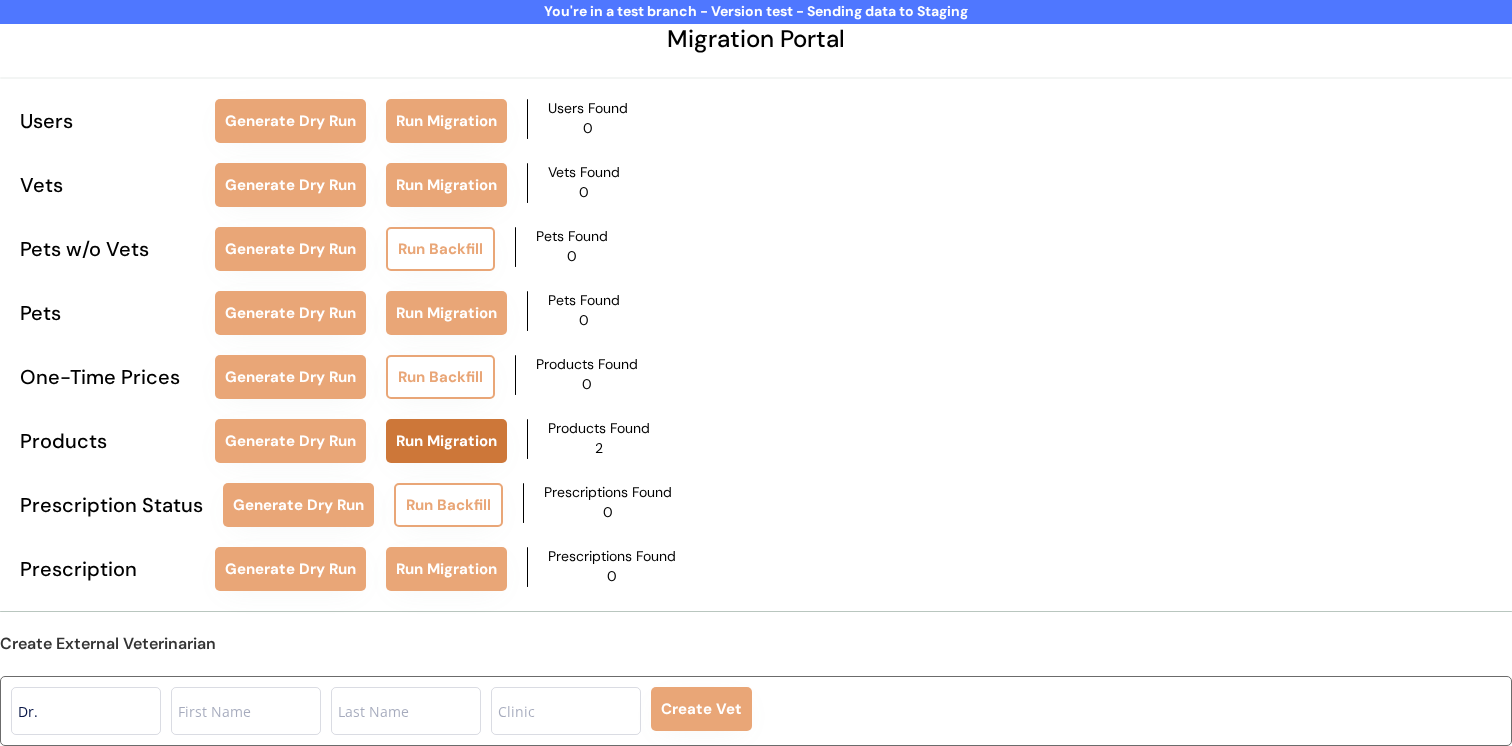 click on "Run Migration" at bounding box center [446, 441] 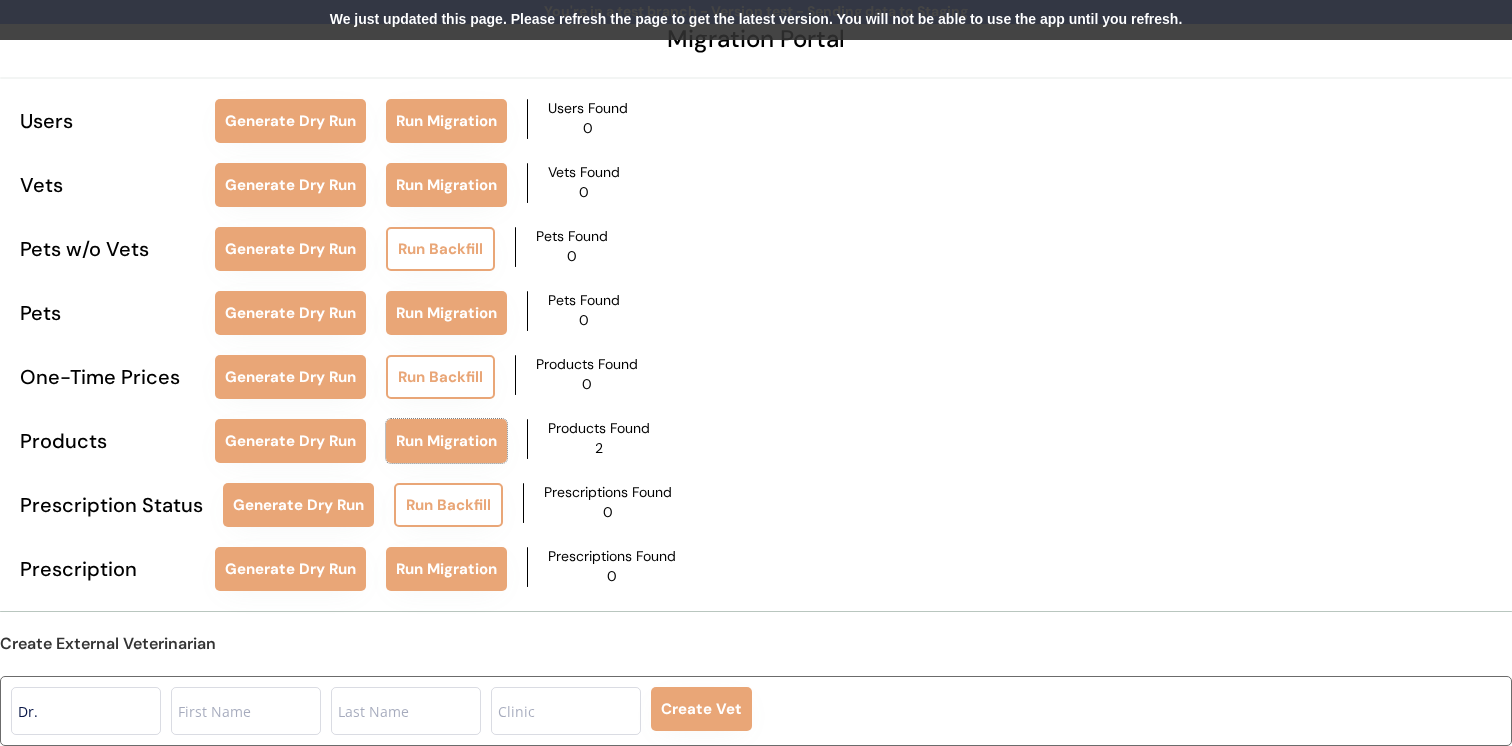 click on "Migration Portal Users Generate Dry Run Run Migration Users Found 0 Vets Generate Dry Run Run Migration Vets Found 0 Pets w/o Vets Generate Dry Run Run Backfill Pets Found 0 Pets Generate Dry Run Run Migration Pets Found 0 One-Time Prices
Generate Dry Run Run Backfill Products Found 0 Products Generate Dry Run Run Migration Products Found 2 Prescription Status Generate Dry Run Run Backfill Prescriptions Found 0 Prescription Generate Dry Run Run Migration Prescriptions Found 0 Create External Veterinarian
Create Vet" at bounding box center (756, 333) 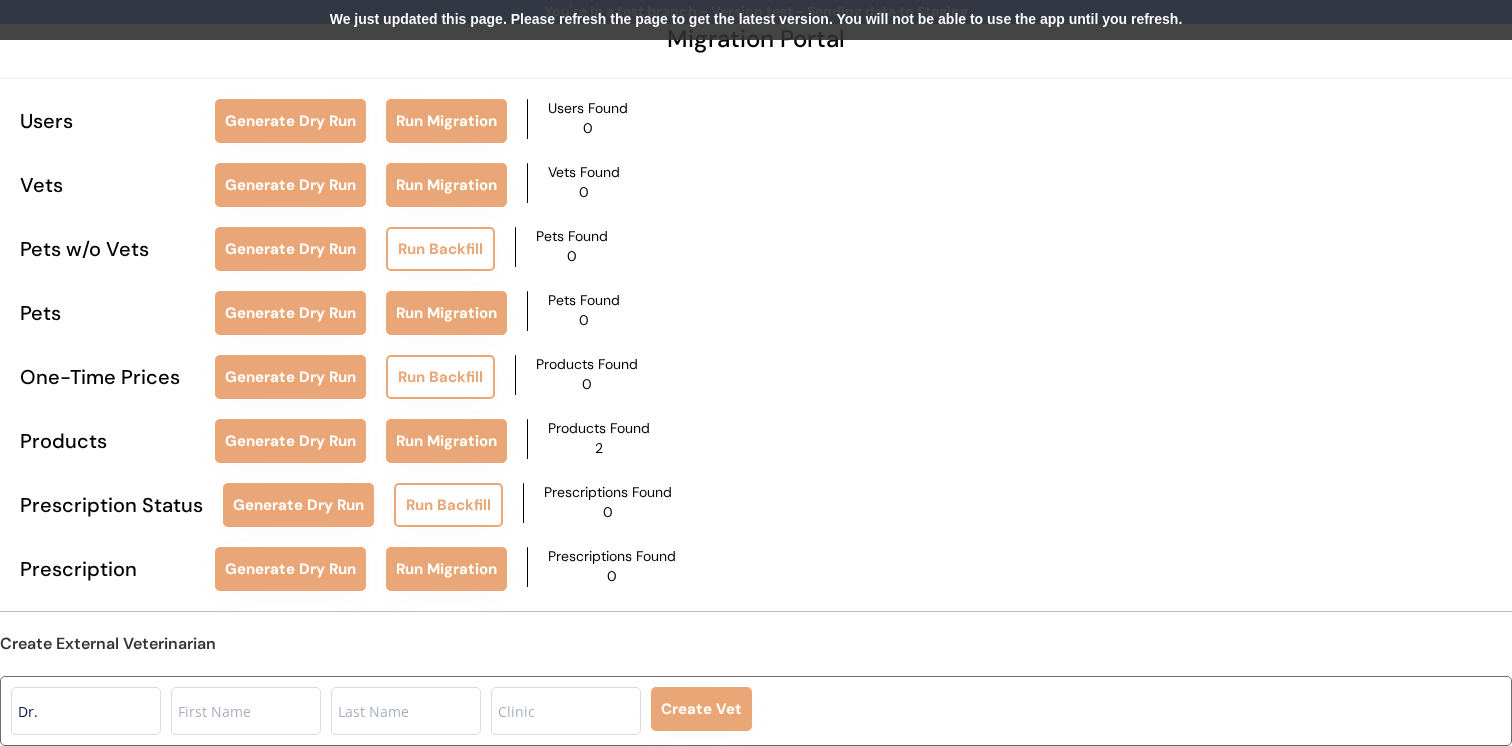 click on "We just updated this page.  Please refresh the page to get the latest version. You will not be able to use the app until you refresh." at bounding box center [756, 20] 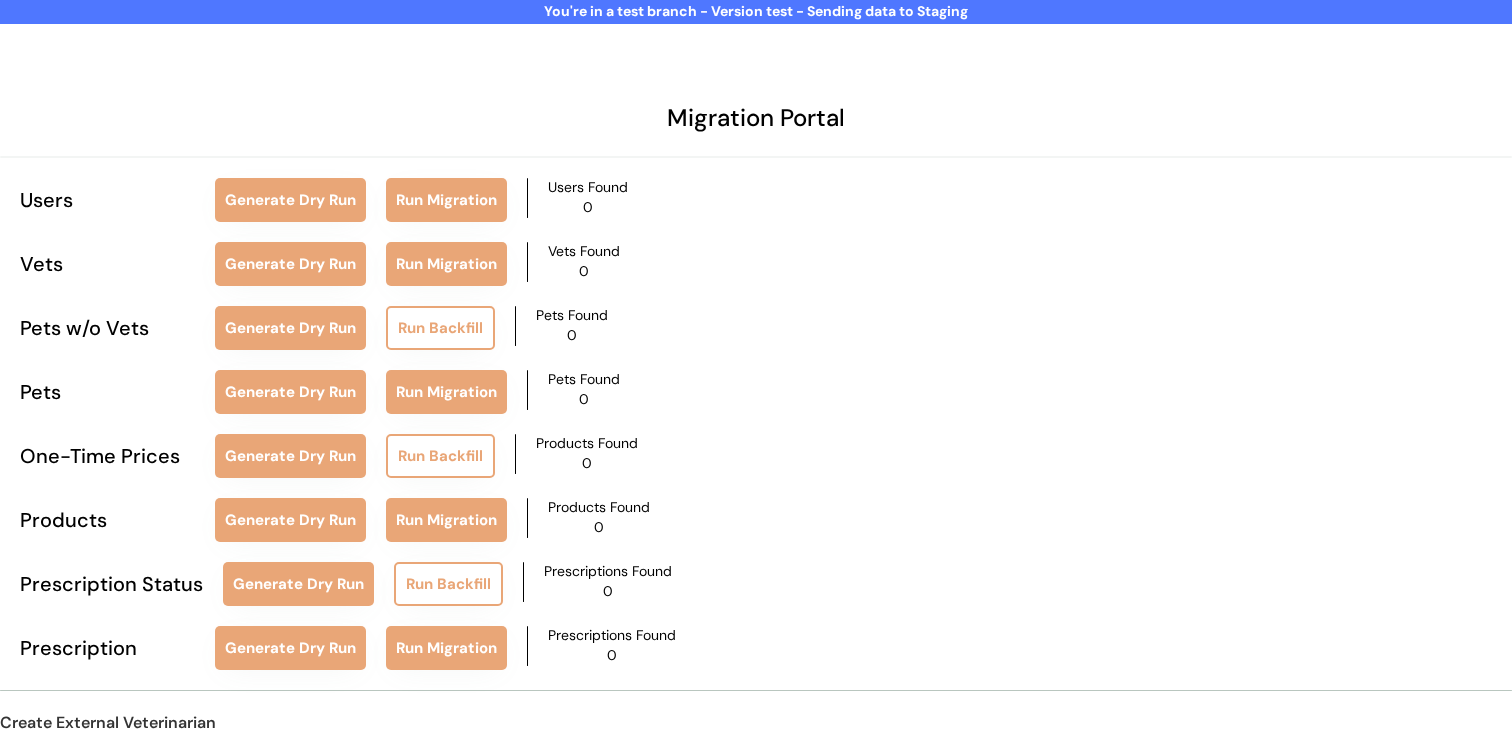 scroll, scrollTop: 79, scrollLeft: 0, axis: vertical 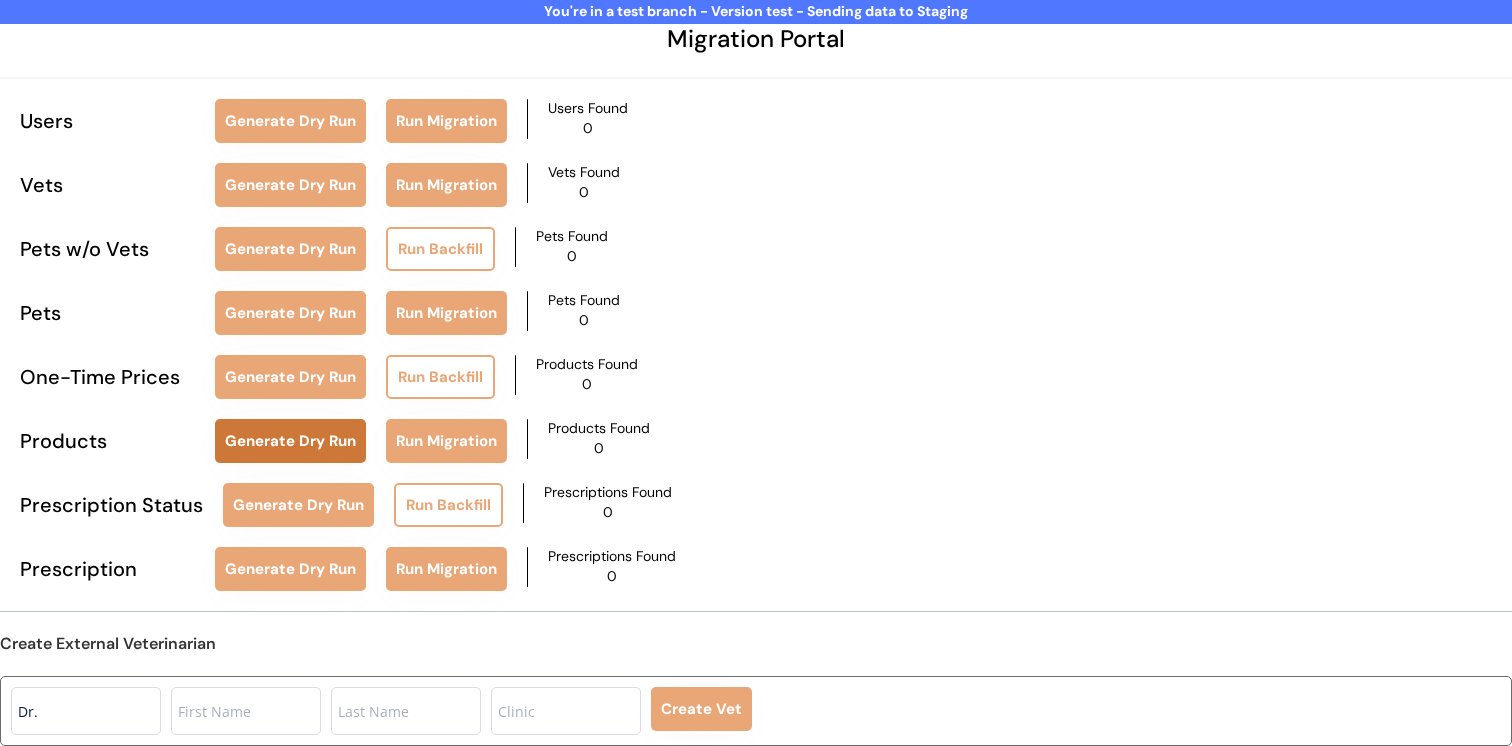 click on "Generate Dry Run" at bounding box center (290, 441) 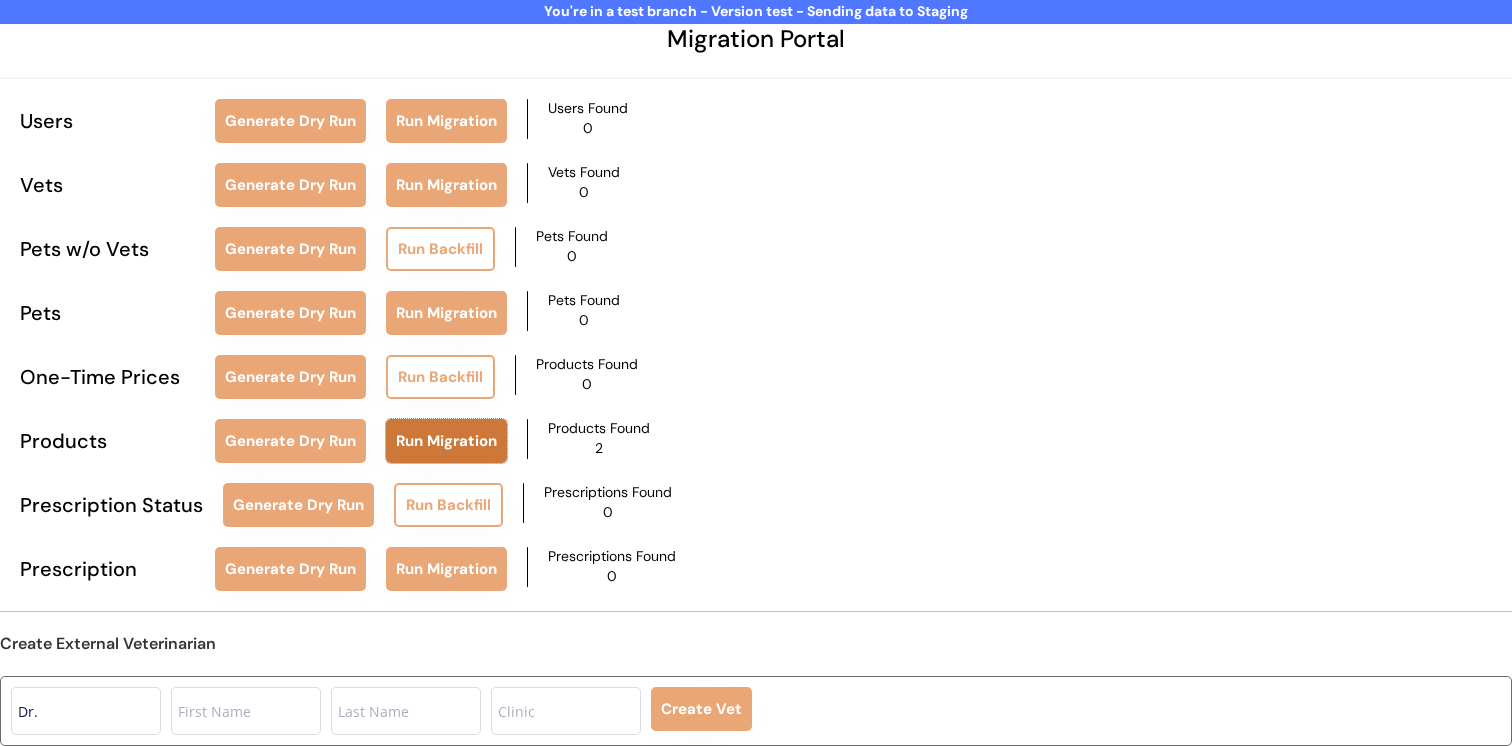 click on "Run Migration" at bounding box center (446, 441) 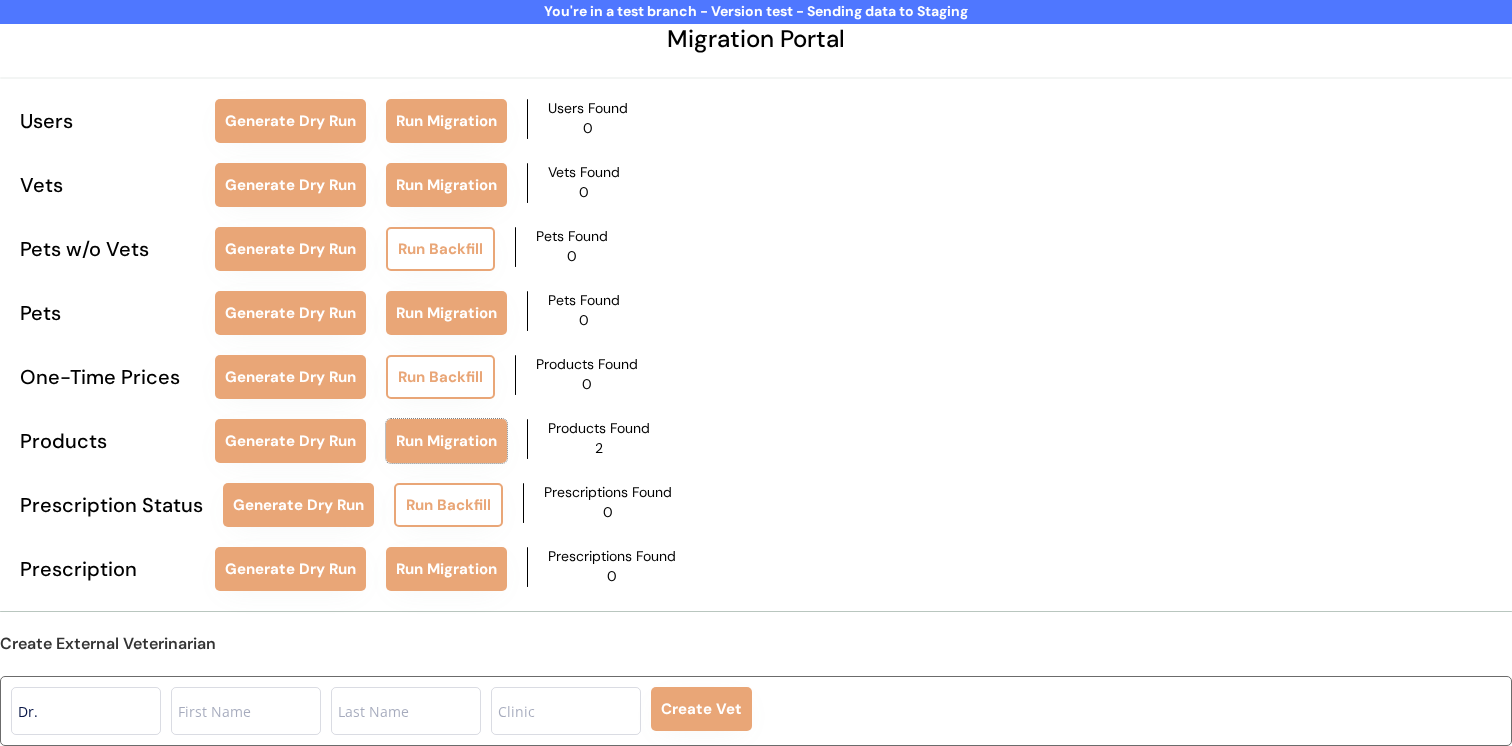 type 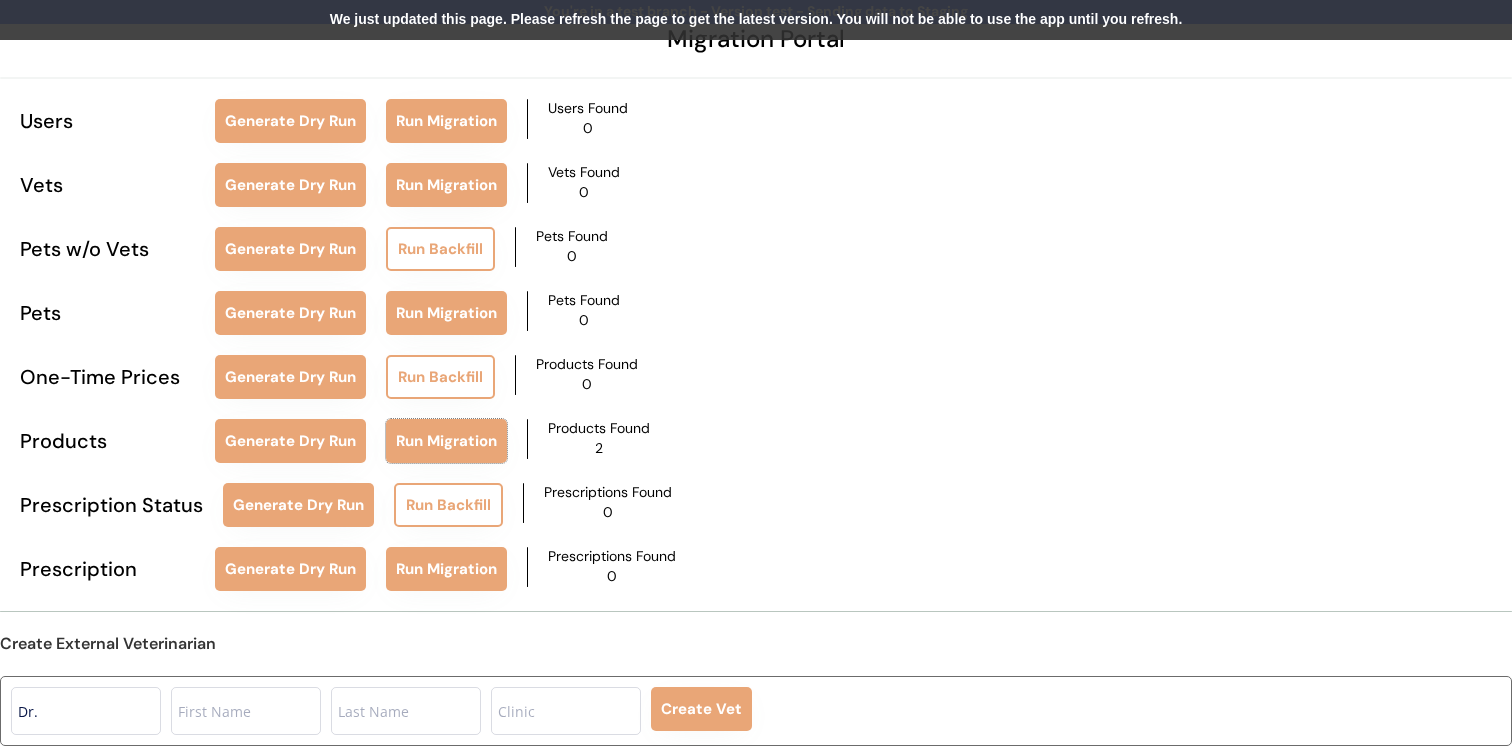 click on "We just updated this page.  Please refresh the page to get the latest version. You will not be able to use the app until you refresh." at bounding box center (756, 20) 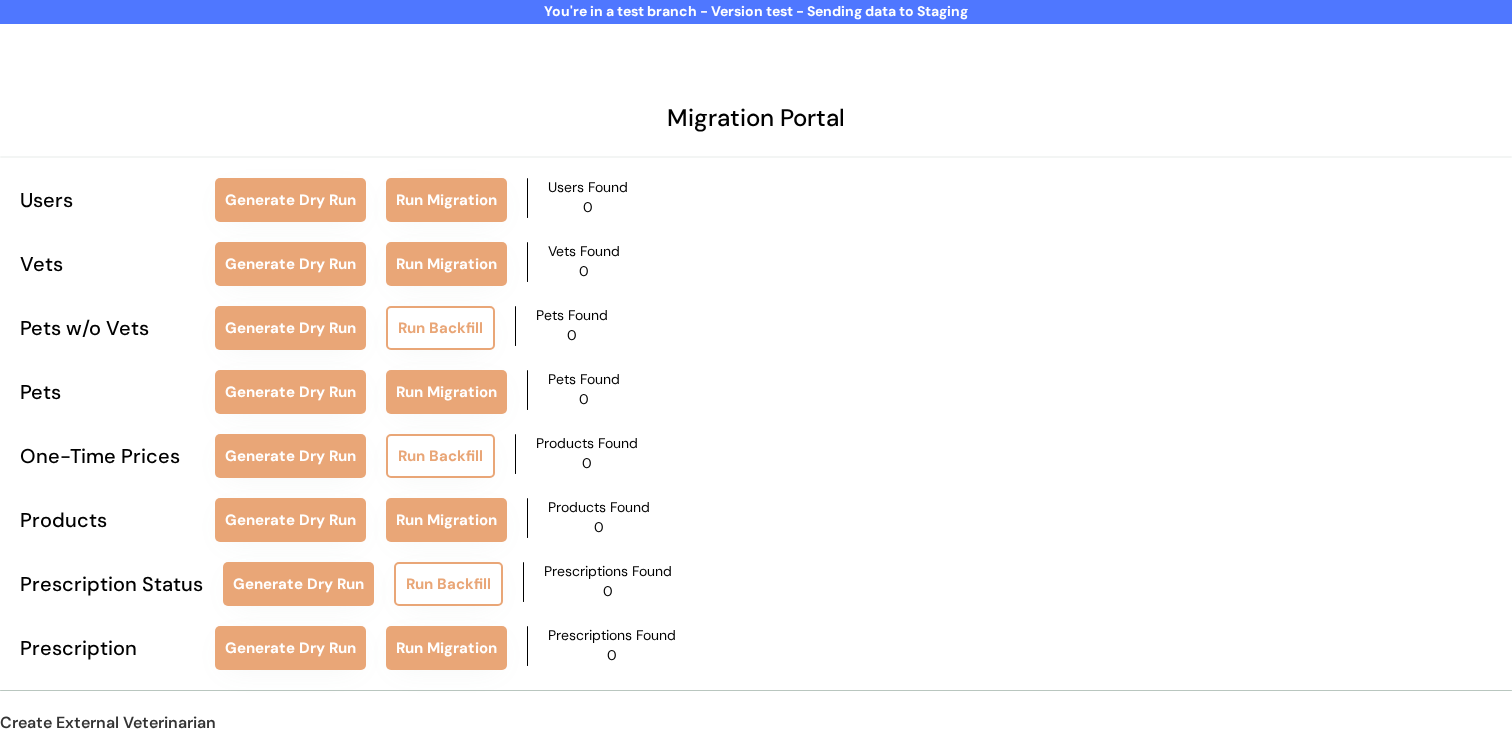 scroll, scrollTop: 79, scrollLeft: 0, axis: vertical 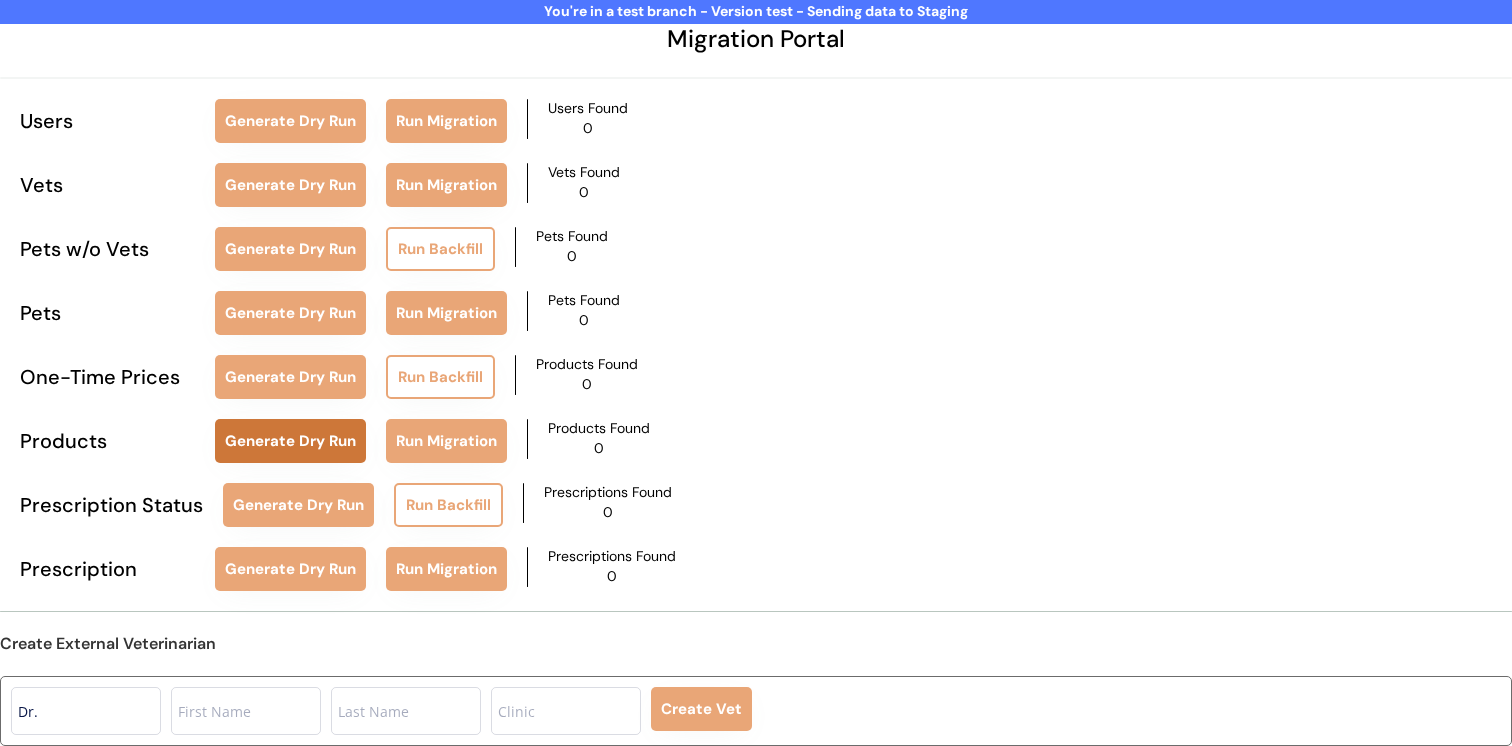 click on "Generate Dry Run" at bounding box center (290, 441) 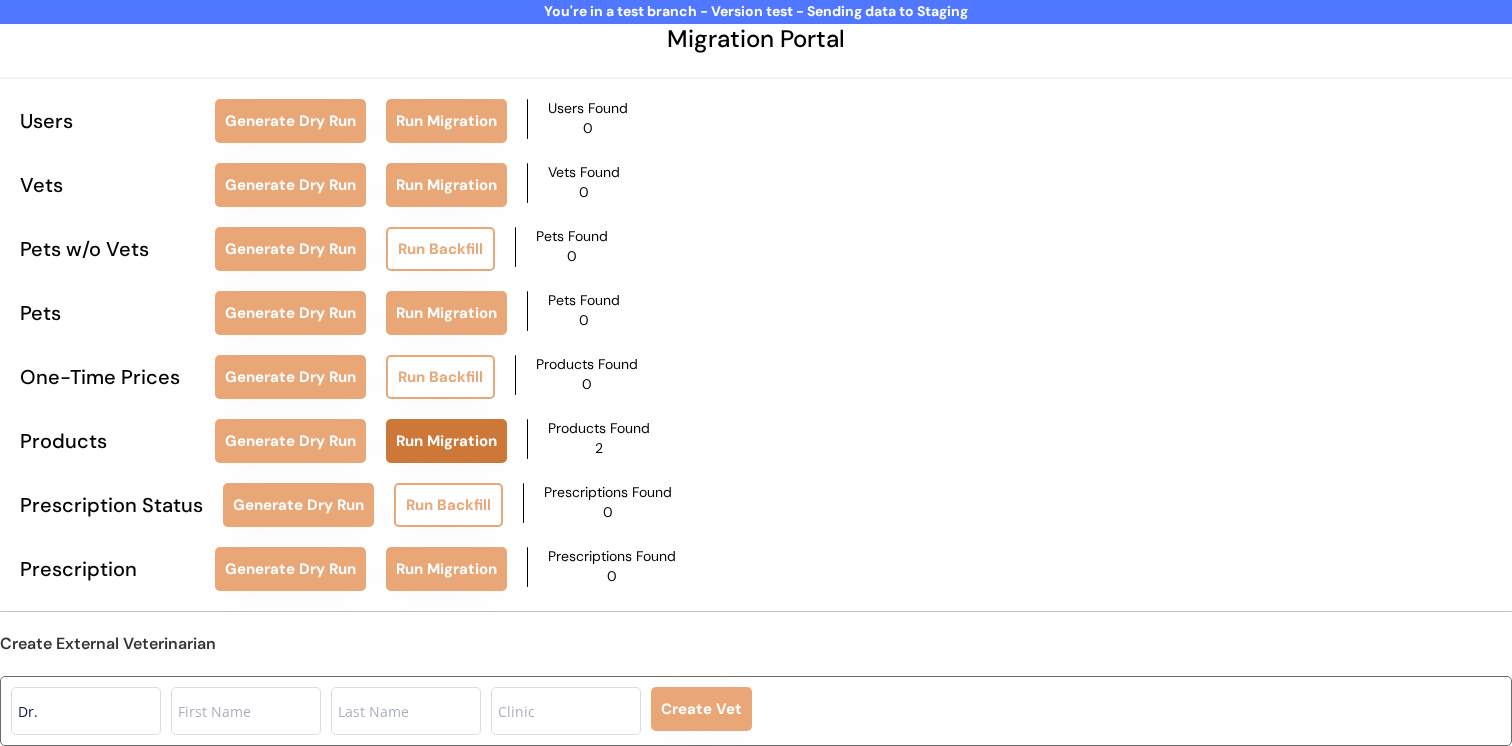 click on "Run Migration" at bounding box center (446, 441) 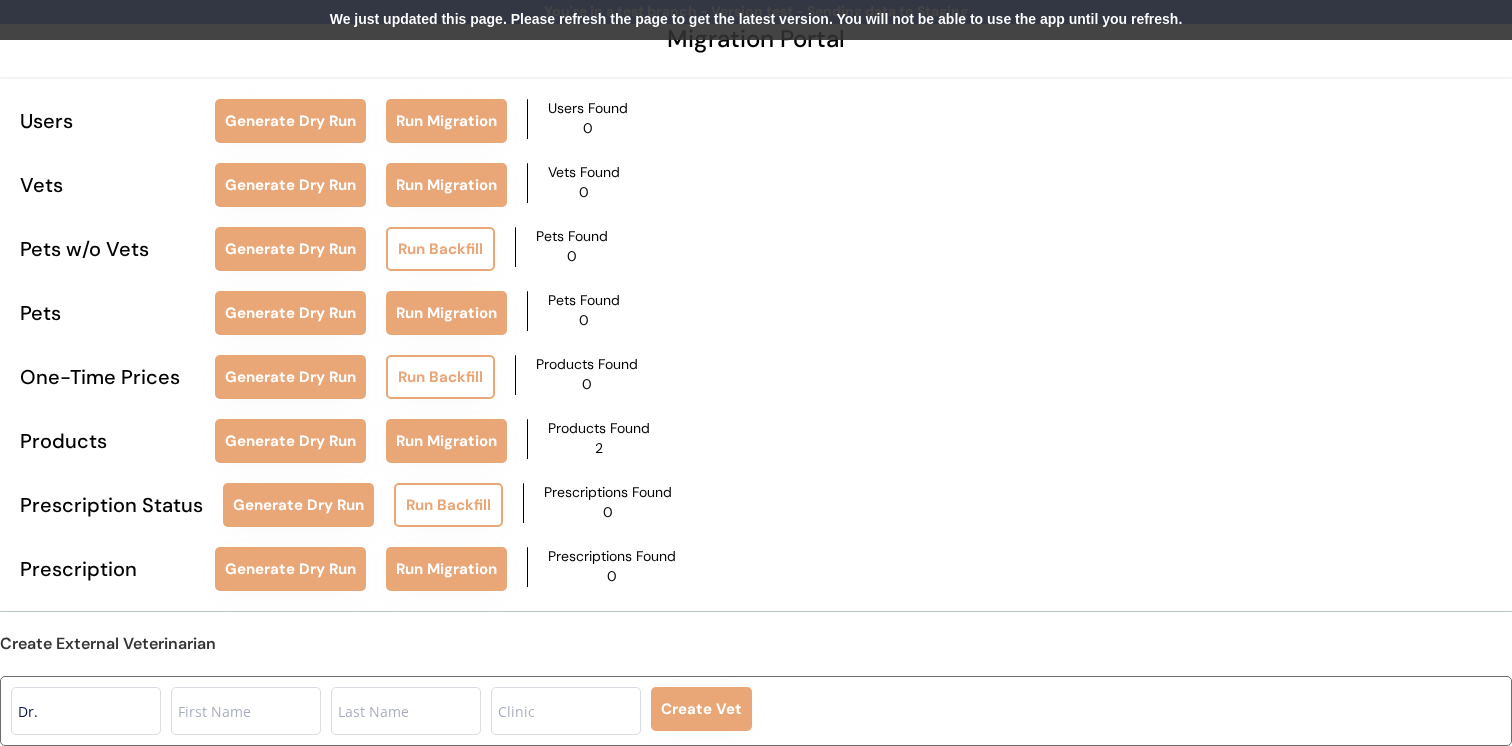 click on "We just updated this page.  Please refresh the page to get the latest version. You will not be able to use the app until you refresh." at bounding box center [756, 20] 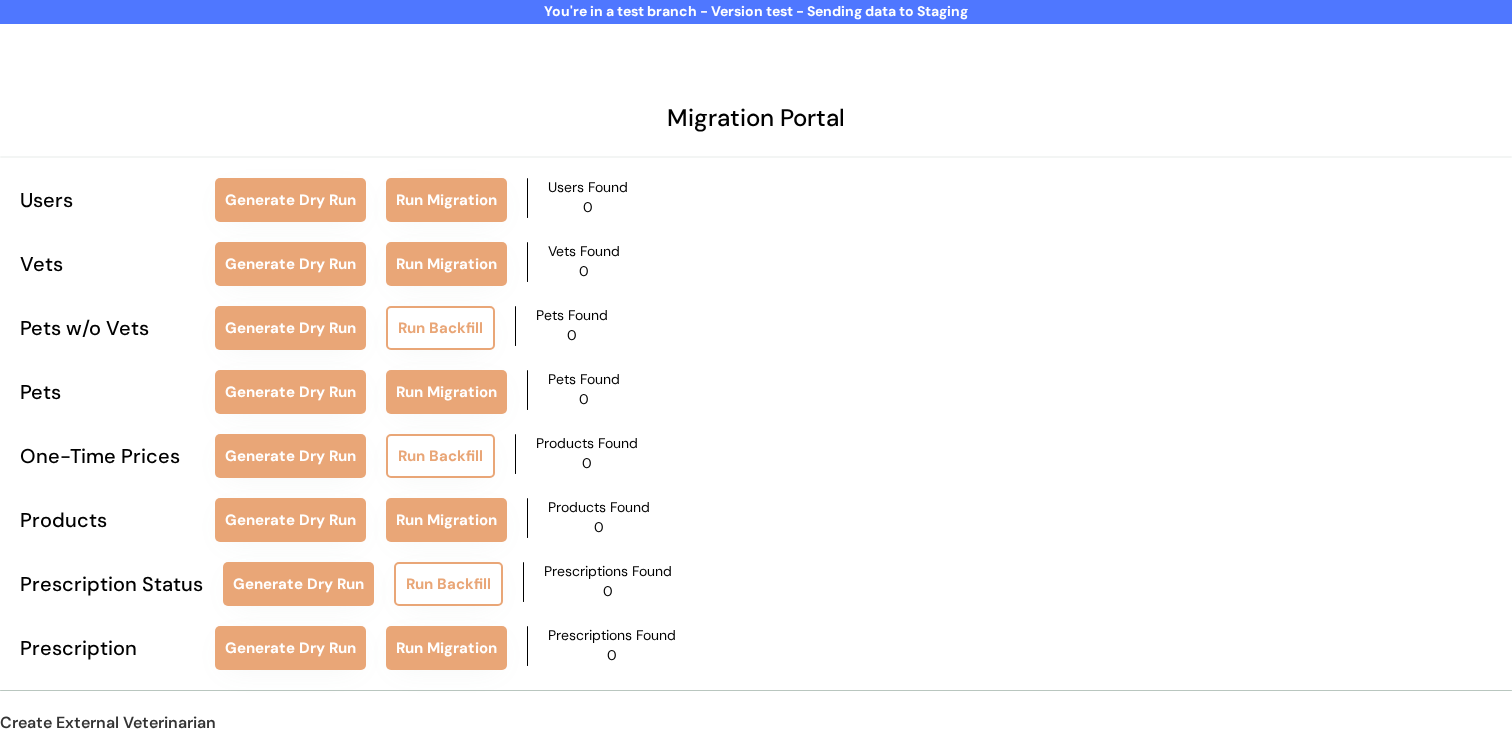 scroll, scrollTop: 79, scrollLeft: 0, axis: vertical 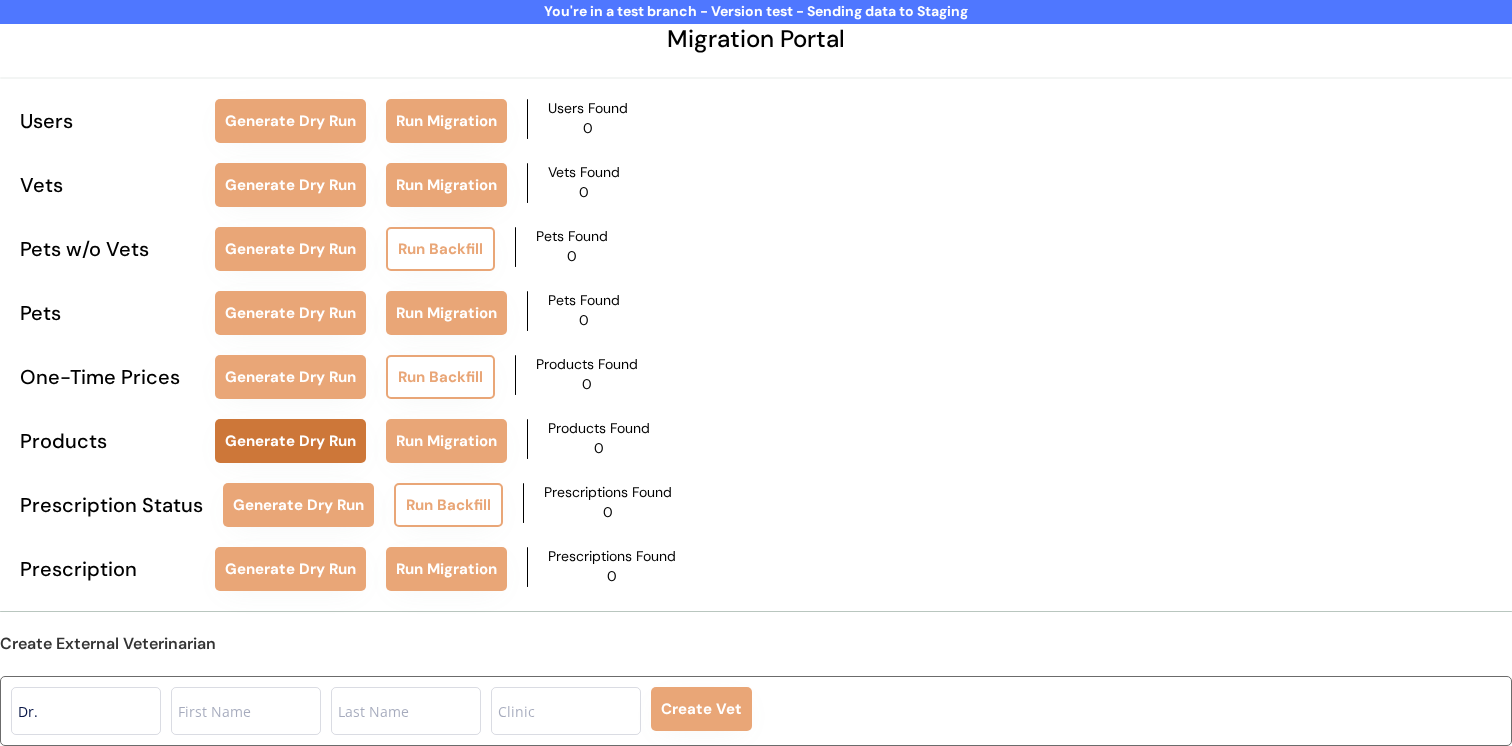 click on "Generate Dry Run" at bounding box center (290, 441) 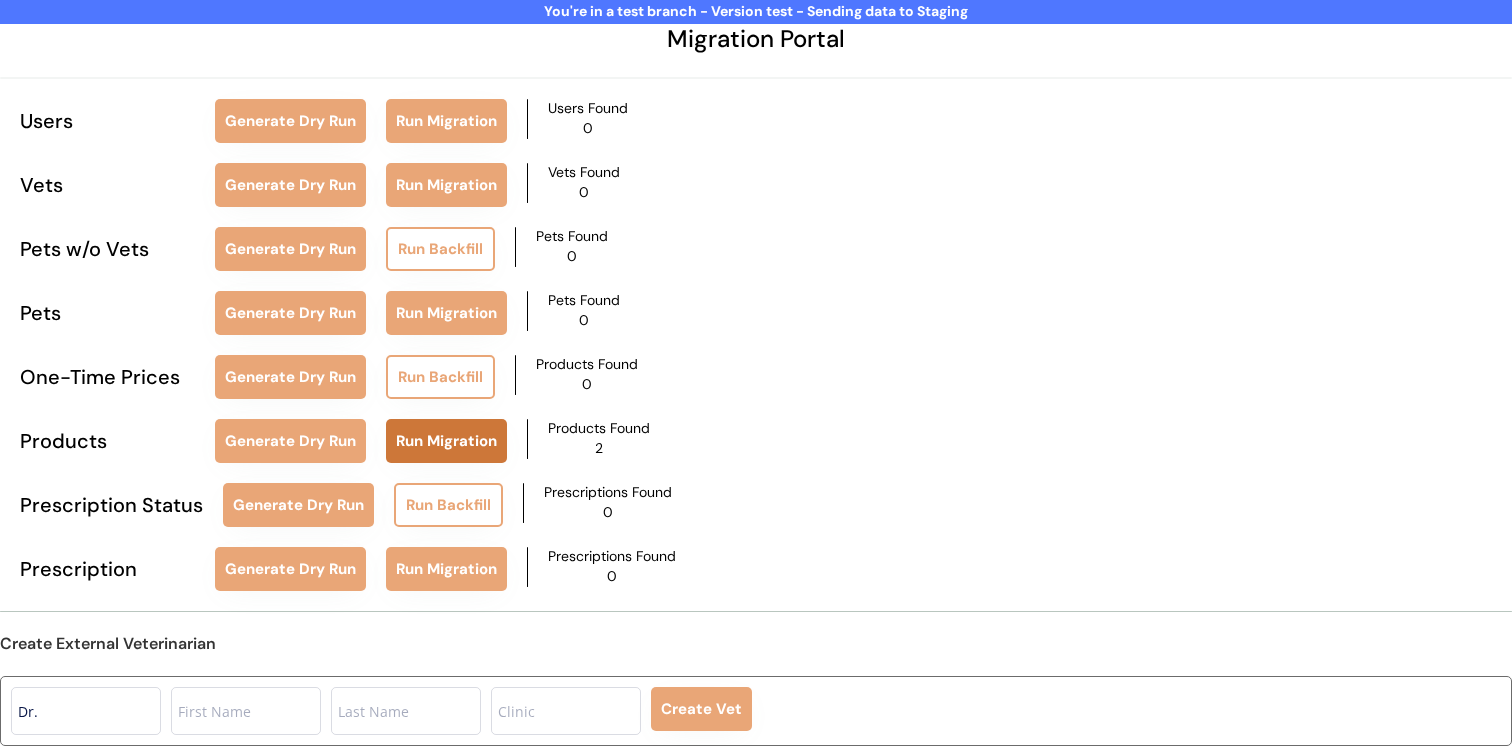 click on "Run Migration" at bounding box center [446, 441] 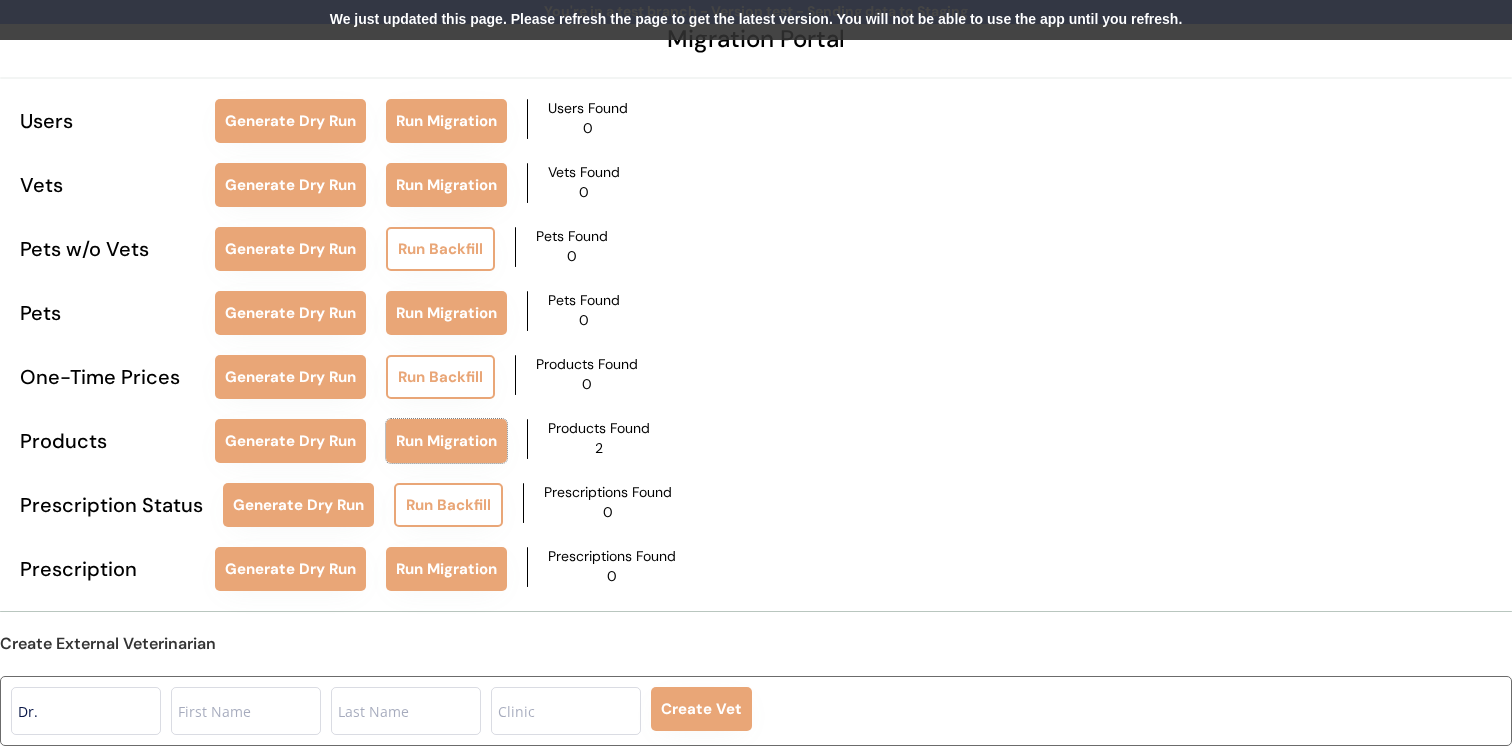 click on "We just updated this page.  Please refresh the page to get the latest version. You will not be able to use the app until you refresh." at bounding box center (756, 20) 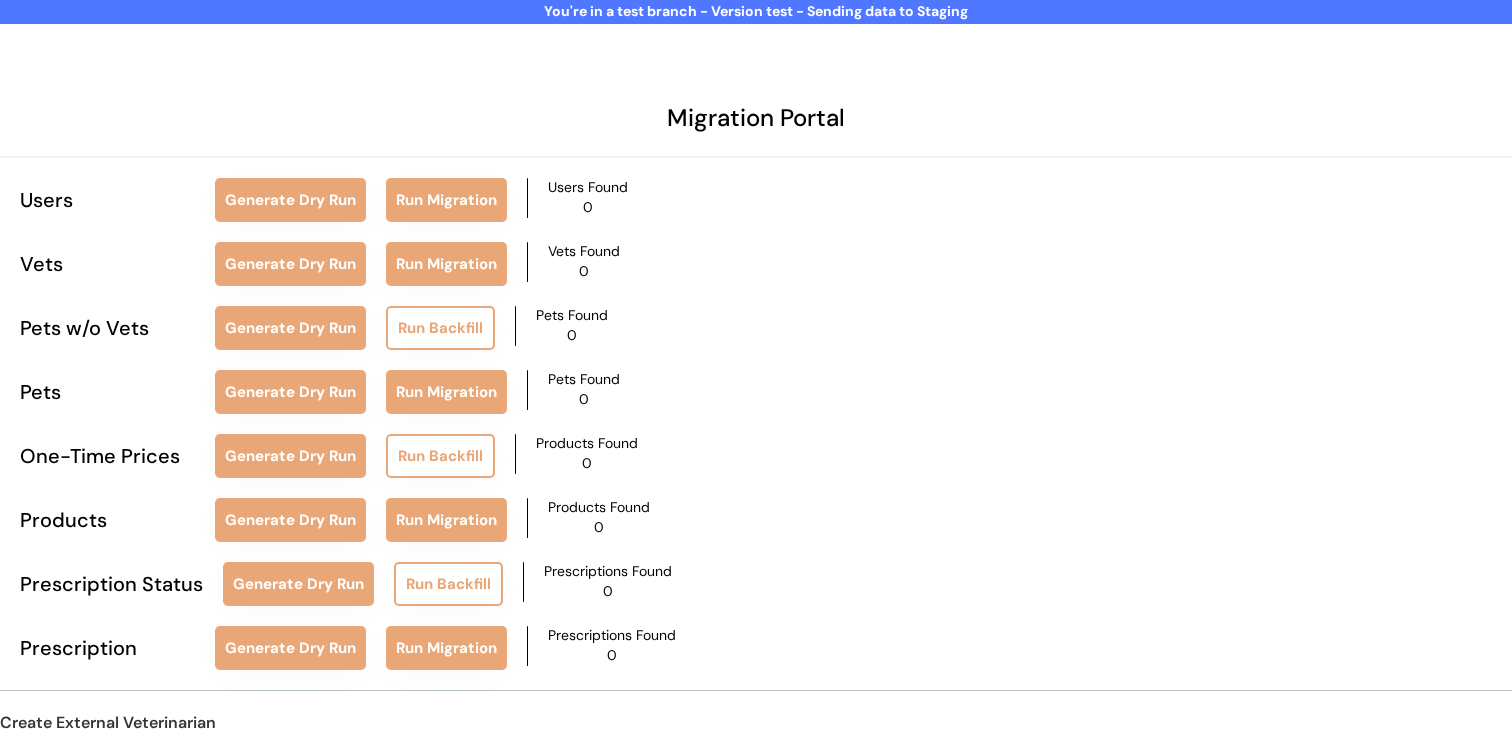 scroll, scrollTop: 79, scrollLeft: 0, axis: vertical 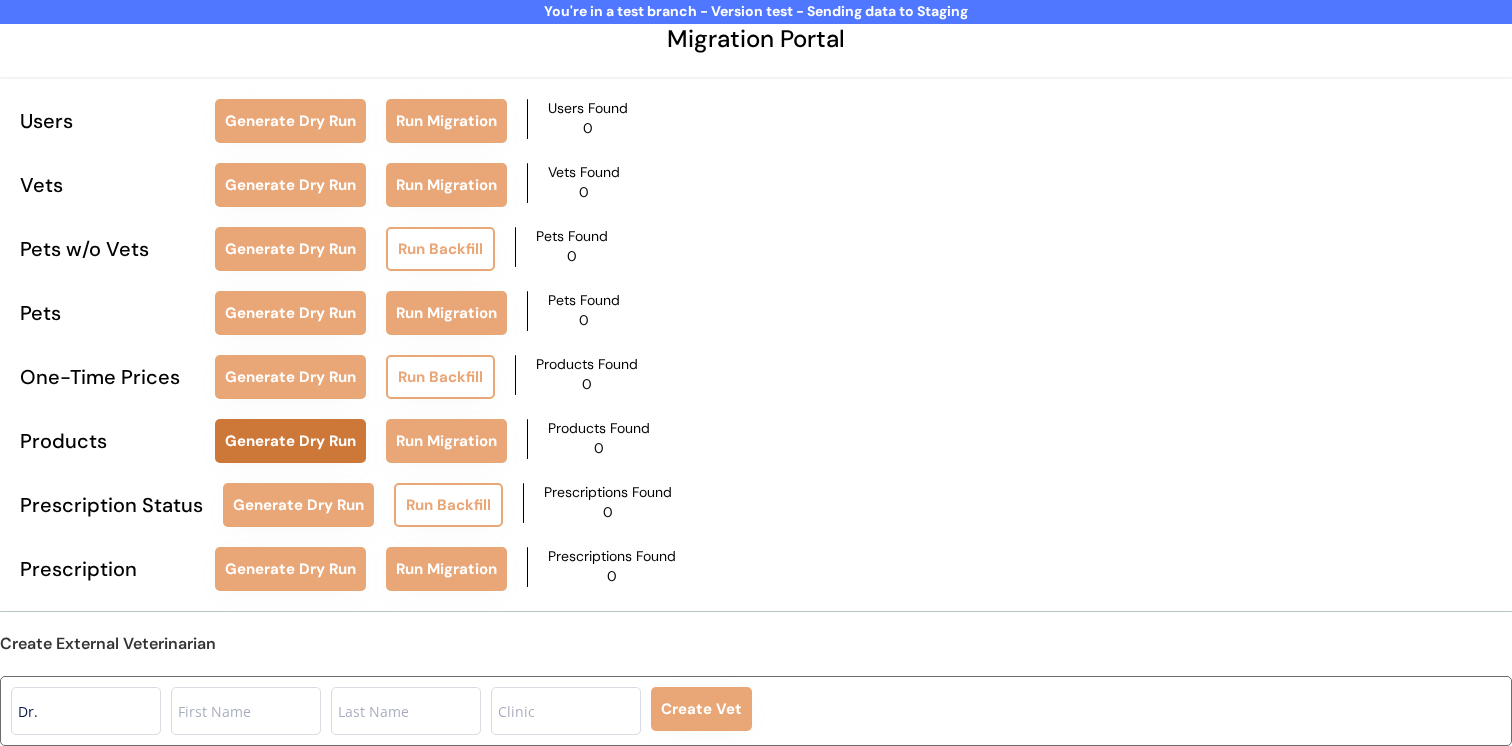 click on "Generate Dry Run" at bounding box center (290, 441) 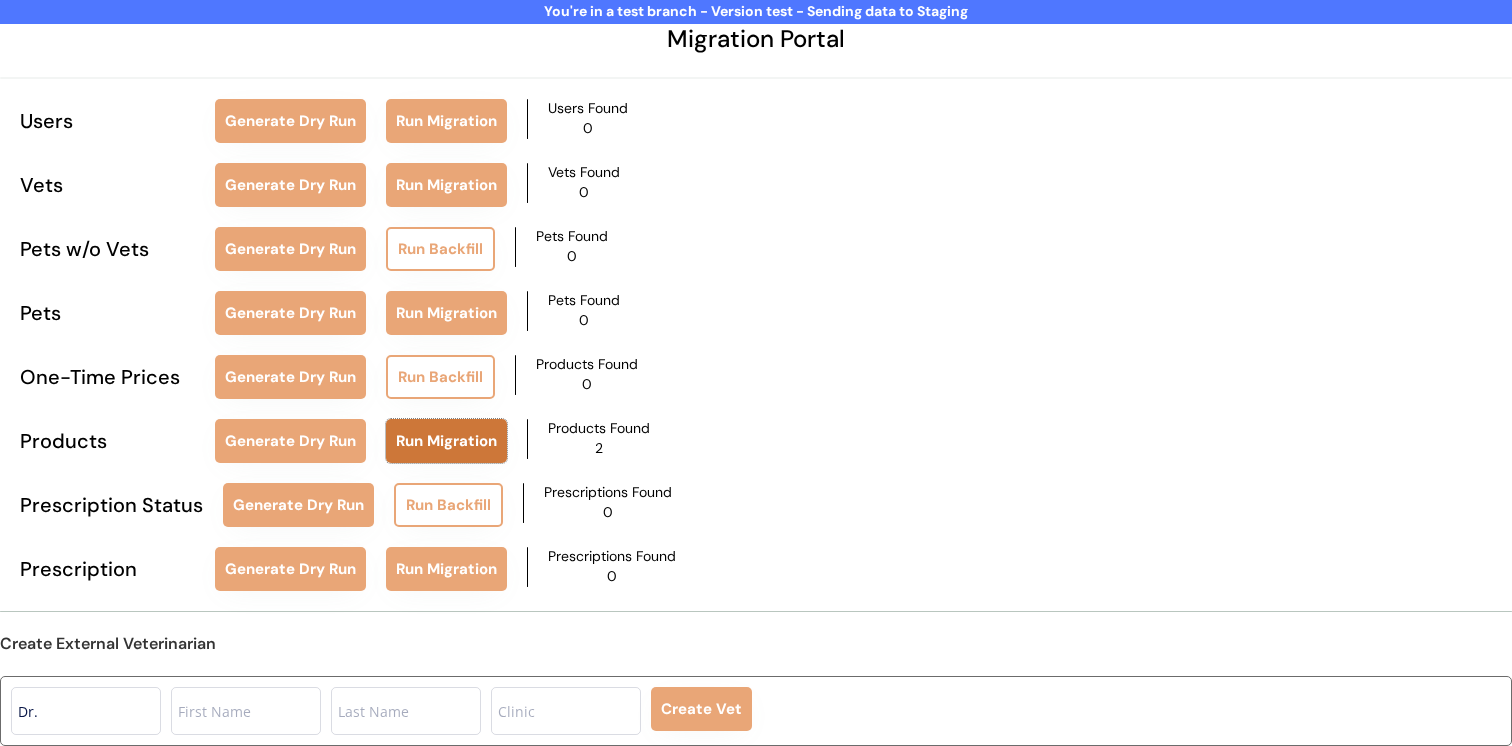 click on "Run Migration" at bounding box center [446, 441] 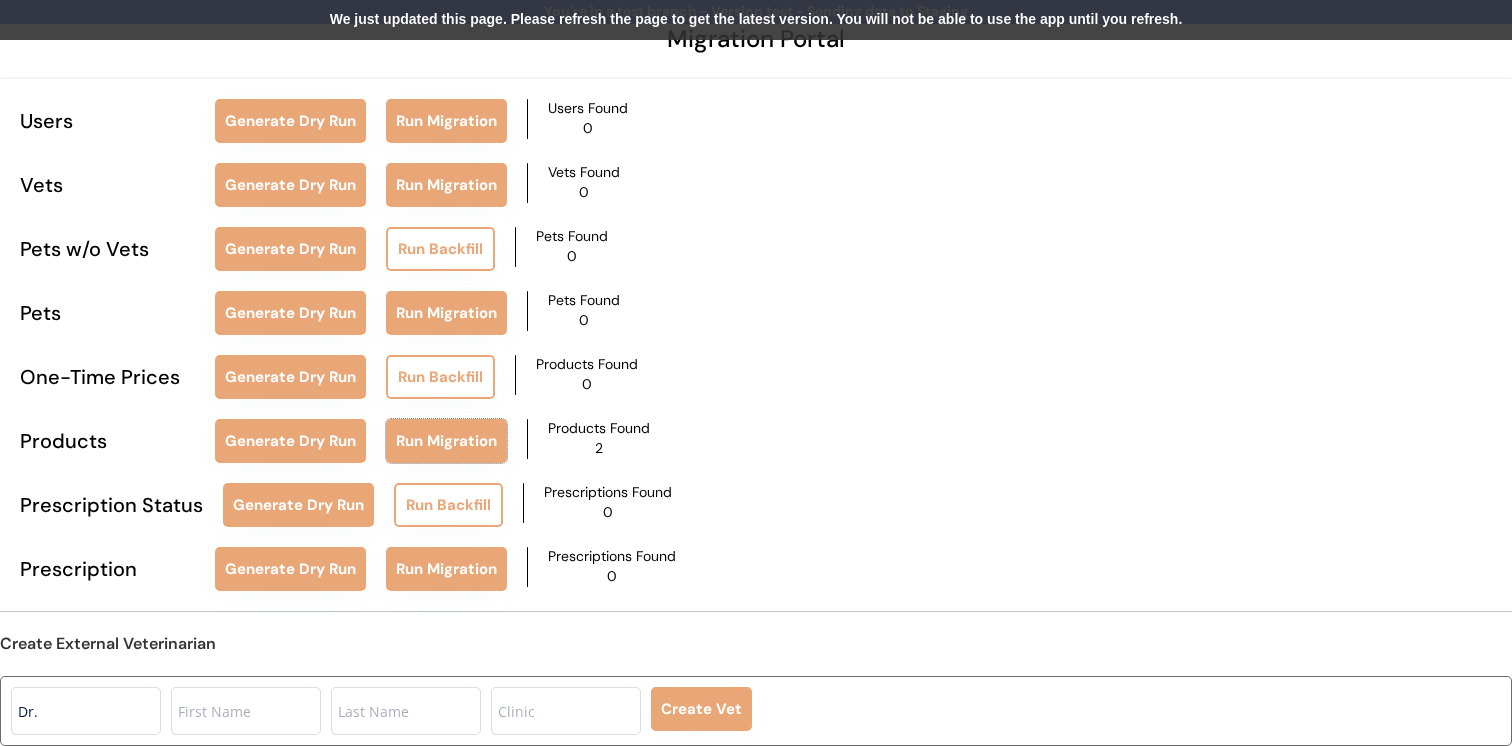click on "We just updated this page.  Please refresh the page to get the latest version. You will not be able to use the app until you refresh." at bounding box center (756, 20) 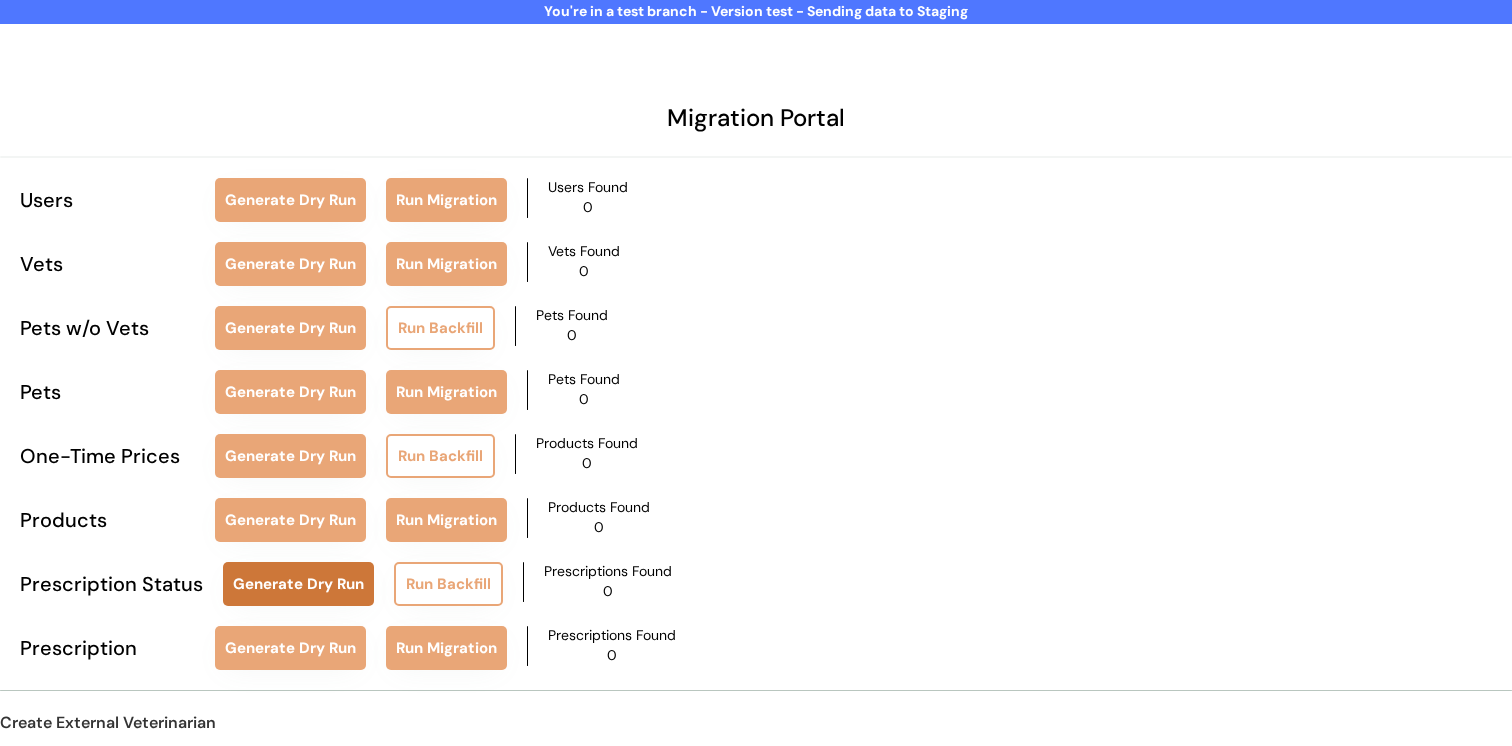 scroll, scrollTop: 79, scrollLeft: 0, axis: vertical 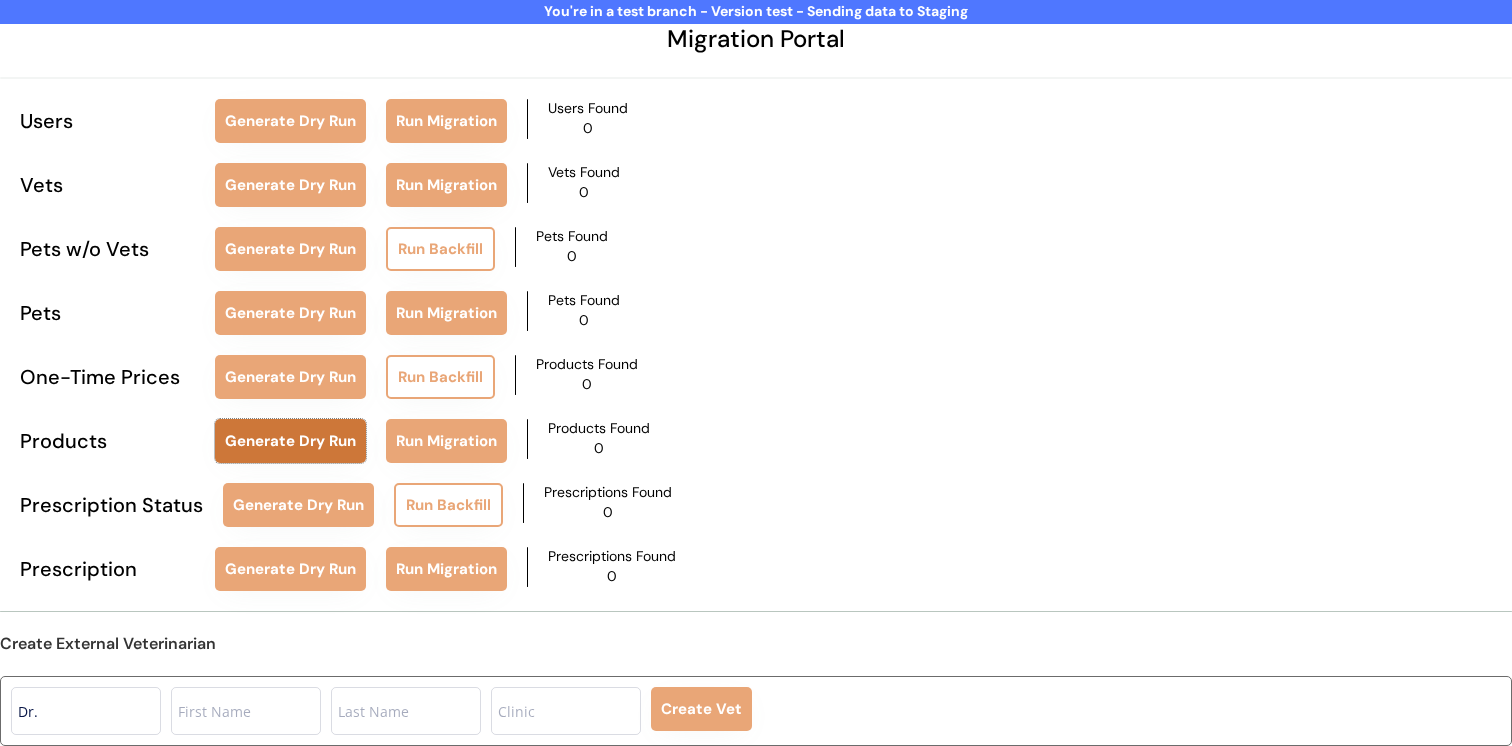 click on "Generate Dry Run" at bounding box center [290, 441] 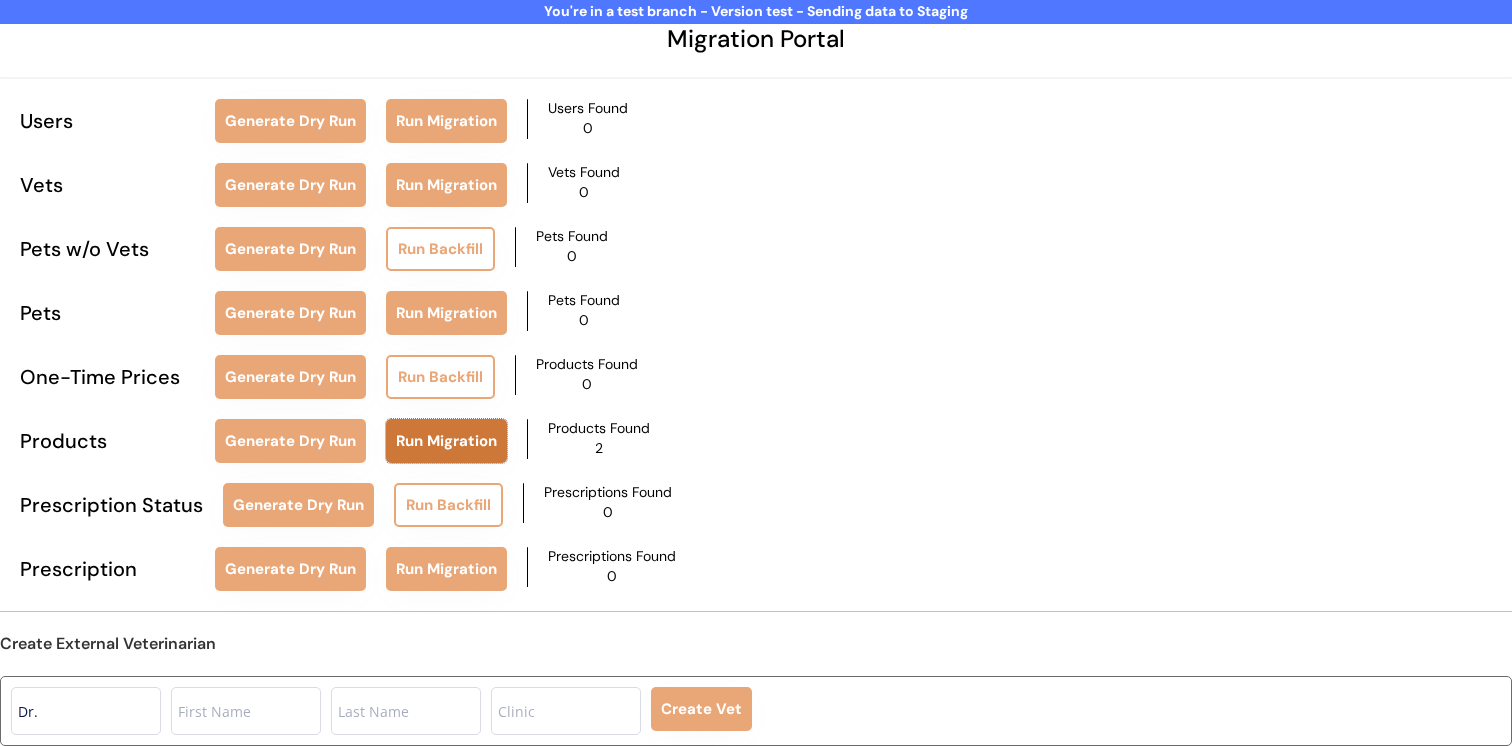 click on "Run Migration" at bounding box center [446, 441] 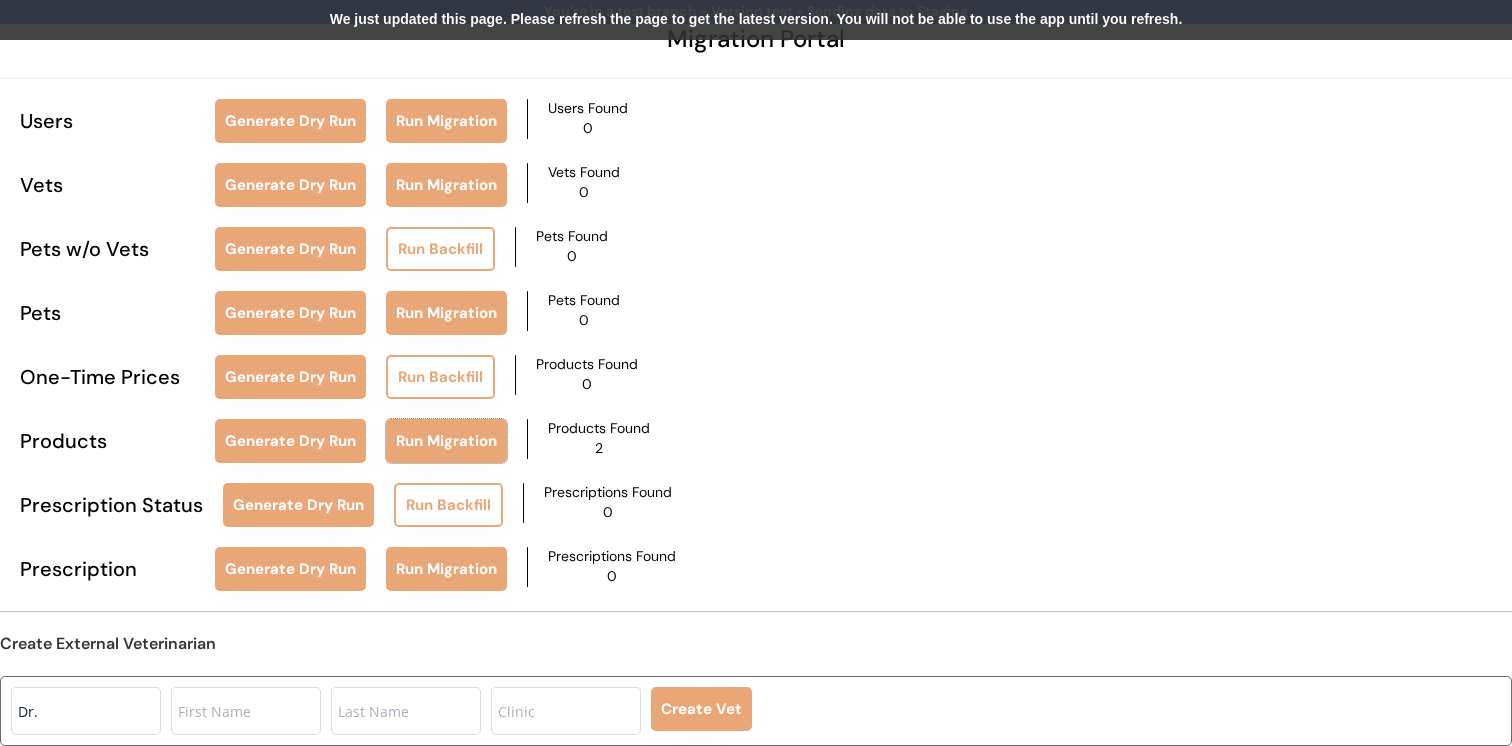 click on "We just updated this page.  Please refresh the page to get the latest version. You will not be able to use the app until you refresh." at bounding box center (756, 20) 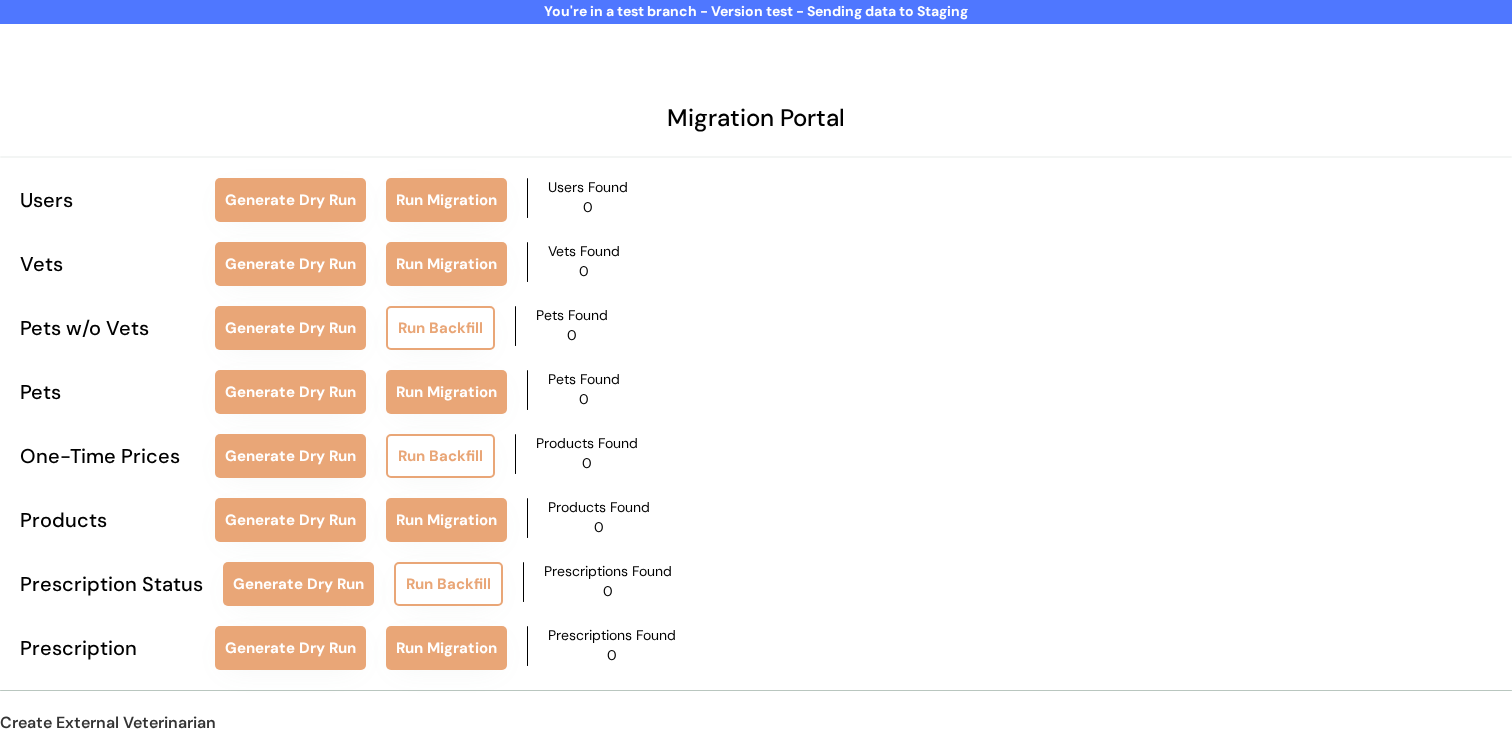scroll, scrollTop: 79, scrollLeft: 0, axis: vertical 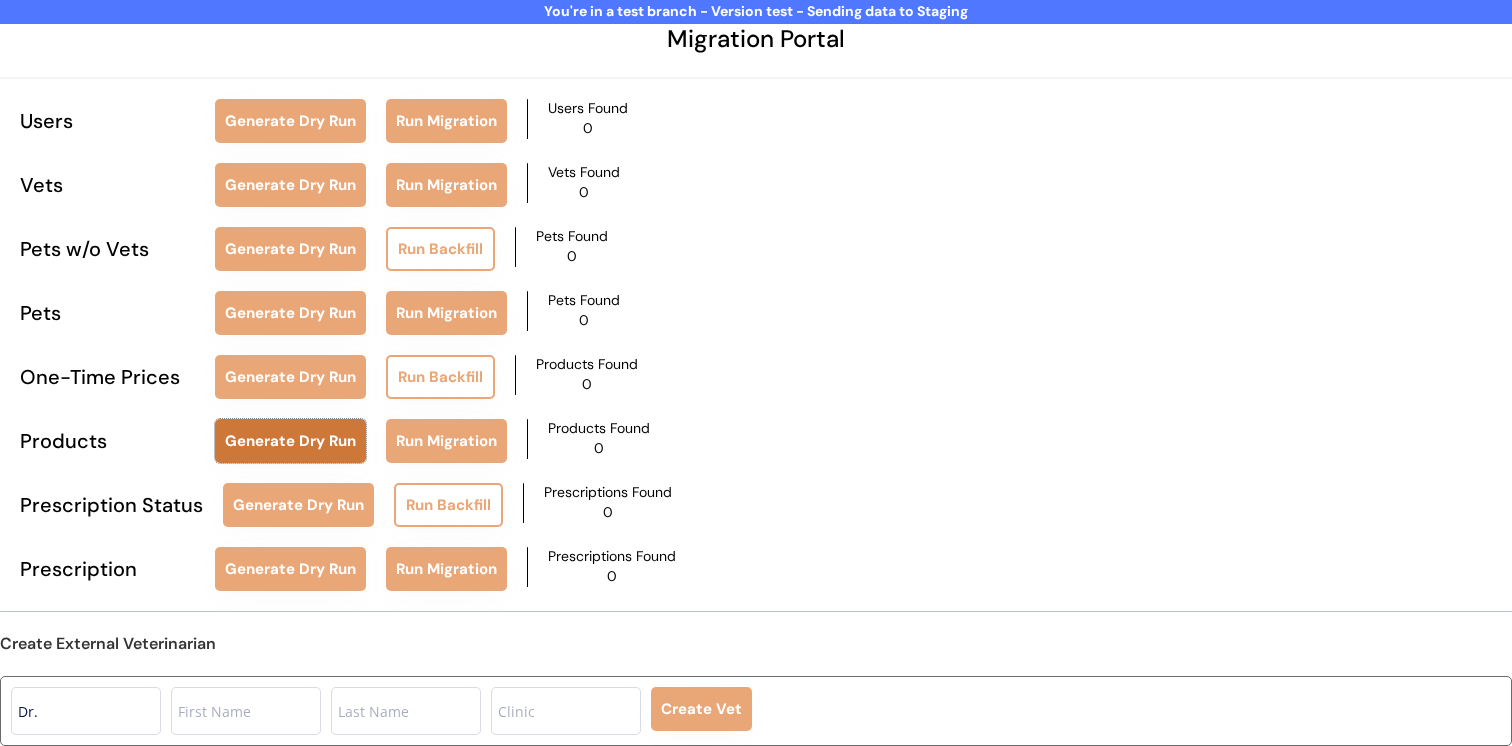 click on "Generate Dry Run" at bounding box center [290, 441] 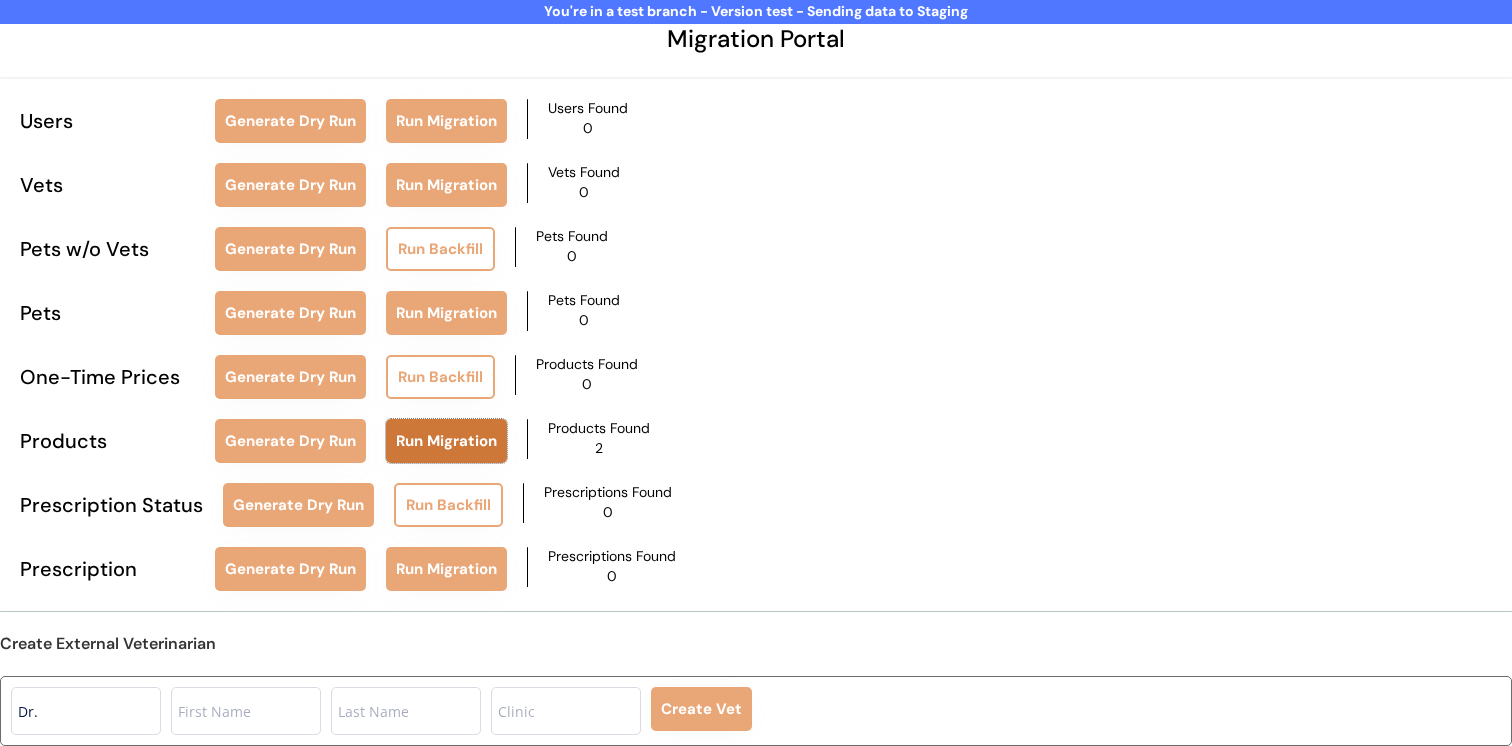 click on "Run Migration" at bounding box center (446, 441) 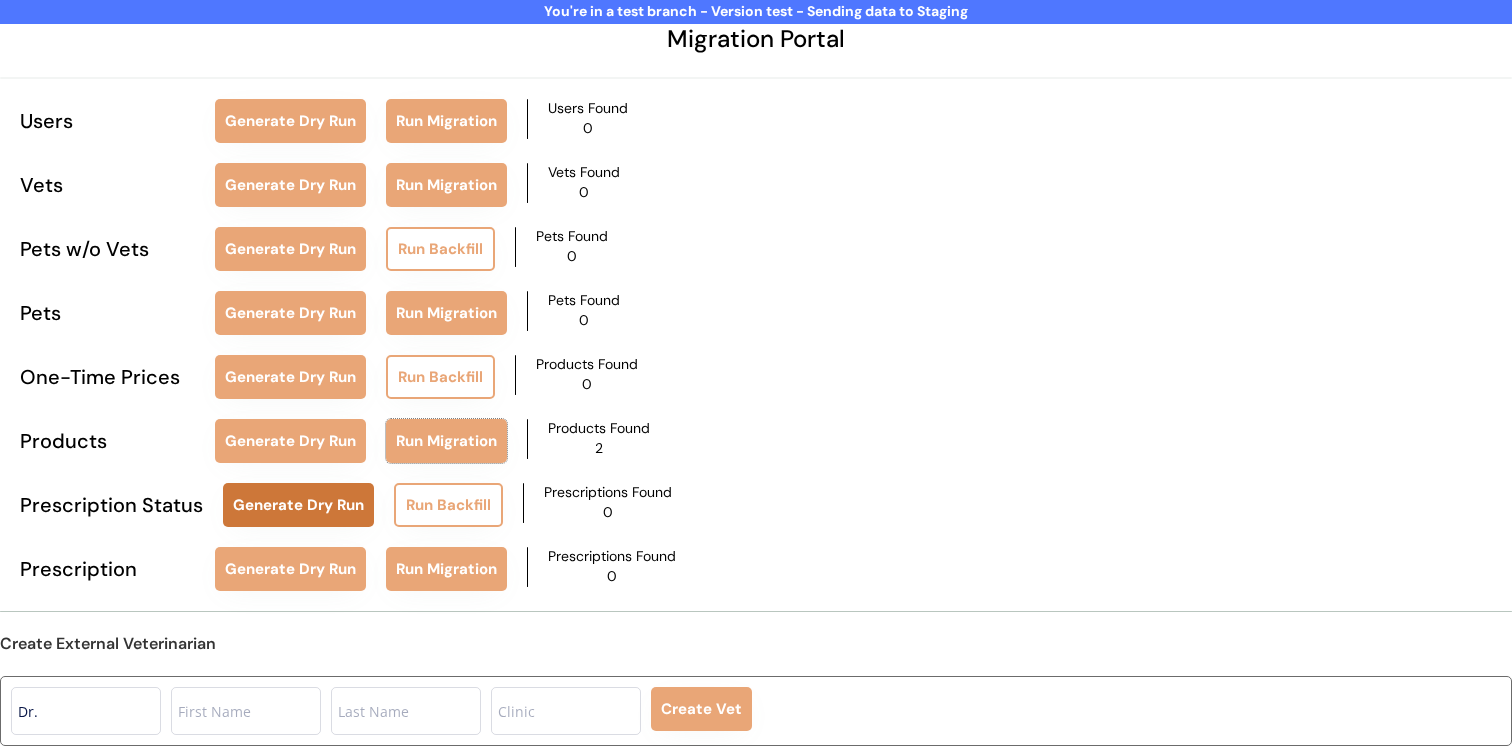 click on "Generate Dry Run" at bounding box center [298, 505] 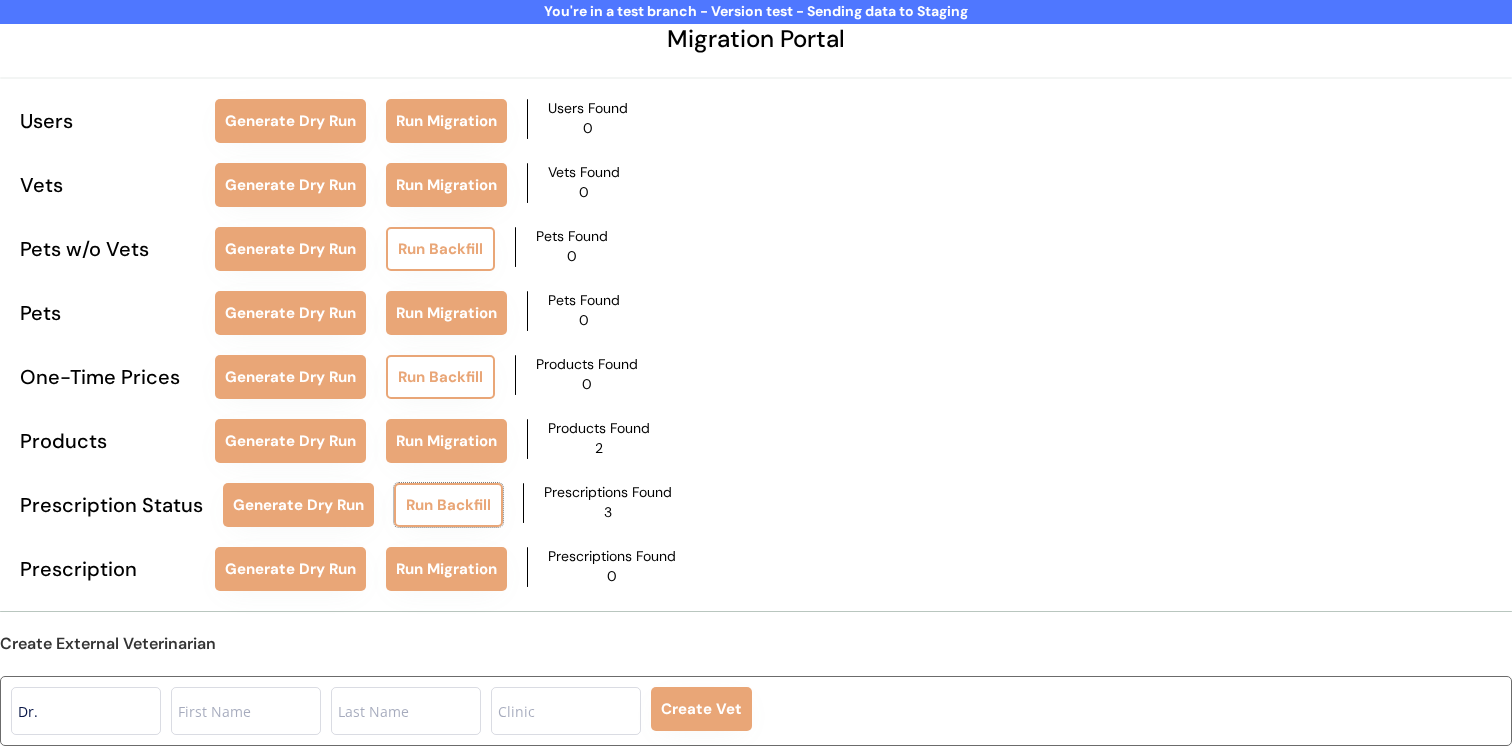 click on "Run Backfill" at bounding box center (448, 505) 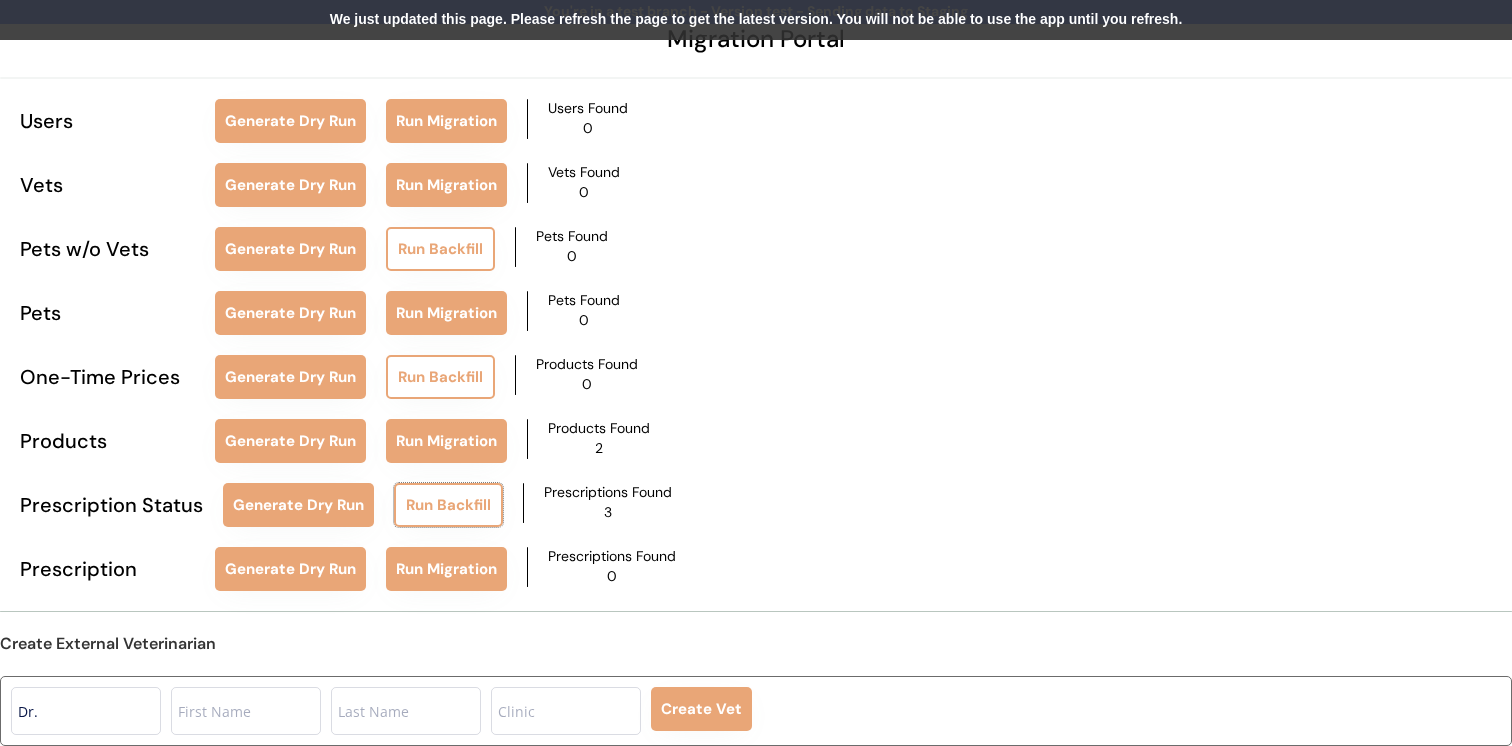 click on "We just updated this page.  Please refresh the page to get the latest version. You will not be able to use the app until you refresh." at bounding box center [756, 20] 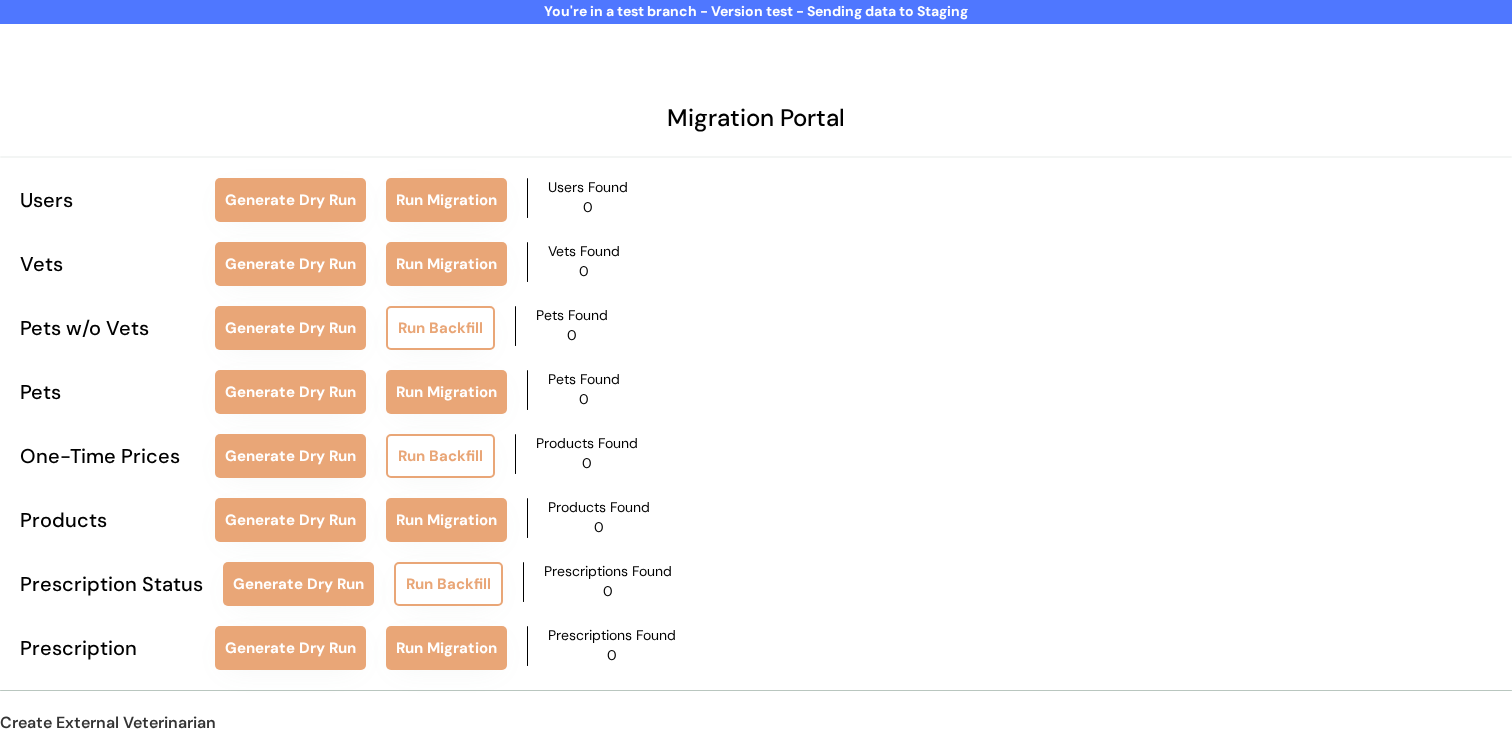 scroll, scrollTop: 79, scrollLeft: 0, axis: vertical 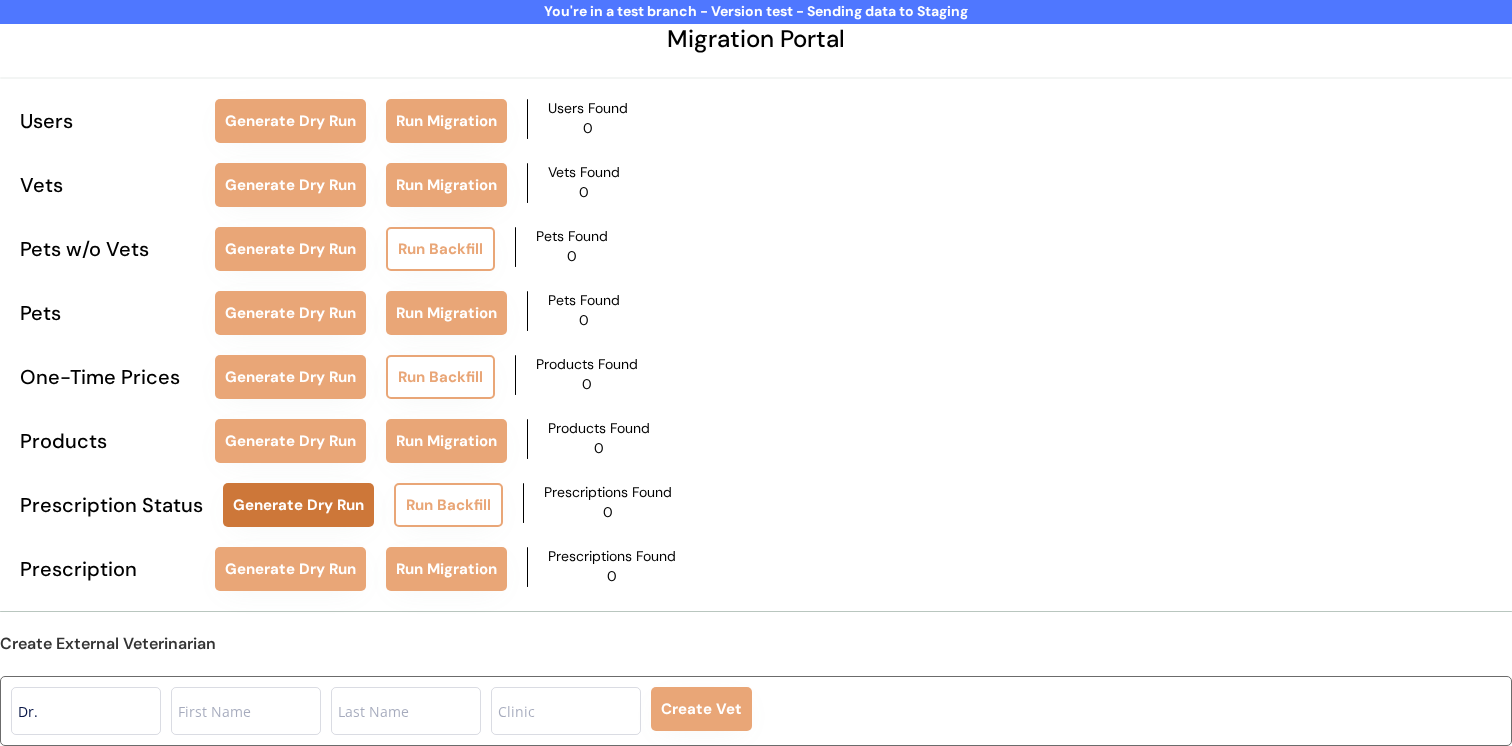 click on "Generate Dry Run" at bounding box center (298, 505) 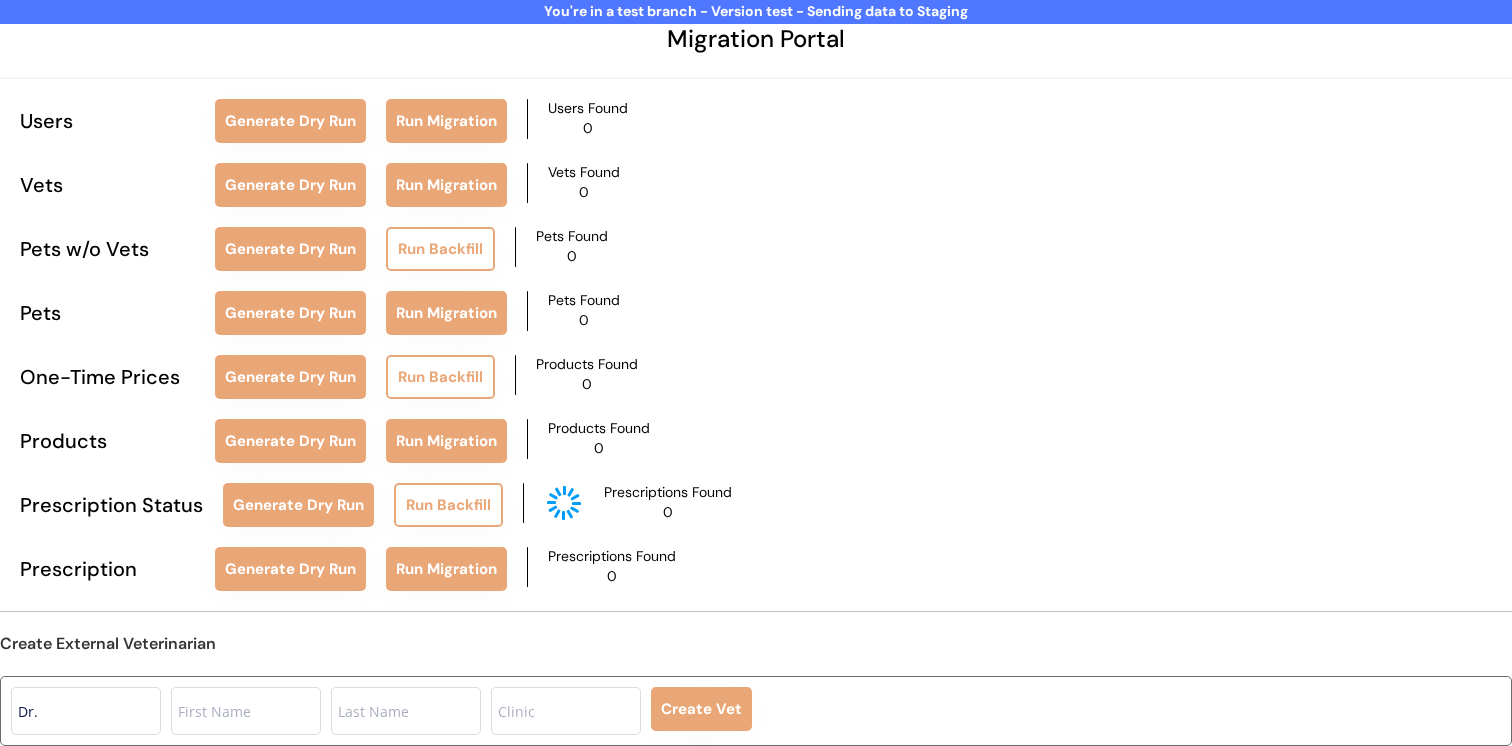 click at bounding box center [564, 503] 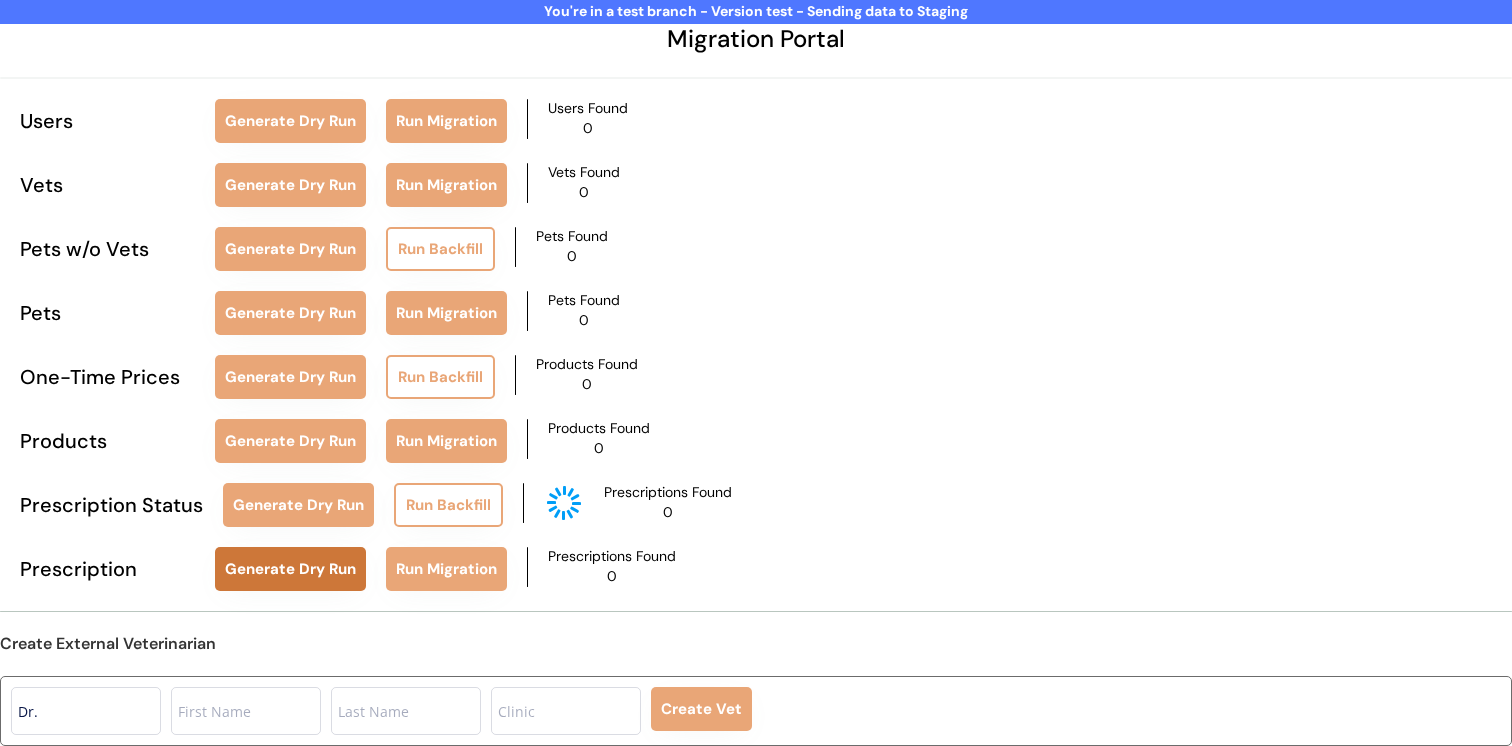 click on "Generate Dry Run" at bounding box center (290, 569) 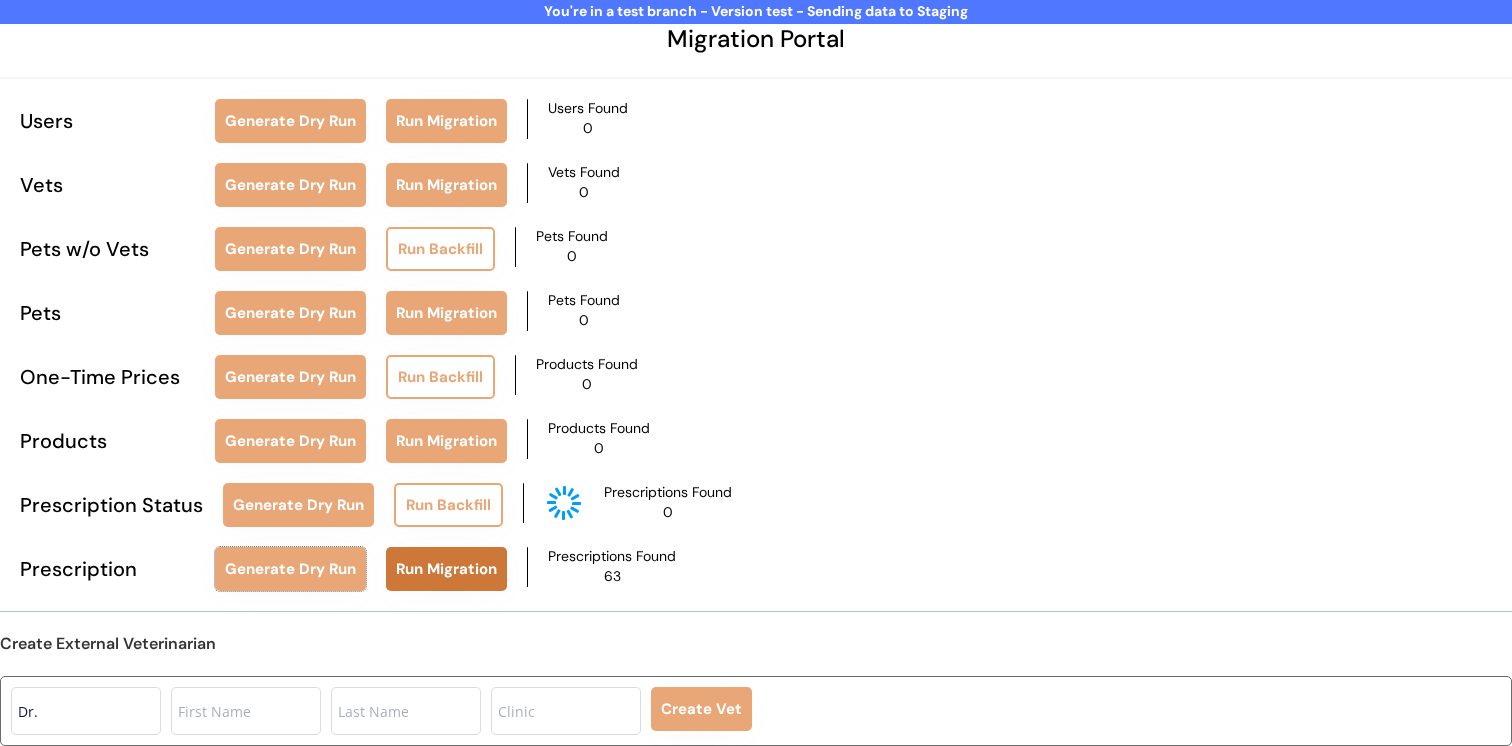 click on "Run Migration" at bounding box center [446, 569] 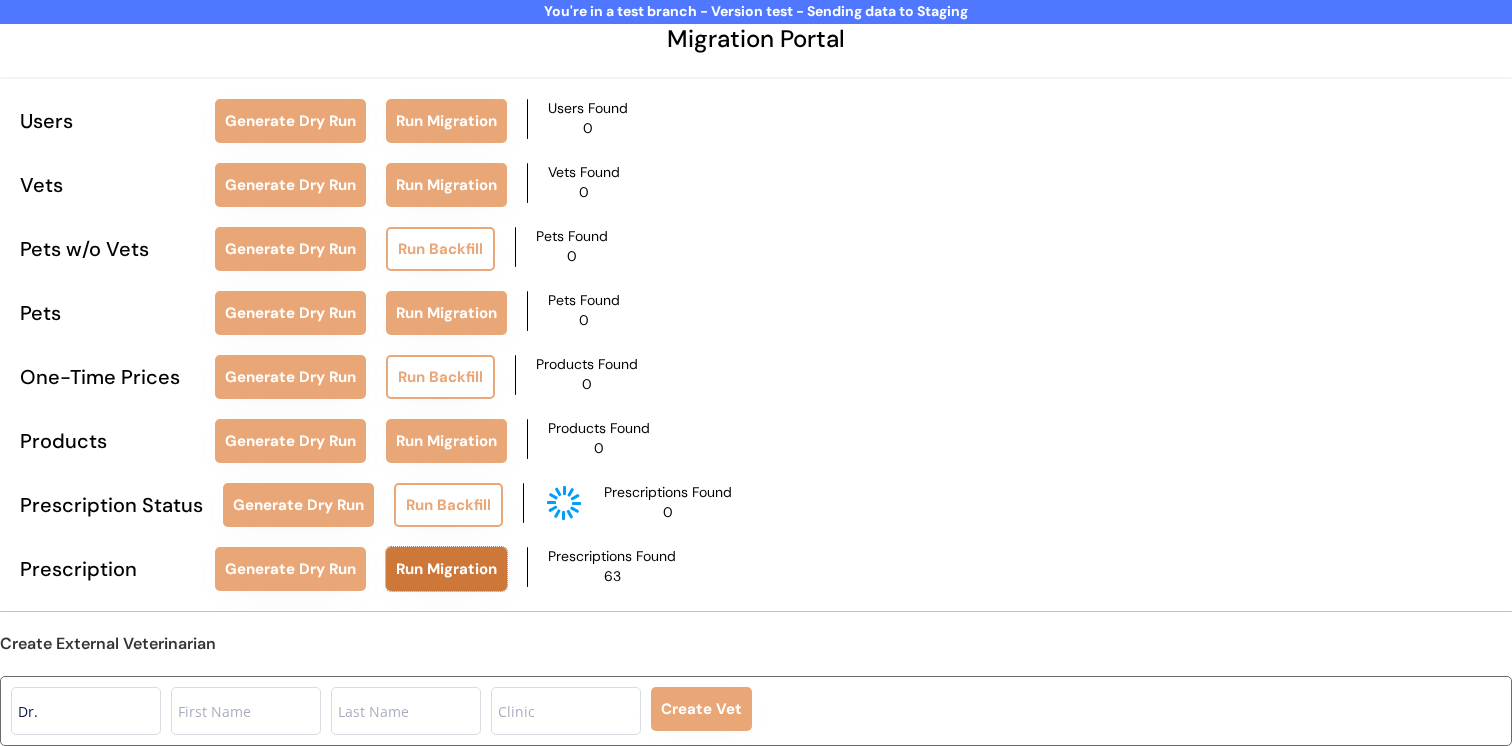 type 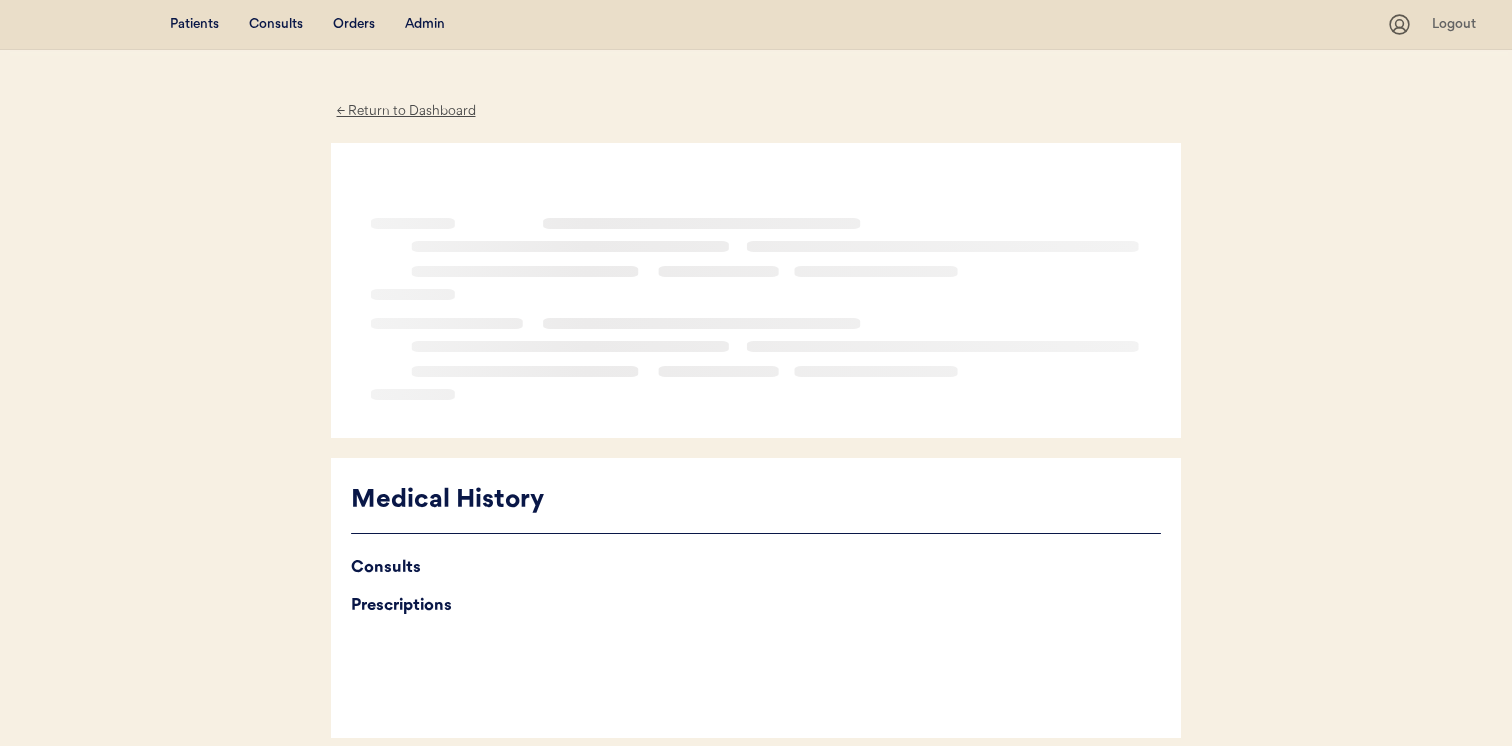scroll, scrollTop: 0, scrollLeft: 0, axis: both 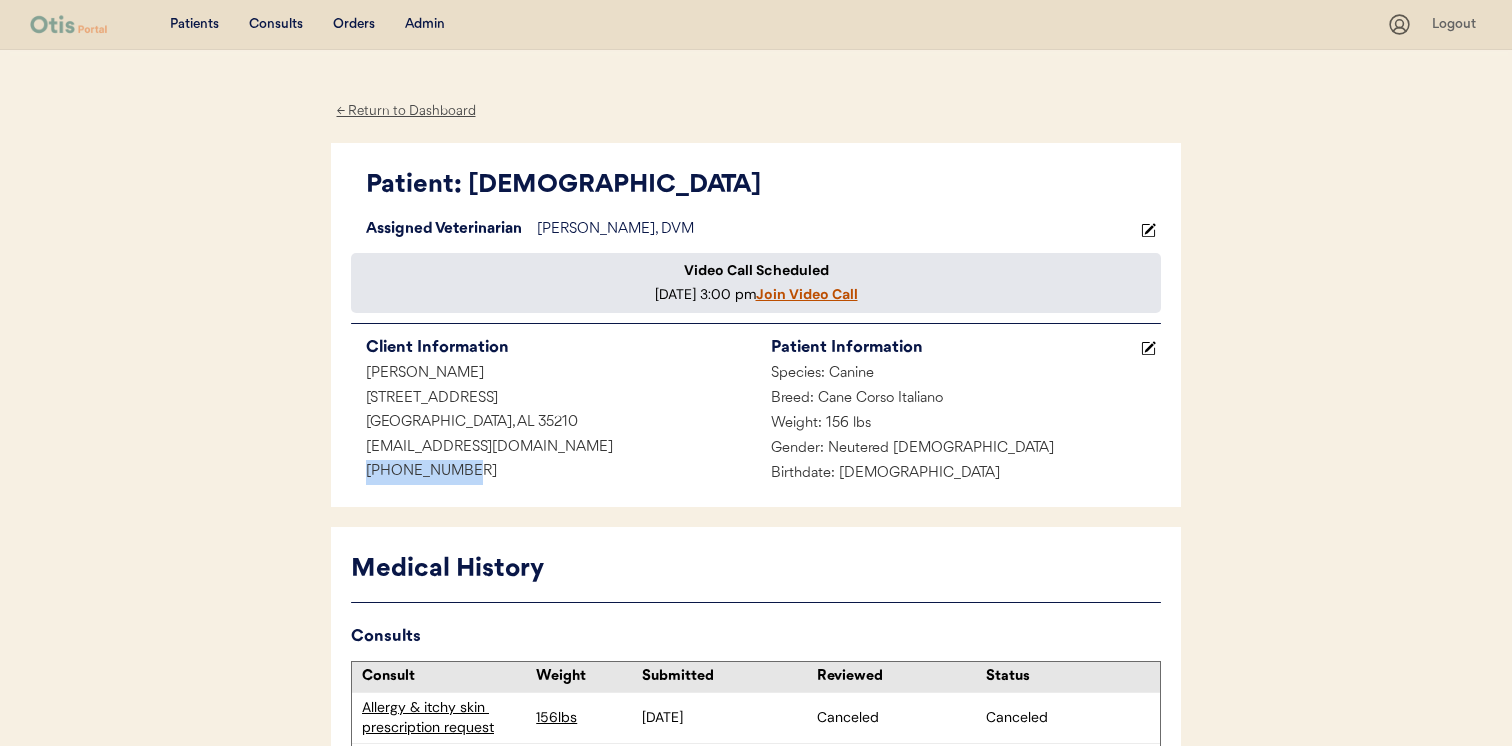 drag, startPoint x: 478, startPoint y: 486, endPoint x: 359, endPoint y: 484, distance: 119.01681 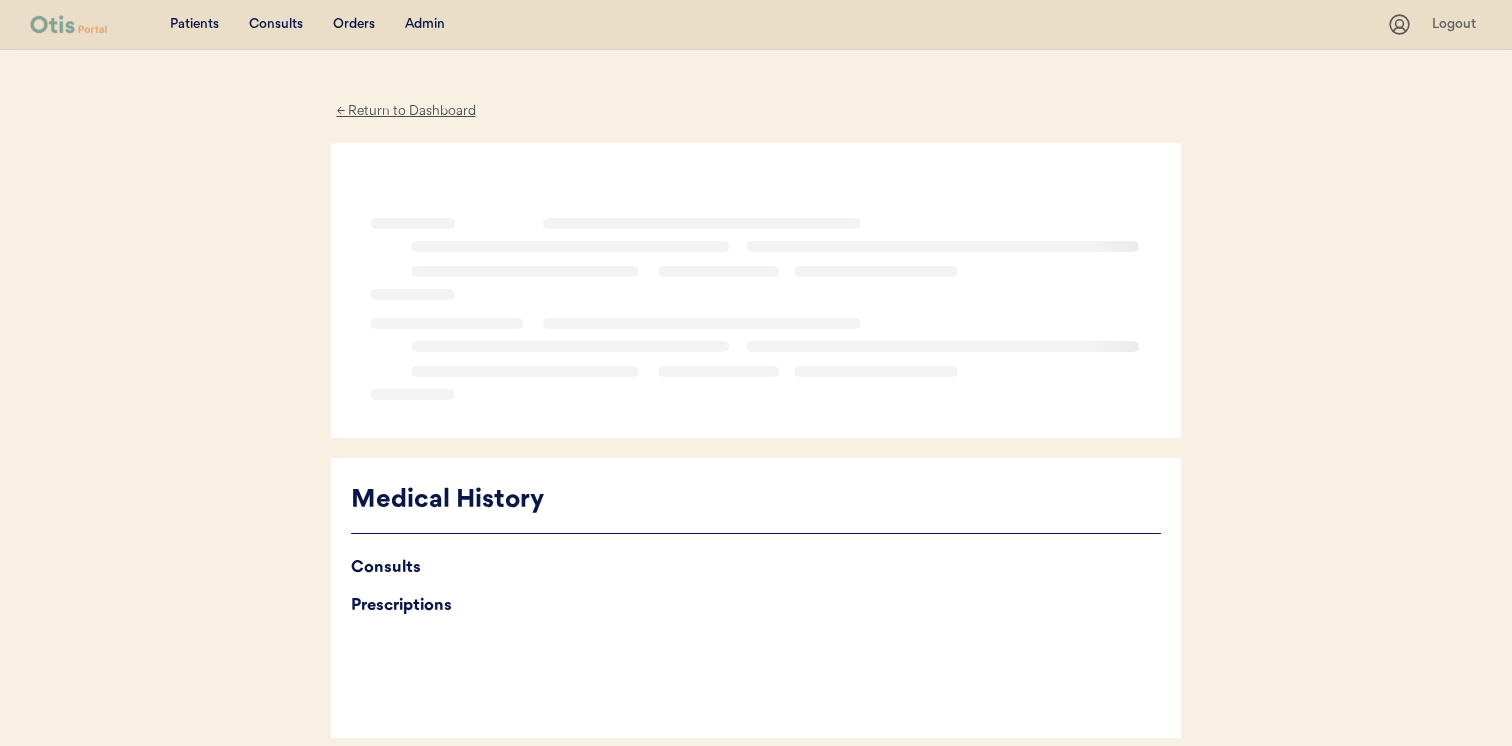 scroll, scrollTop: 0, scrollLeft: 0, axis: both 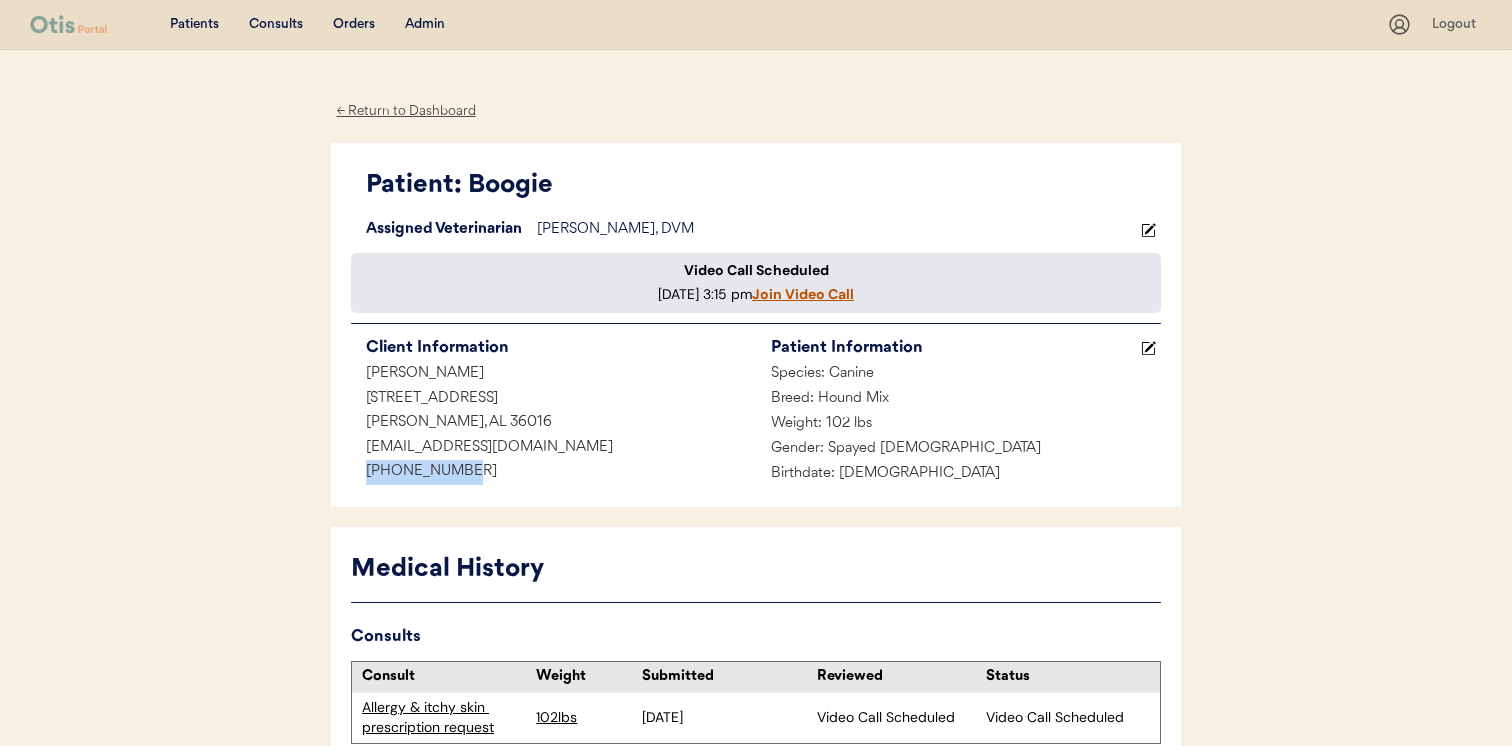 drag, startPoint x: 515, startPoint y: 483, endPoint x: 342, endPoint y: 482, distance: 173.00288 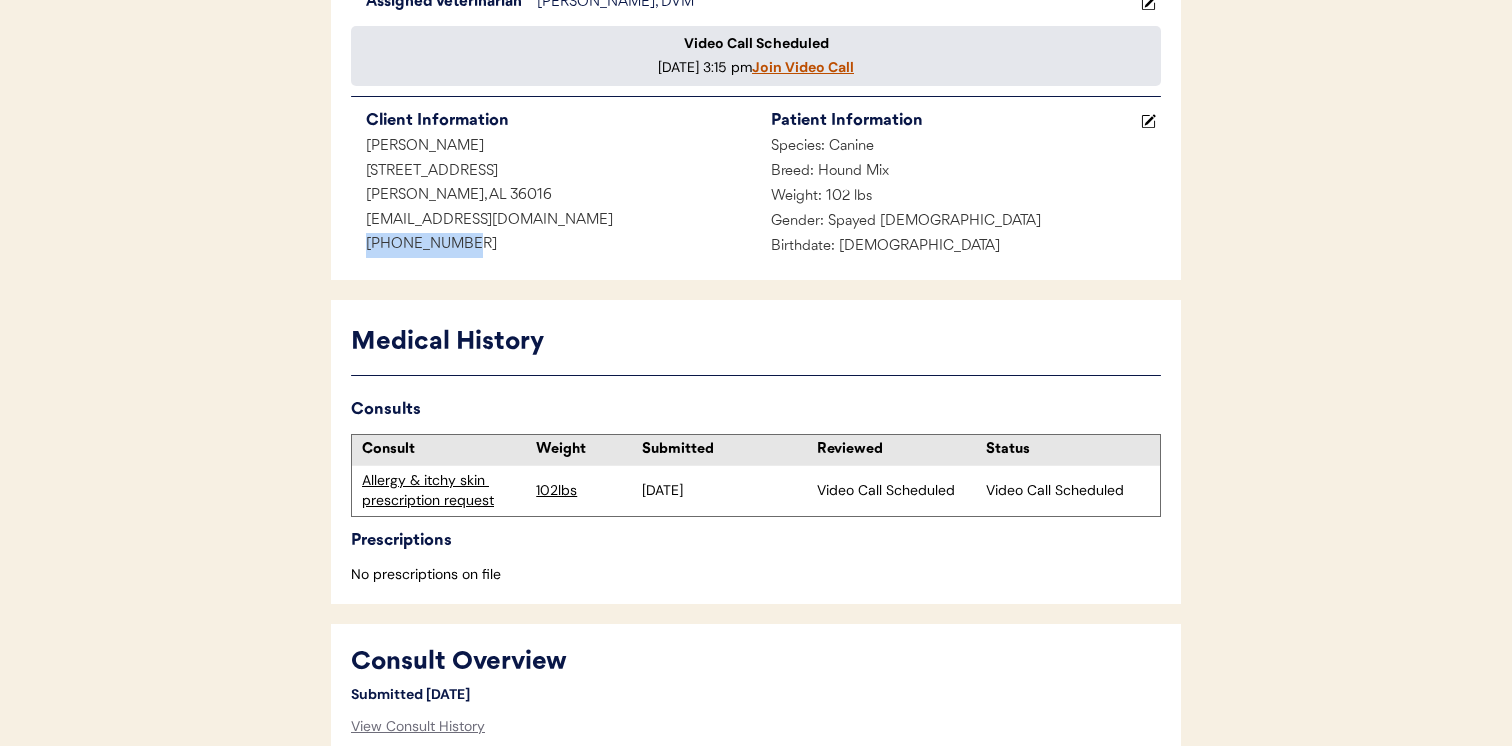scroll, scrollTop: 291, scrollLeft: 0, axis: vertical 